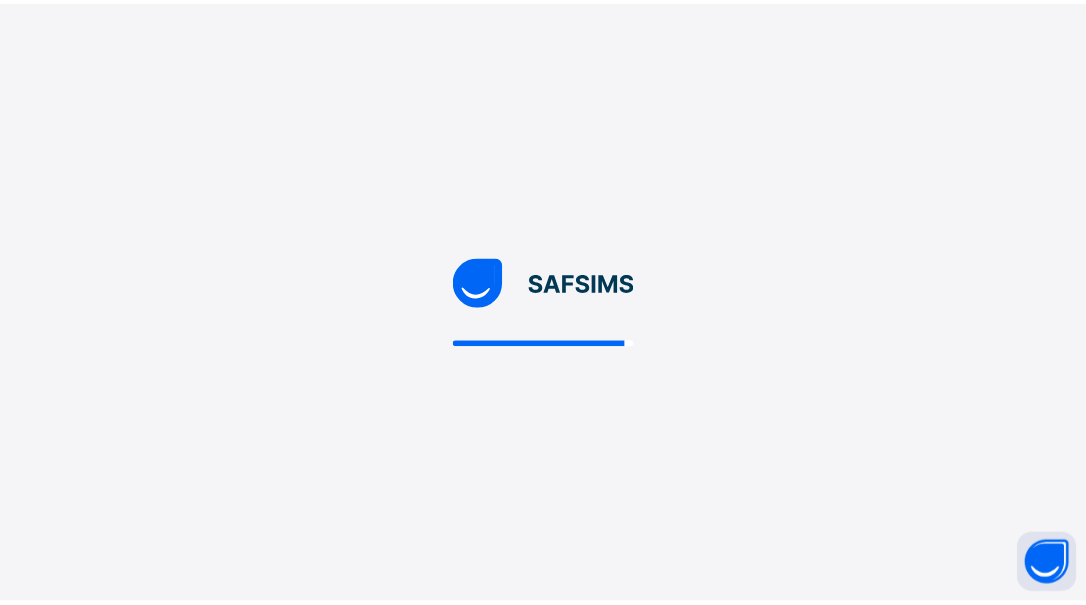 scroll, scrollTop: 0, scrollLeft: 0, axis: both 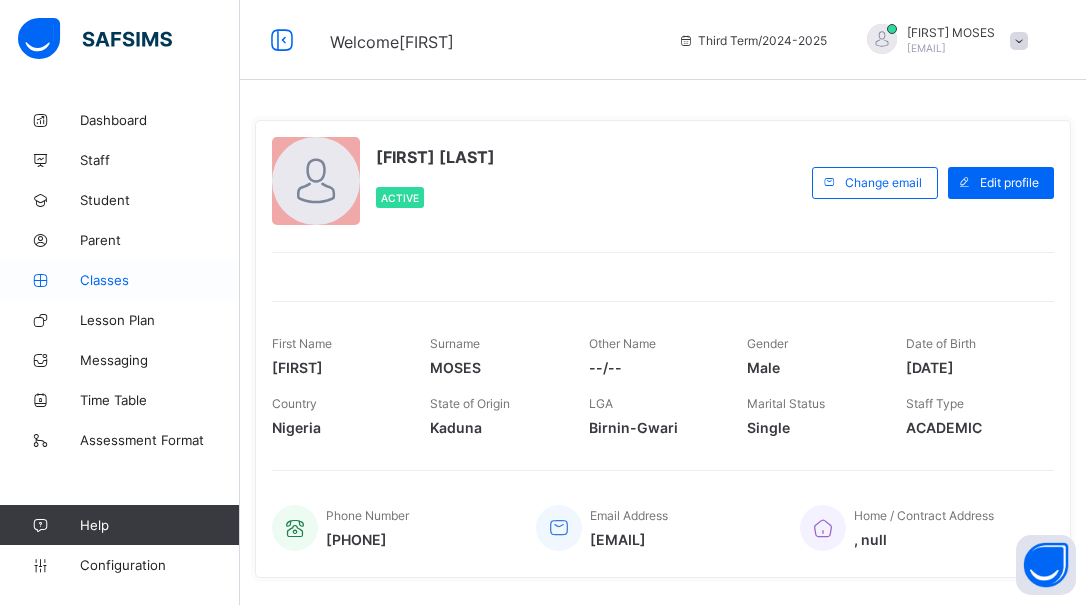 click on "Classes" at bounding box center [160, 280] 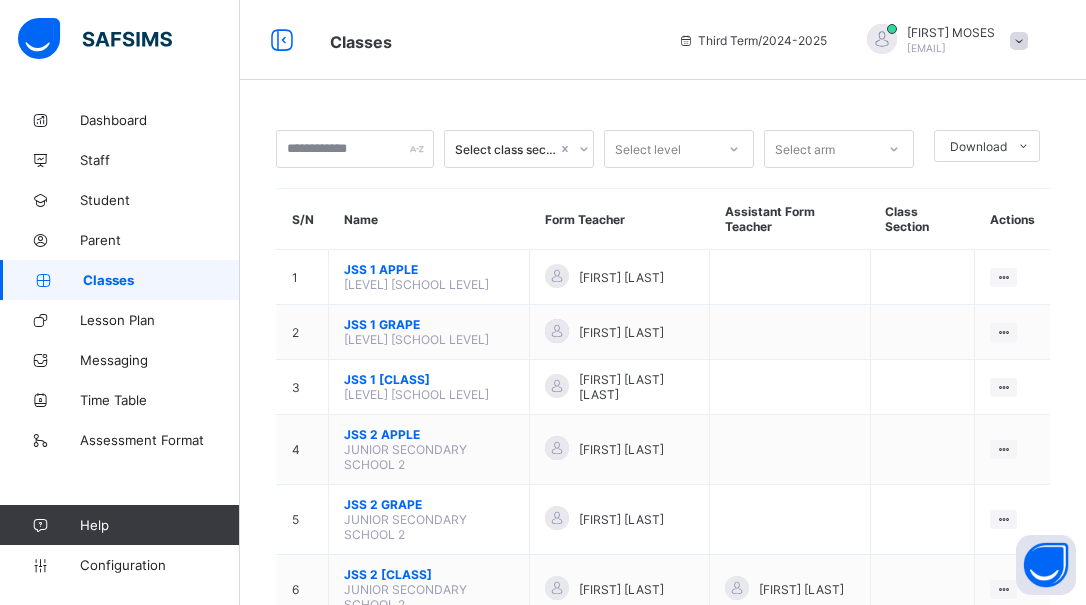 click on "Classes" at bounding box center [489, 40] 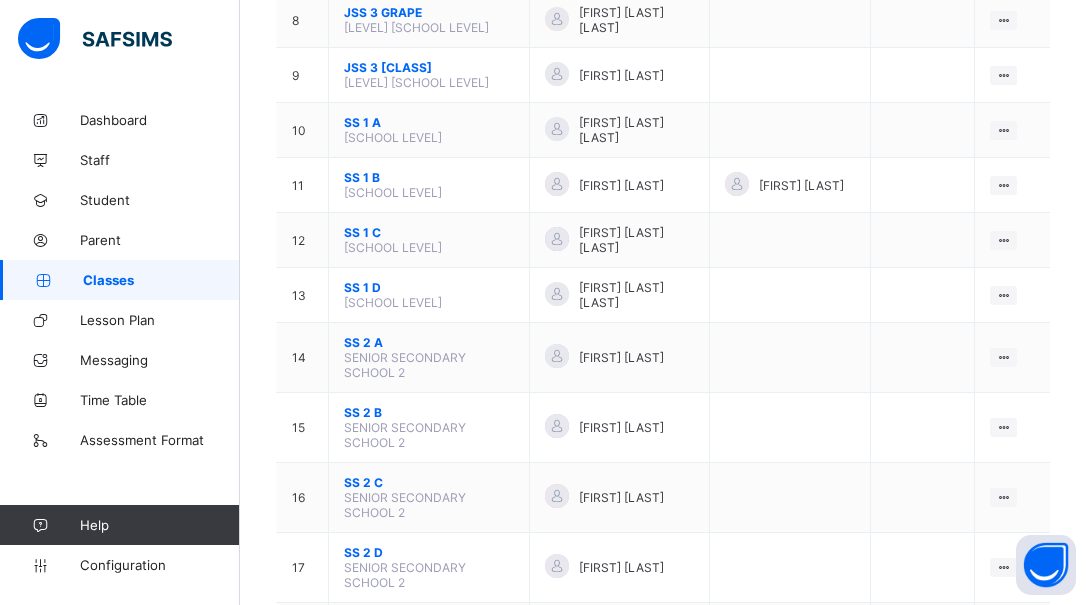scroll, scrollTop: 674, scrollLeft: 0, axis: vertical 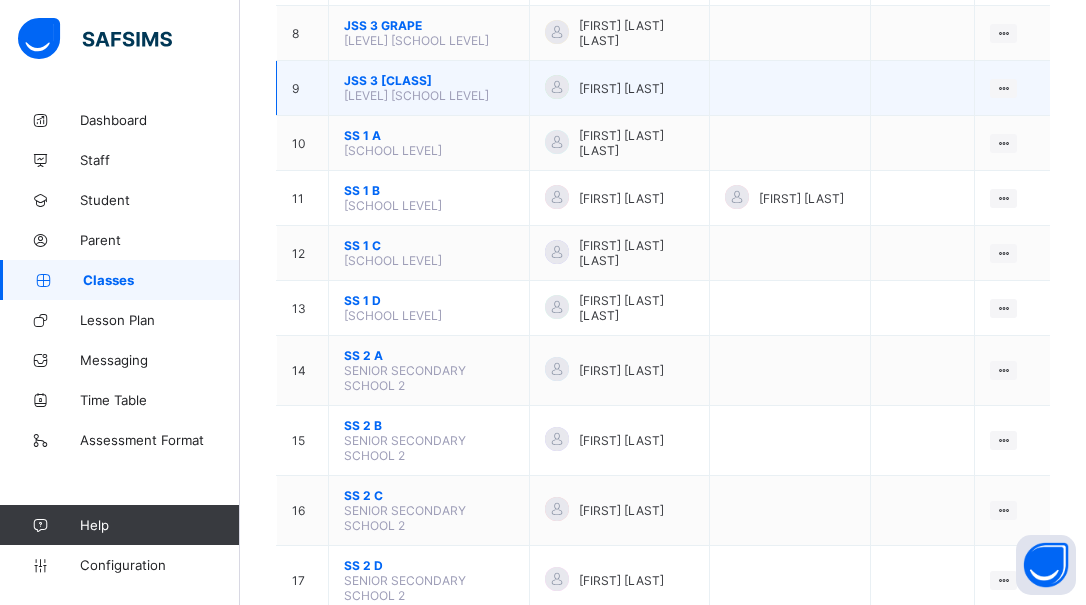 click on "JSS 3   STRAWBERRY" at bounding box center (429, 80) 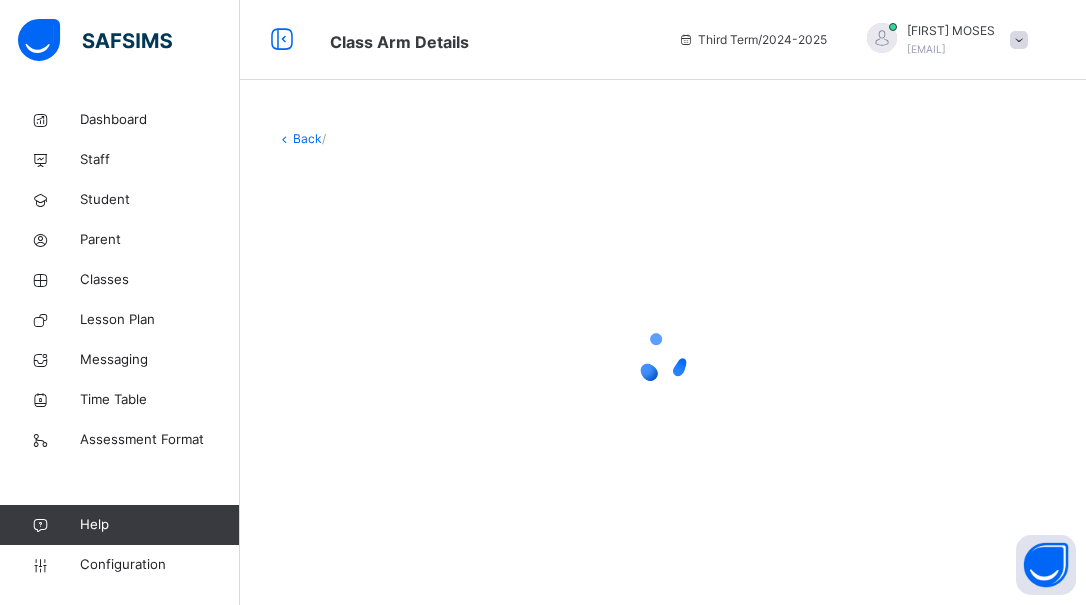 scroll, scrollTop: 0, scrollLeft: 0, axis: both 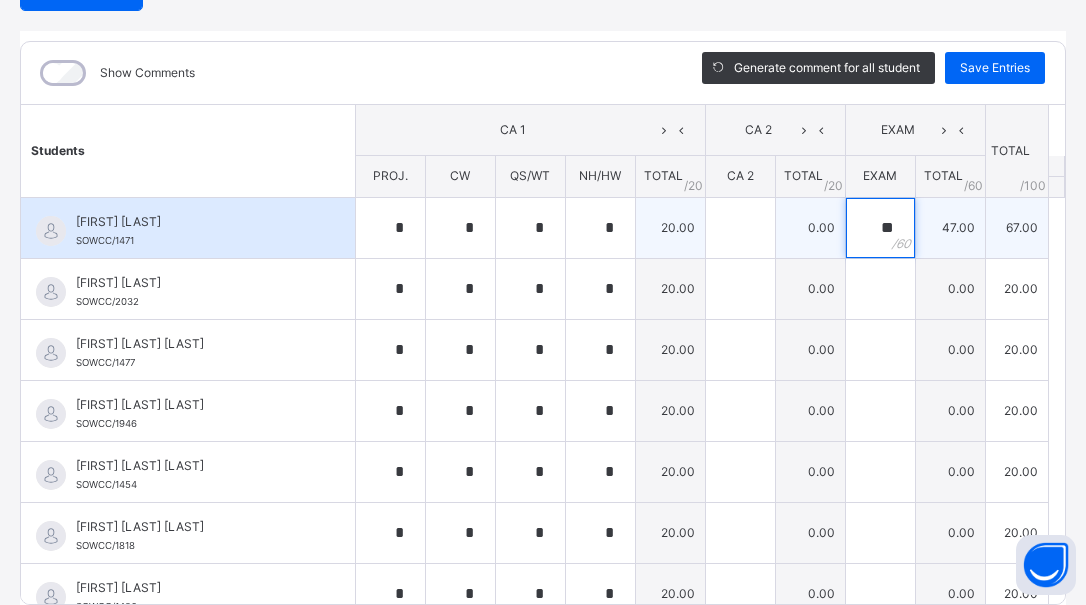 click on "**" at bounding box center [880, 228] 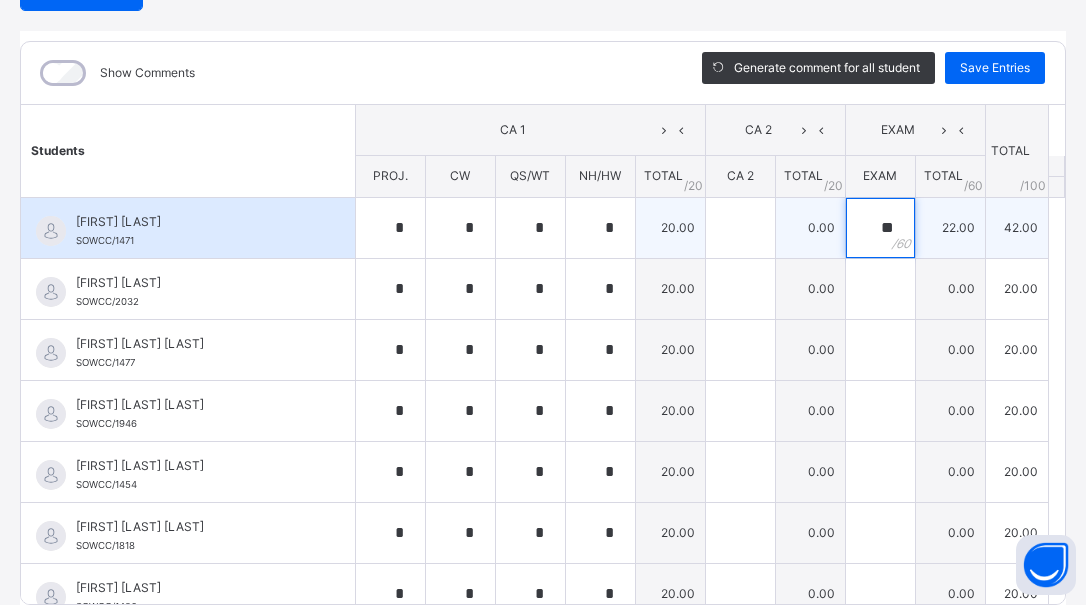 type on "**" 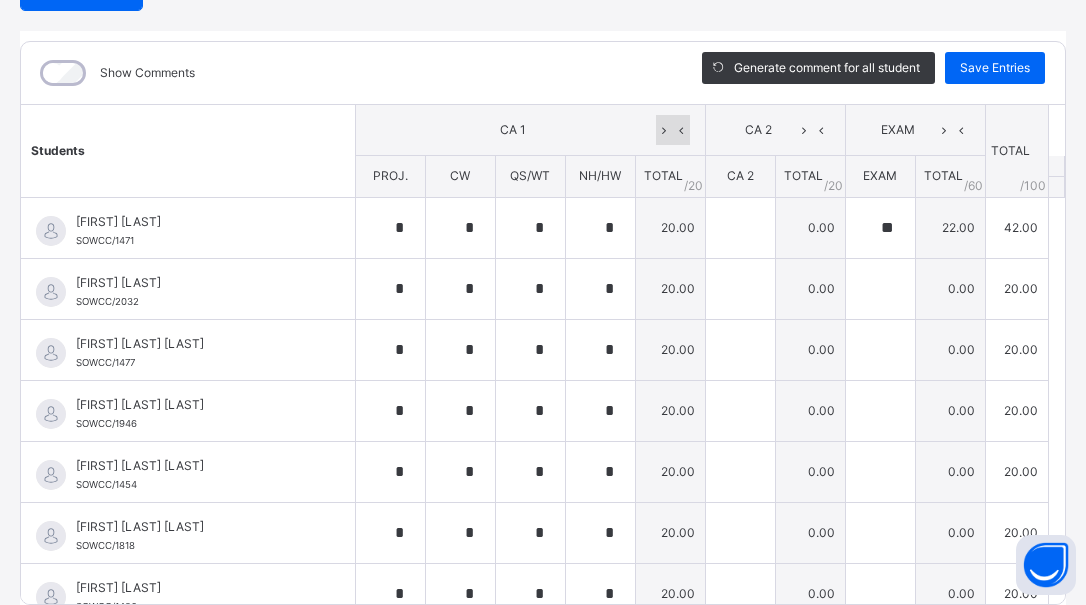 click at bounding box center (681, 130) 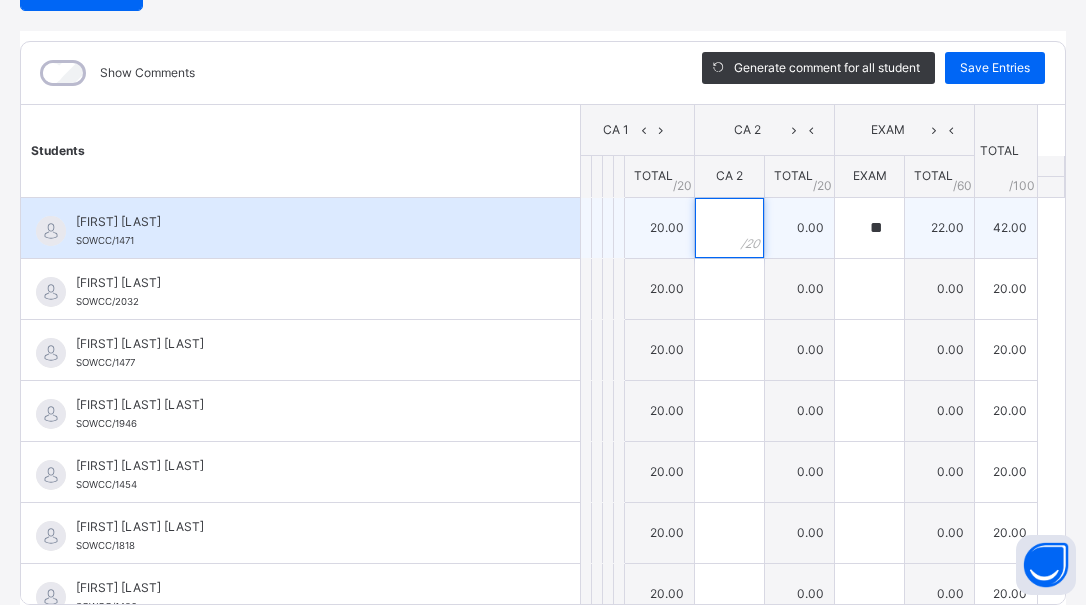 click at bounding box center [729, 228] 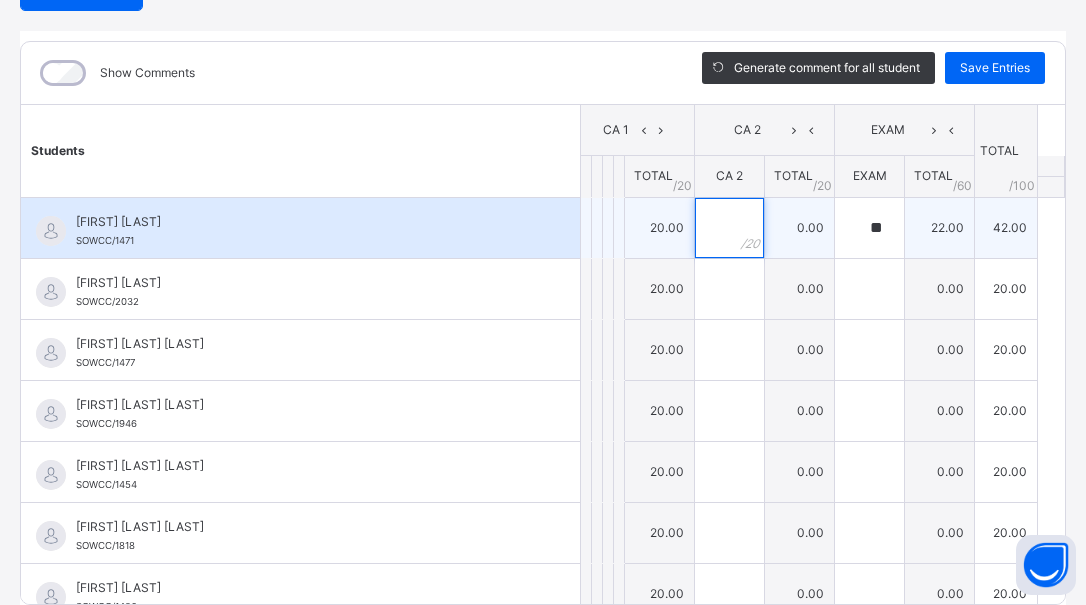 type on "*" 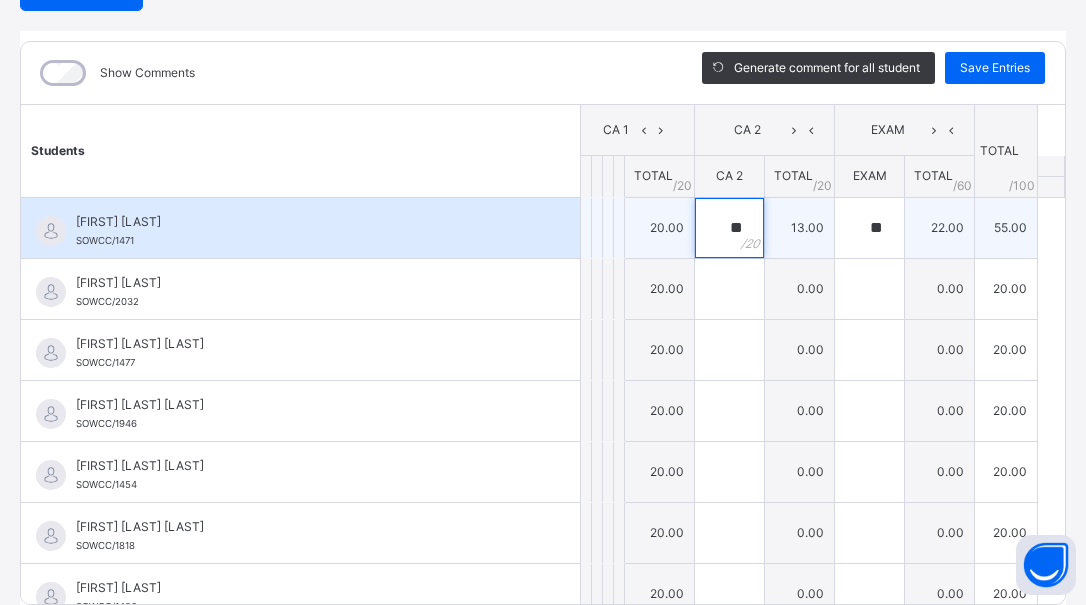 type on "**" 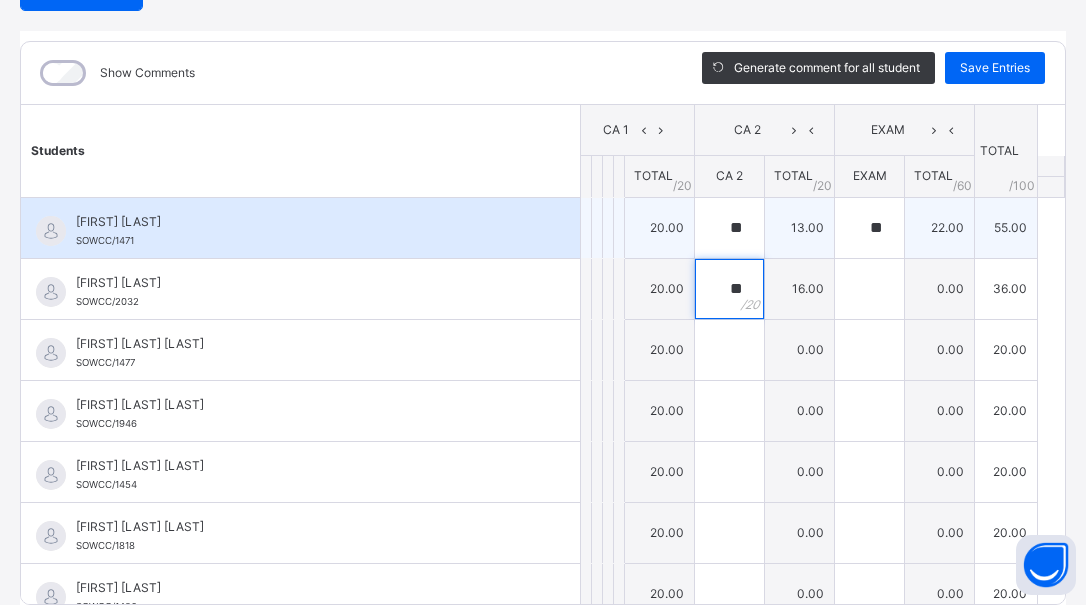 type on "**" 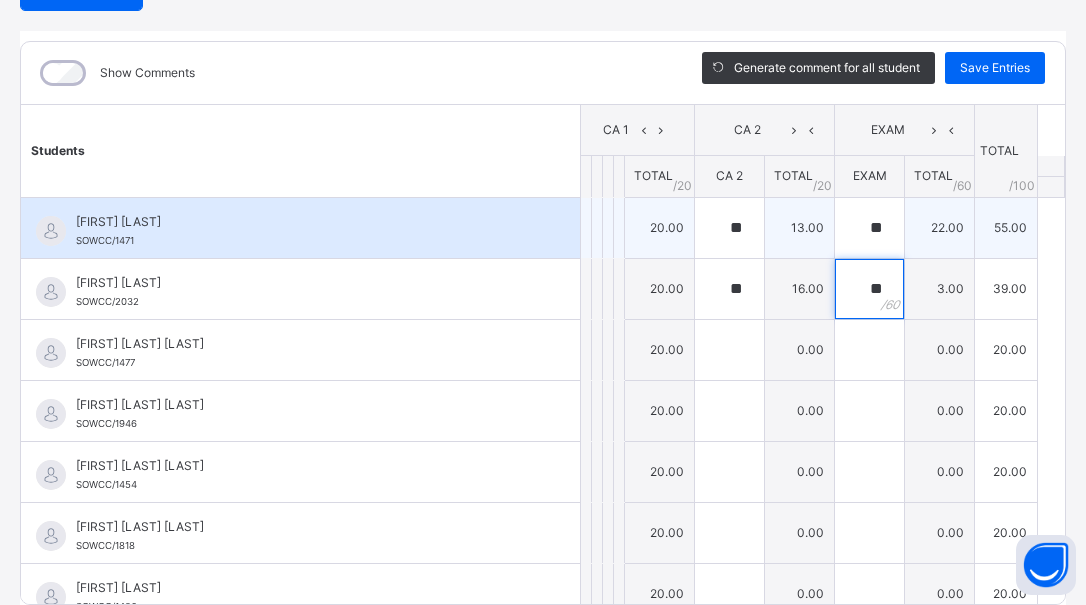 type on "**" 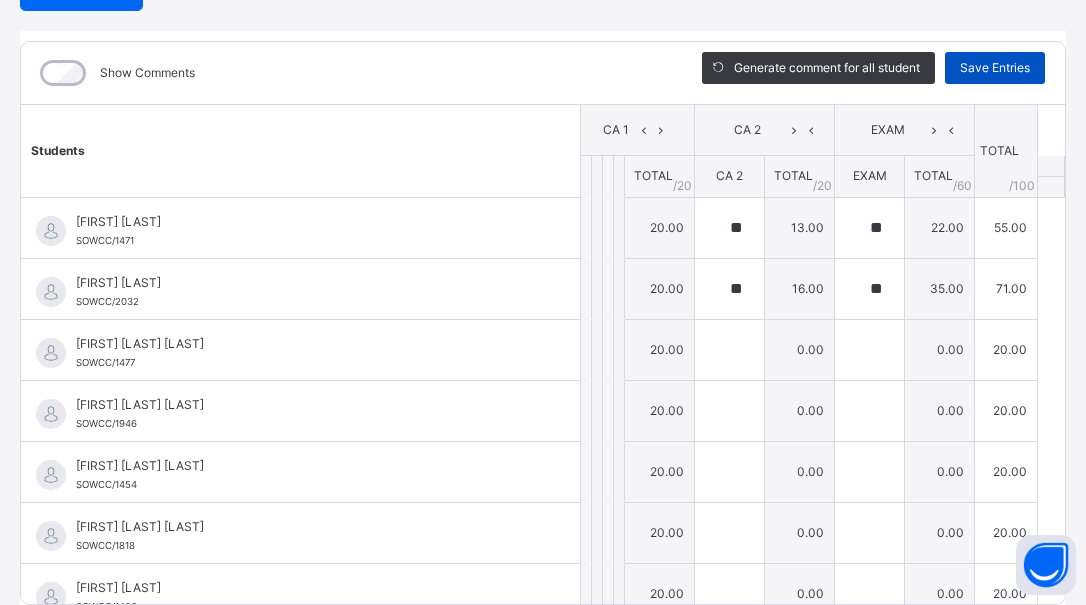 click on "Save Entries" at bounding box center (995, 68) 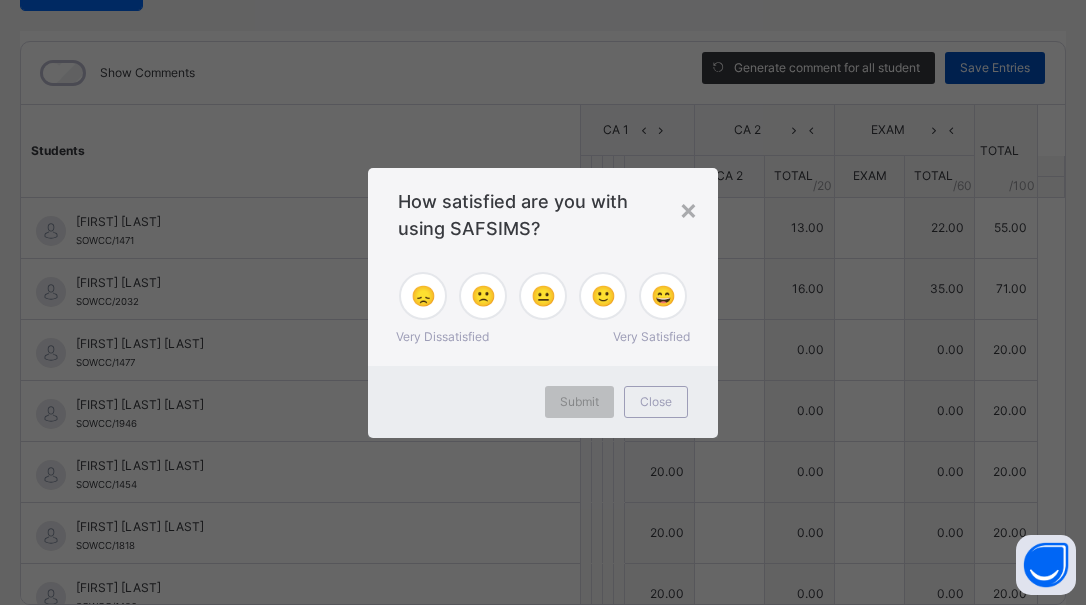 type on "**" 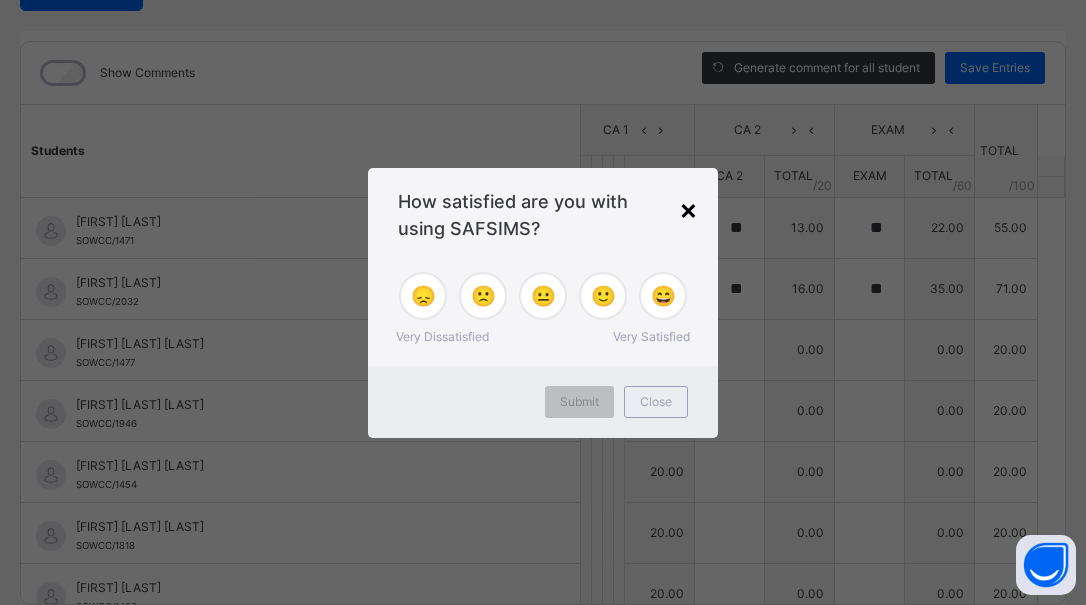 click on "×" at bounding box center (688, 209) 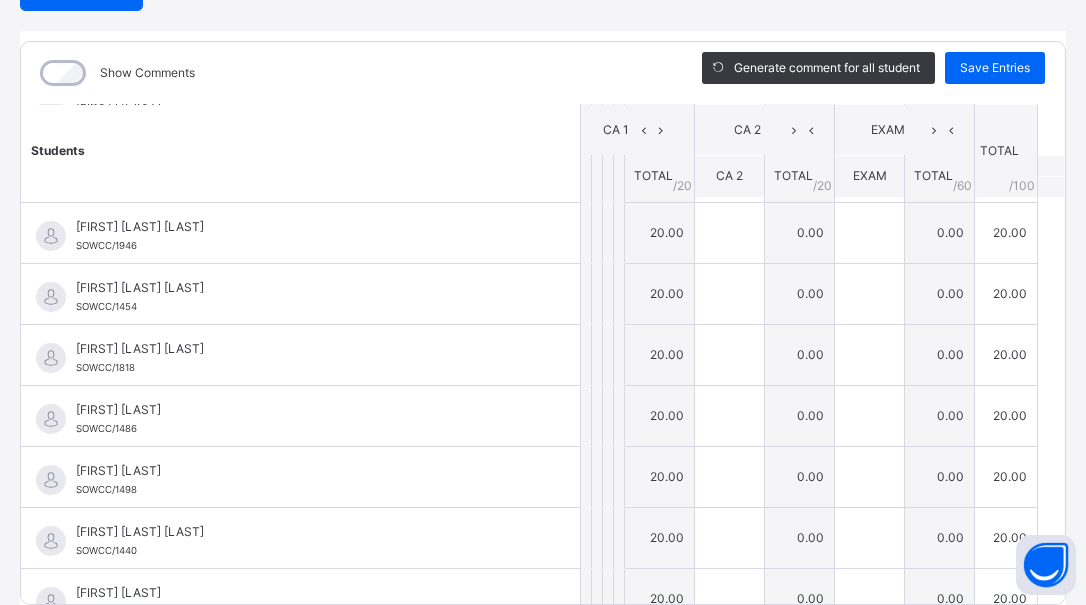 scroll, scrollTop: 196, scrollLeft: 0, axis: vertical 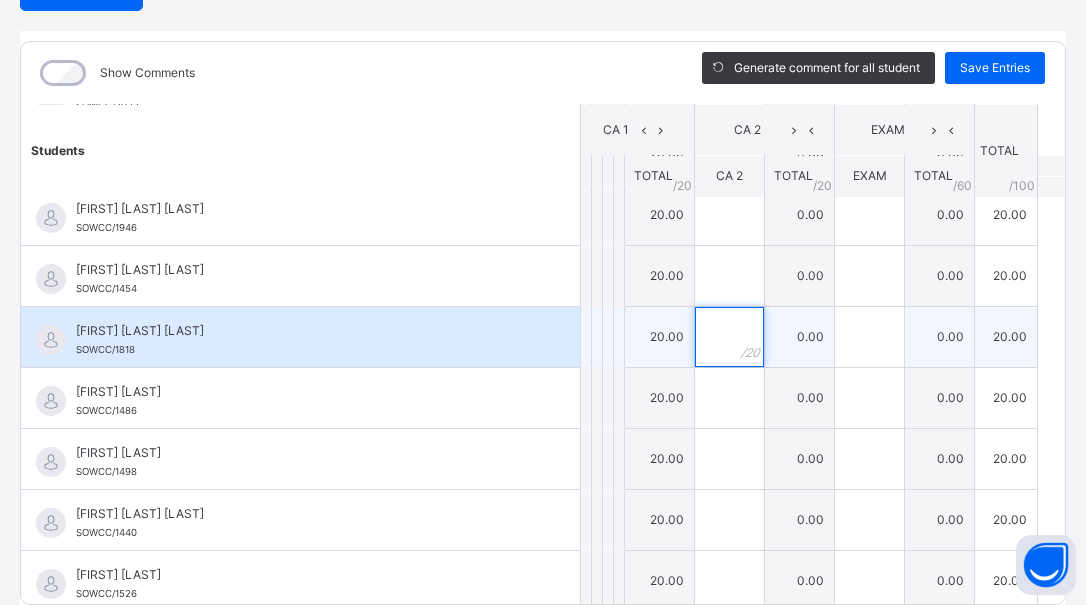 click at bounding box center [729, 337] 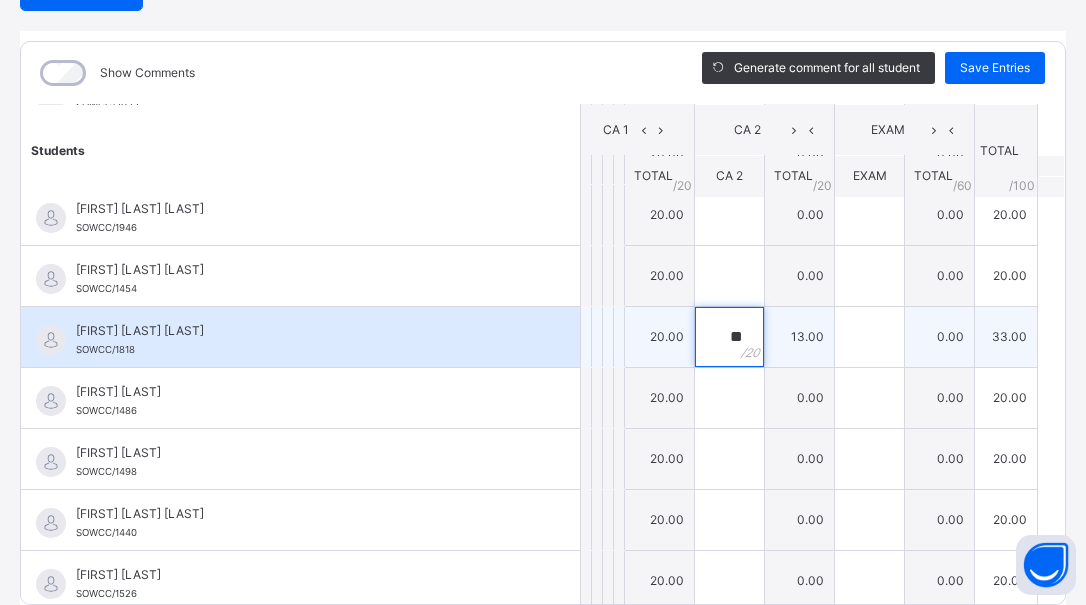 type on "**" 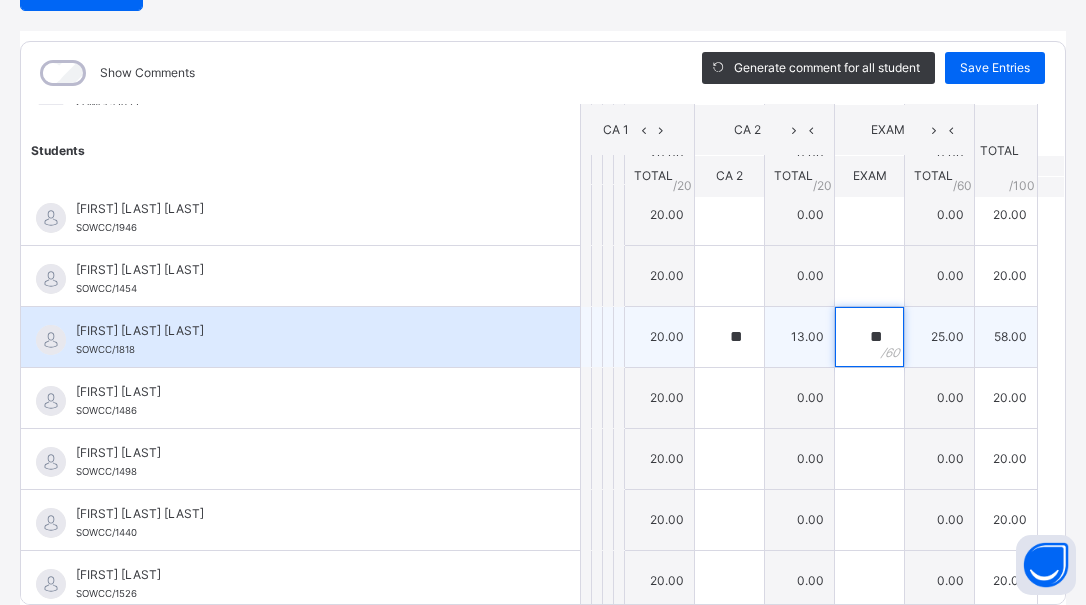 type on "**" 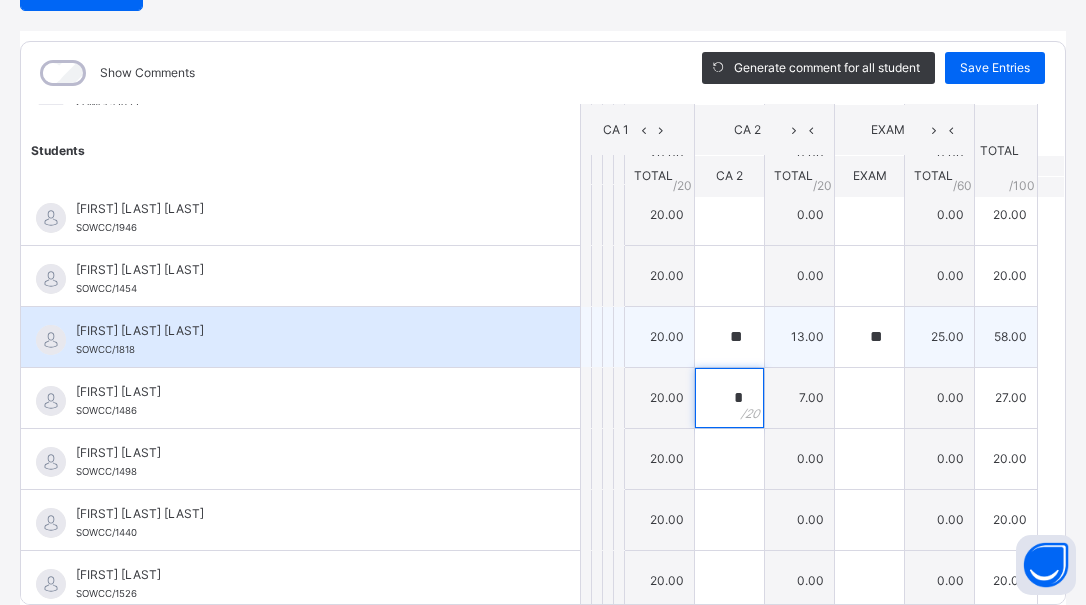 type on "*" 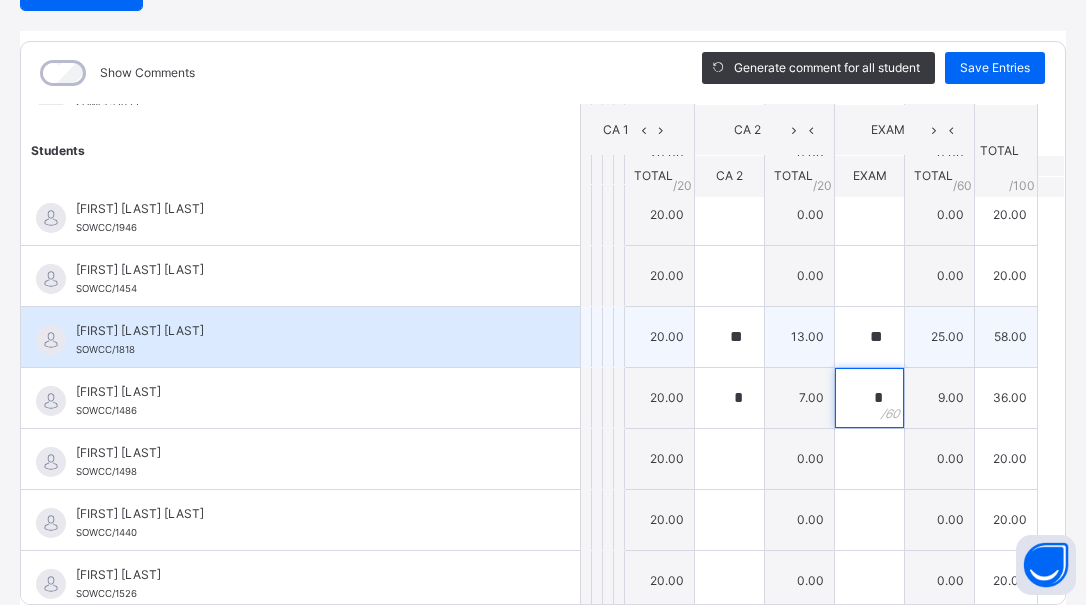 type on "*" 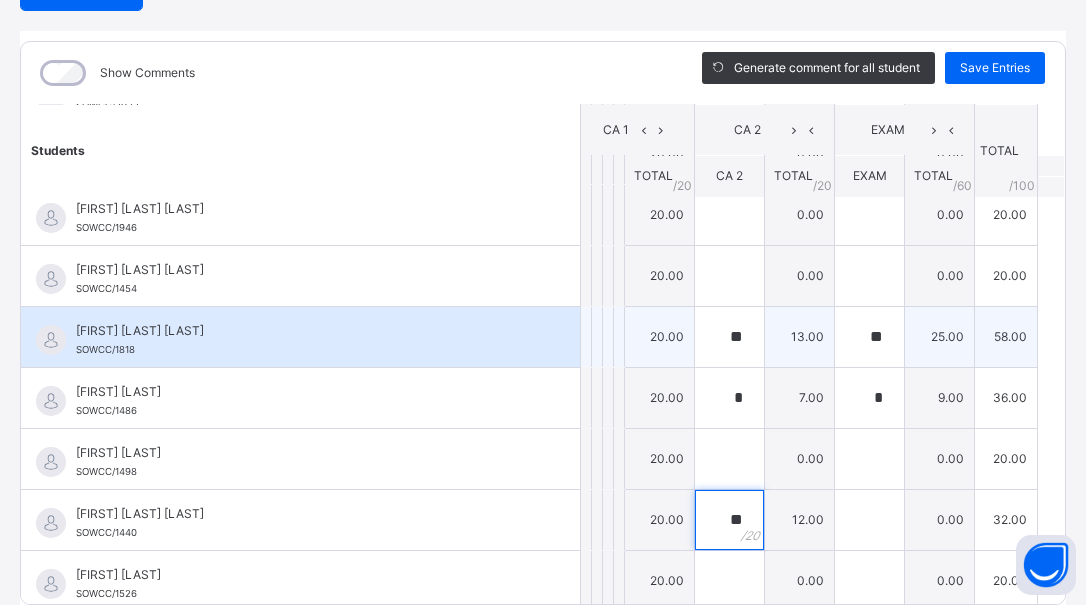 type on "**" 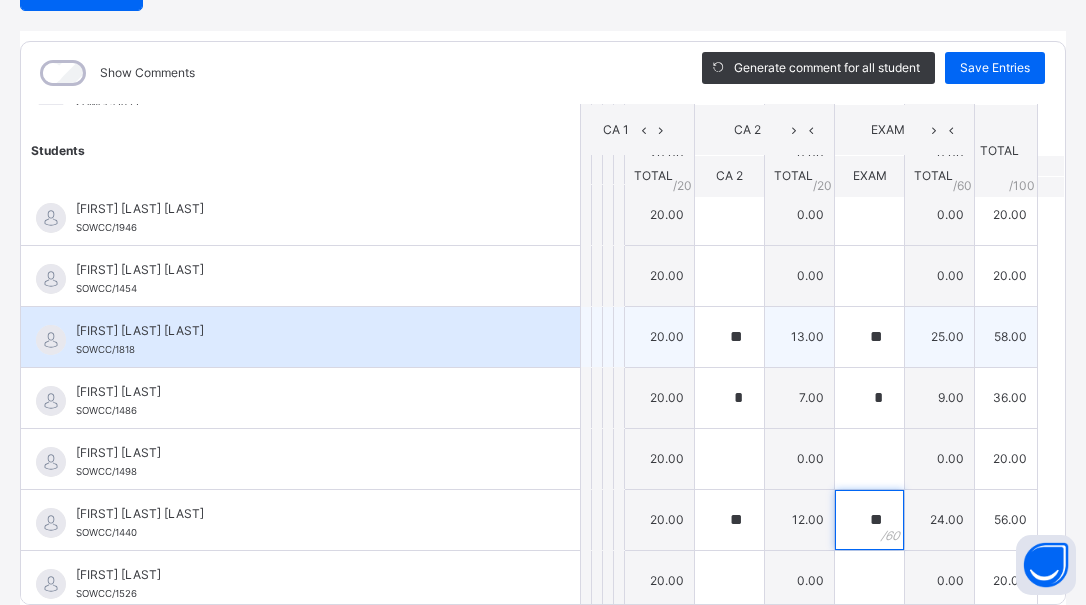 type on "**" 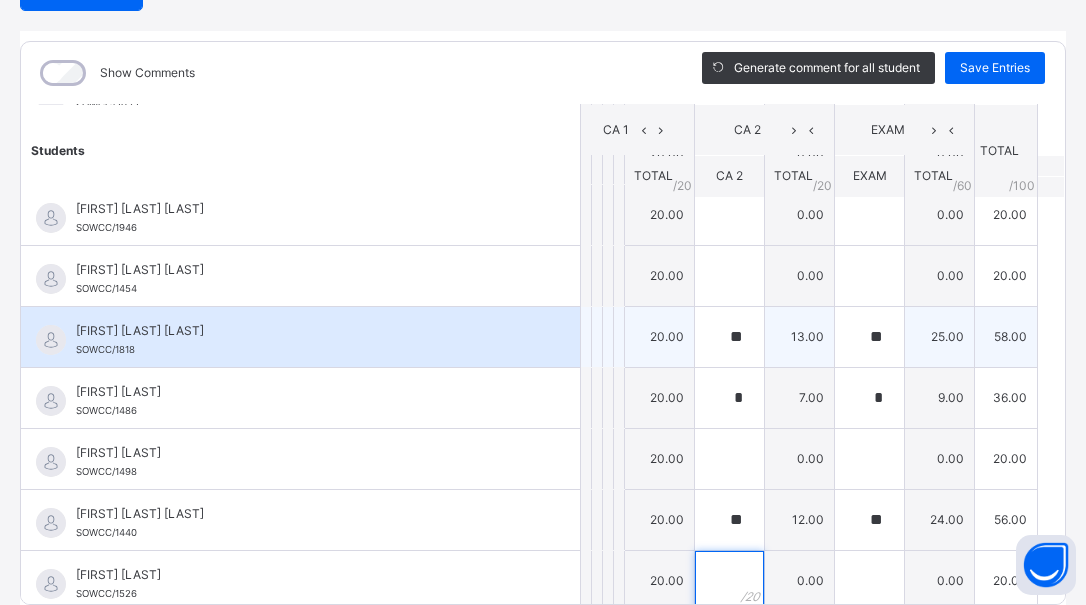 scroll, scrollTop: 203, scrollLeft: 0, axis: vertical 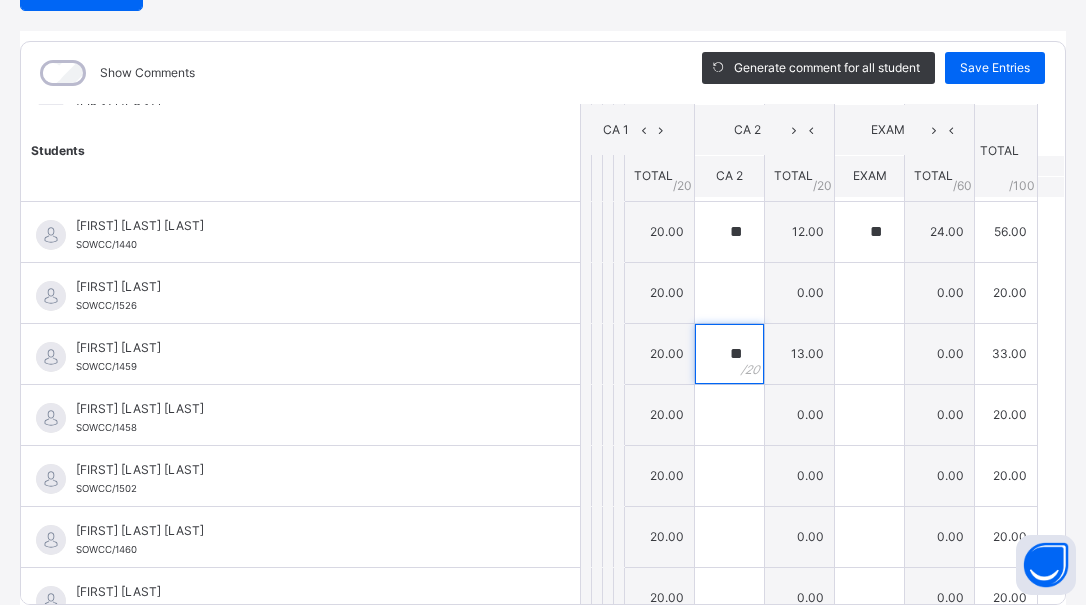 type on "**" 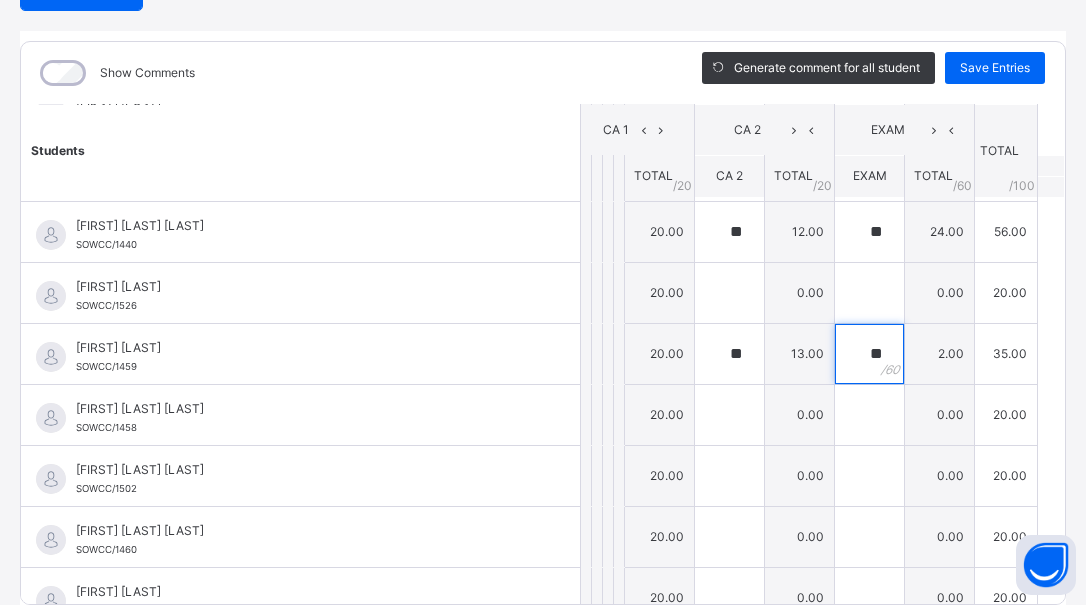 type on "**" 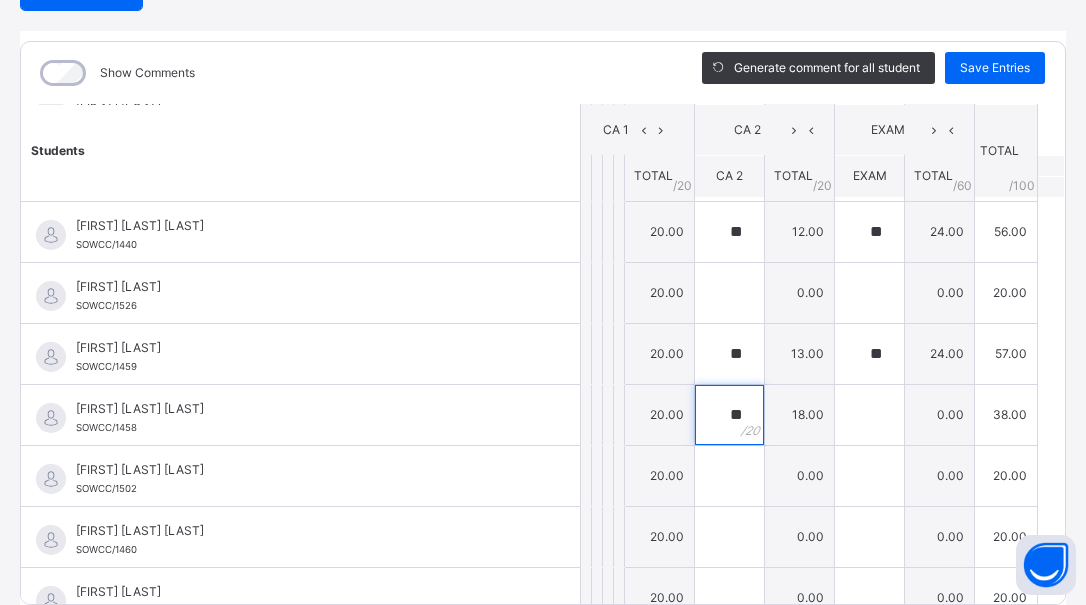 type on "**" 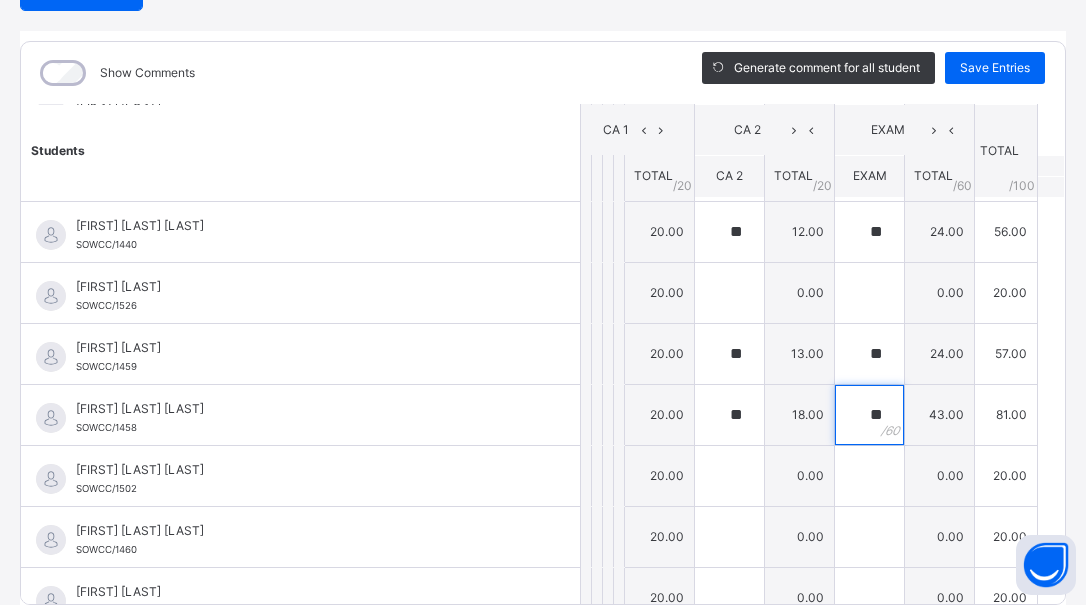 type on "**" 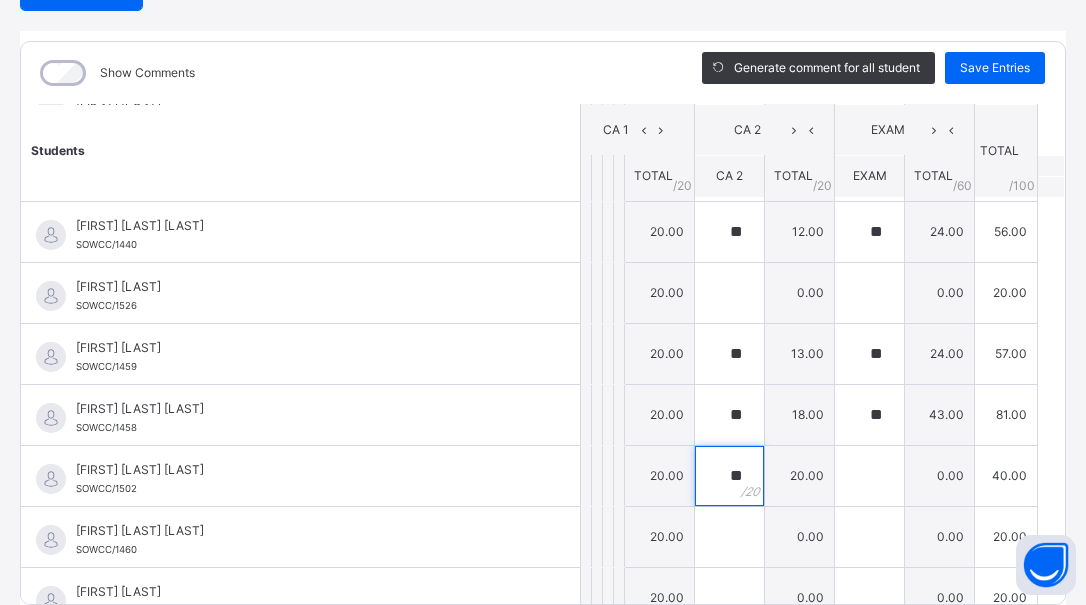 type on "**" 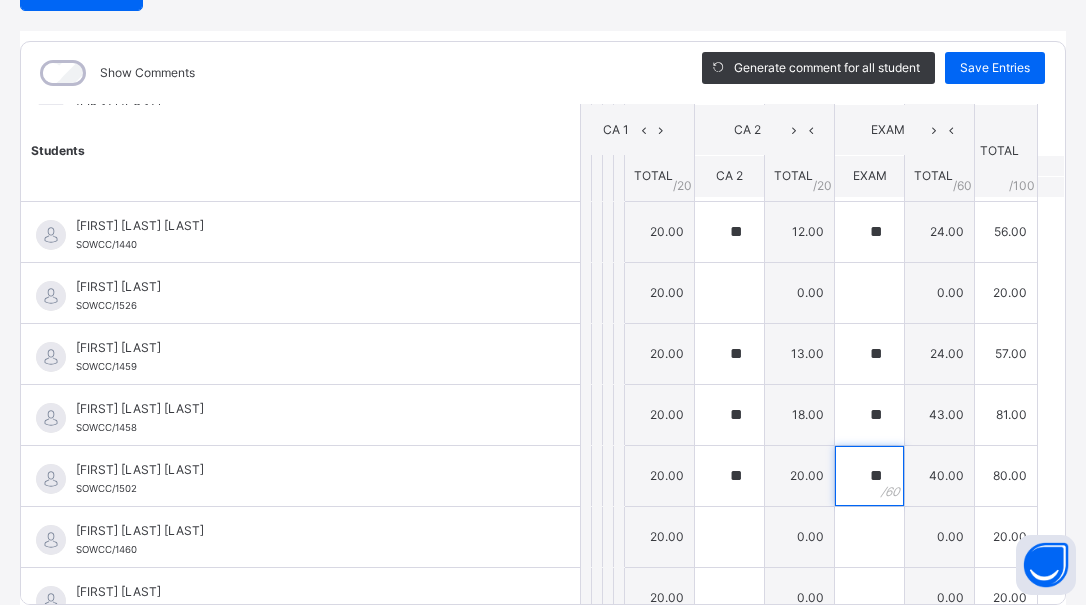 type on "**" 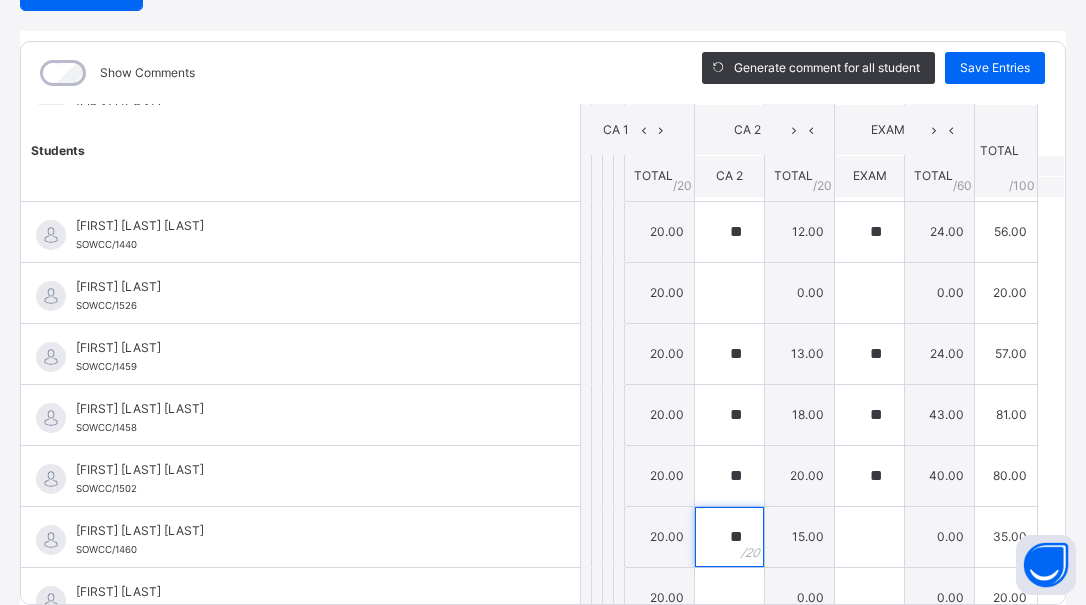 type on "**" 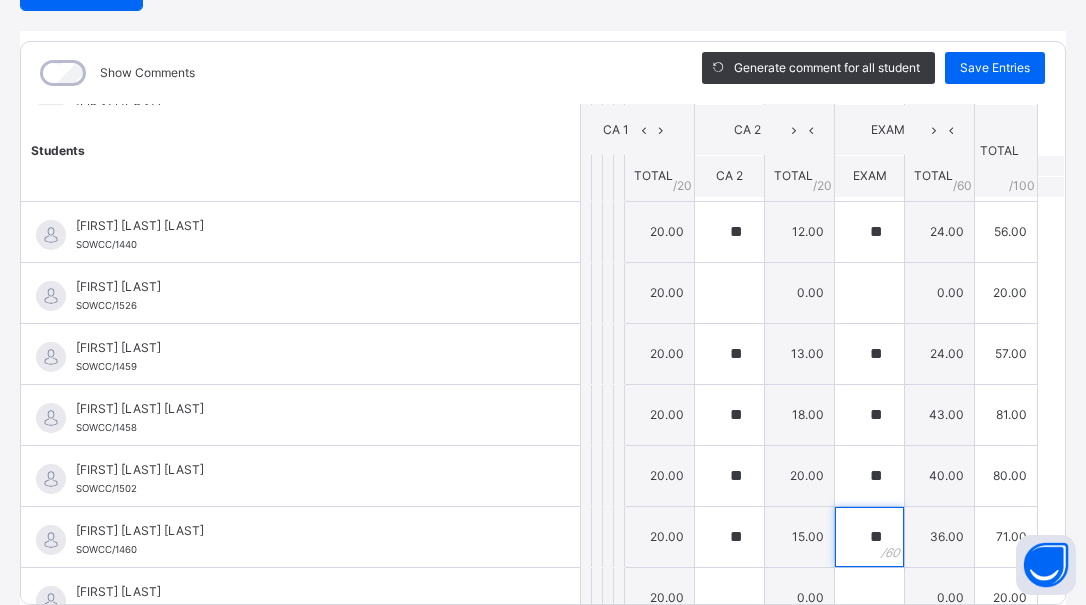 type on "**" 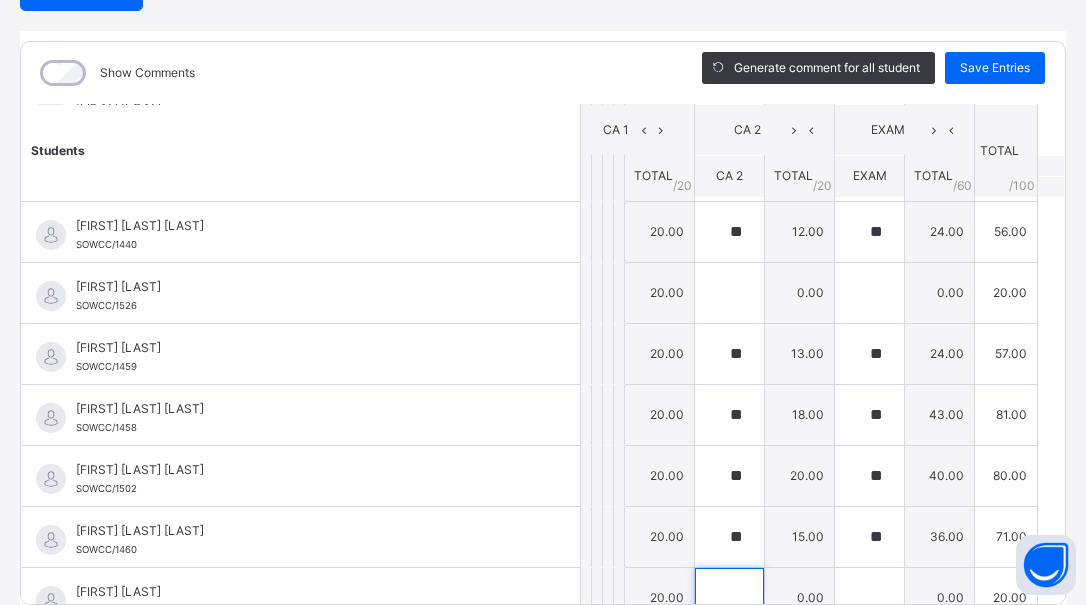 scroll, scrollTop: 508, scrollLeft: 0, axis: vertical 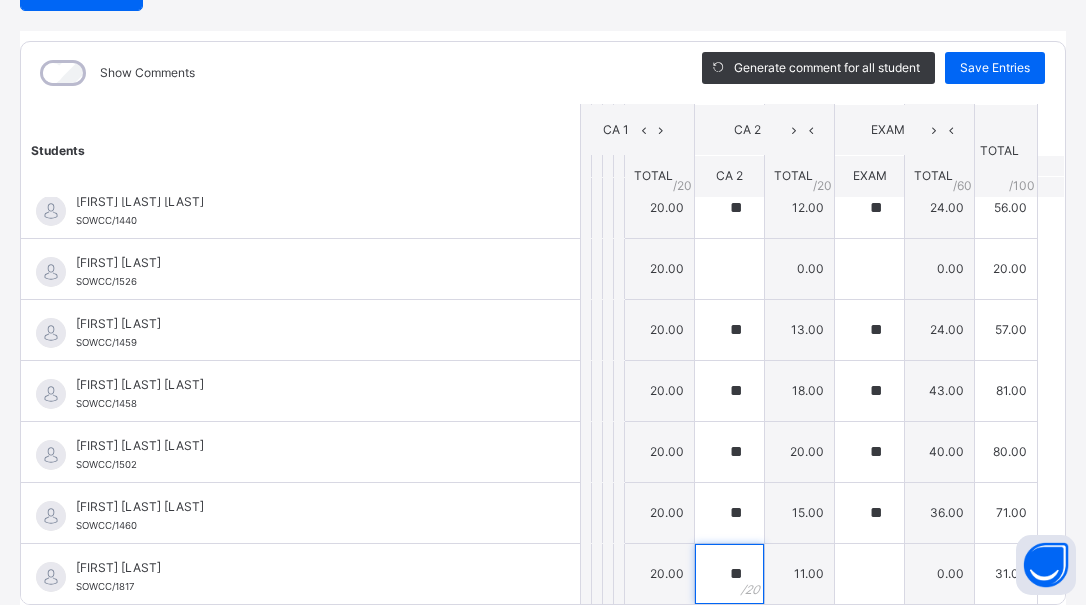 type on "**" 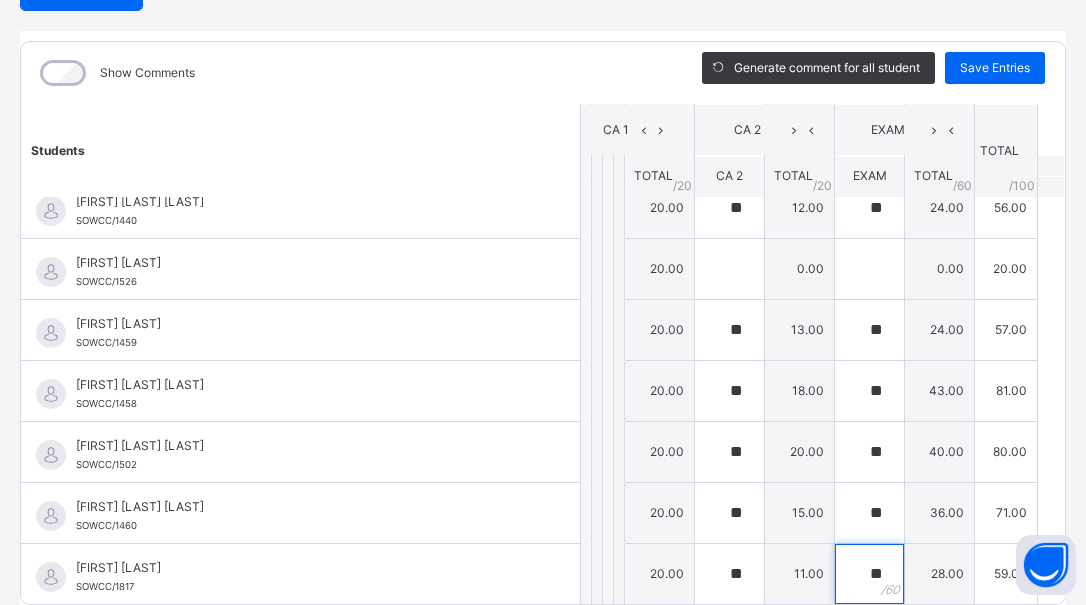 type on "**" 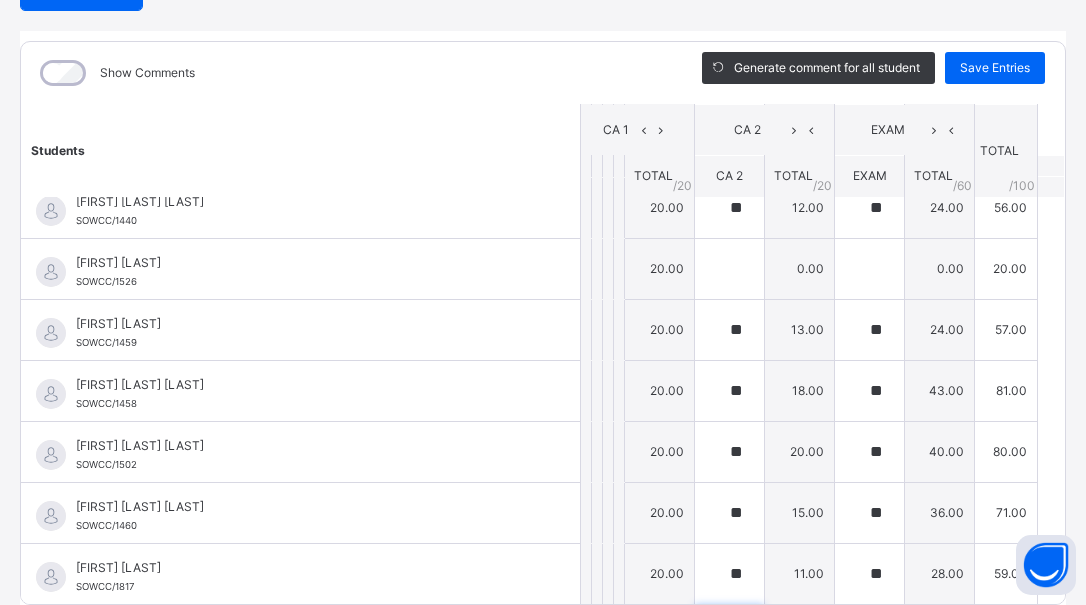scroll, scrollTop: 789, scrollLeft: 0, axis: vertical 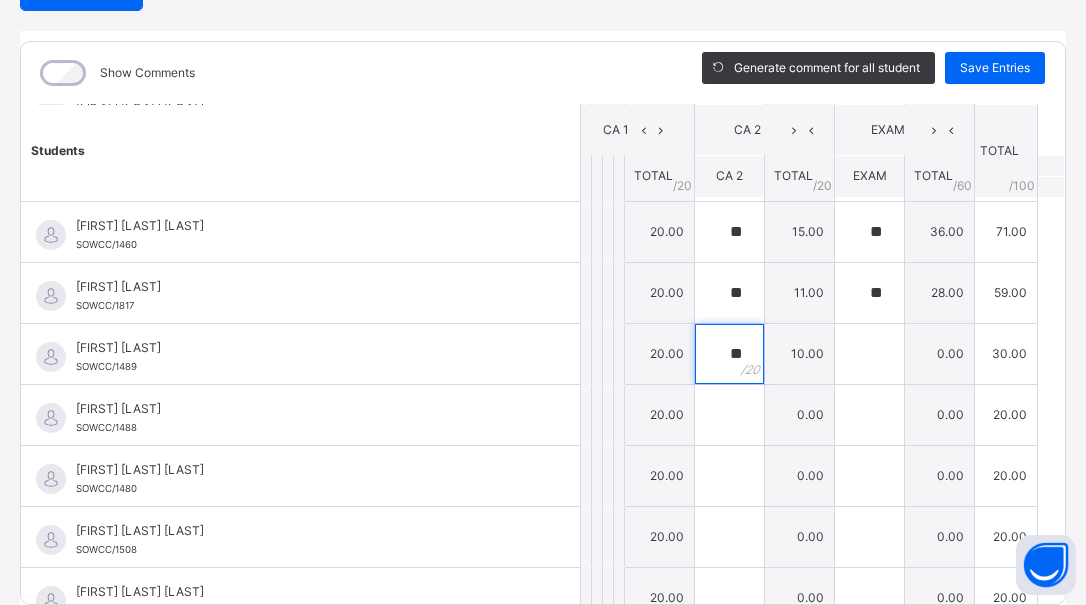 type on "**" 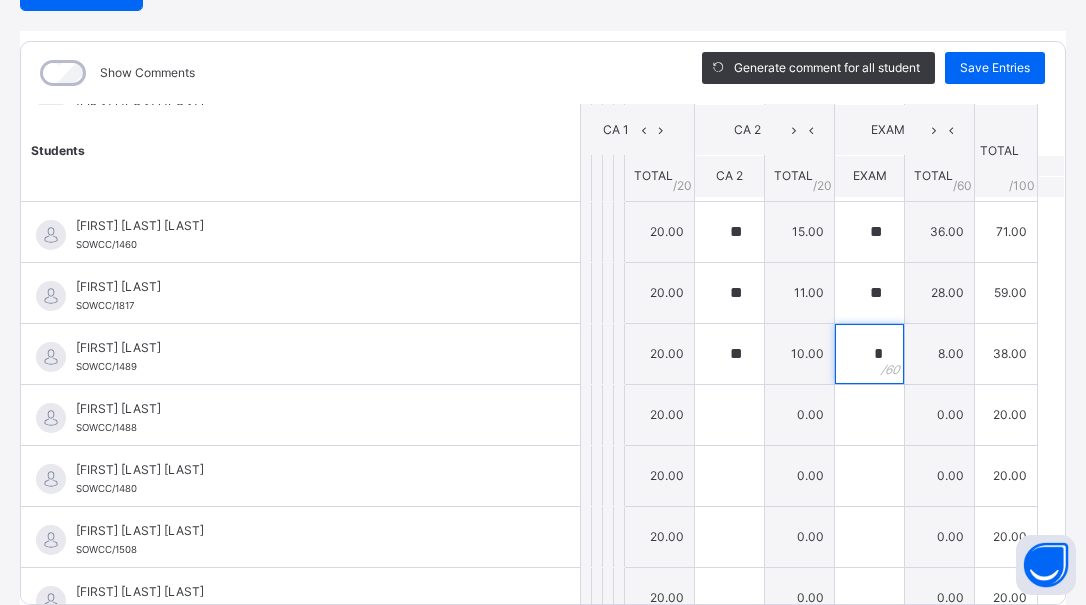 type on "*" 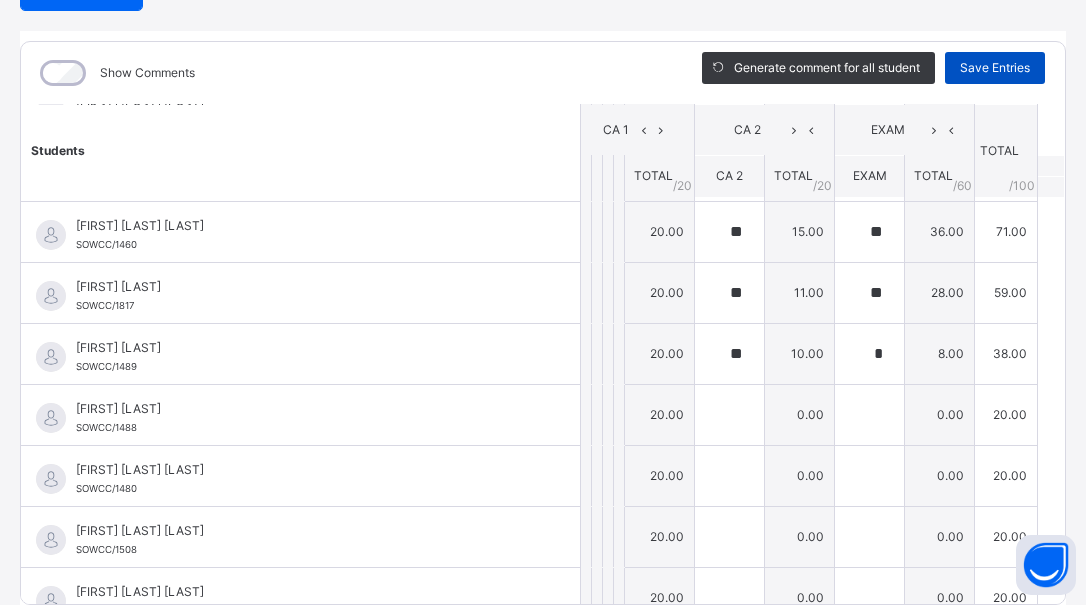 click on "Save Entries" at bounding box center (995, 68) 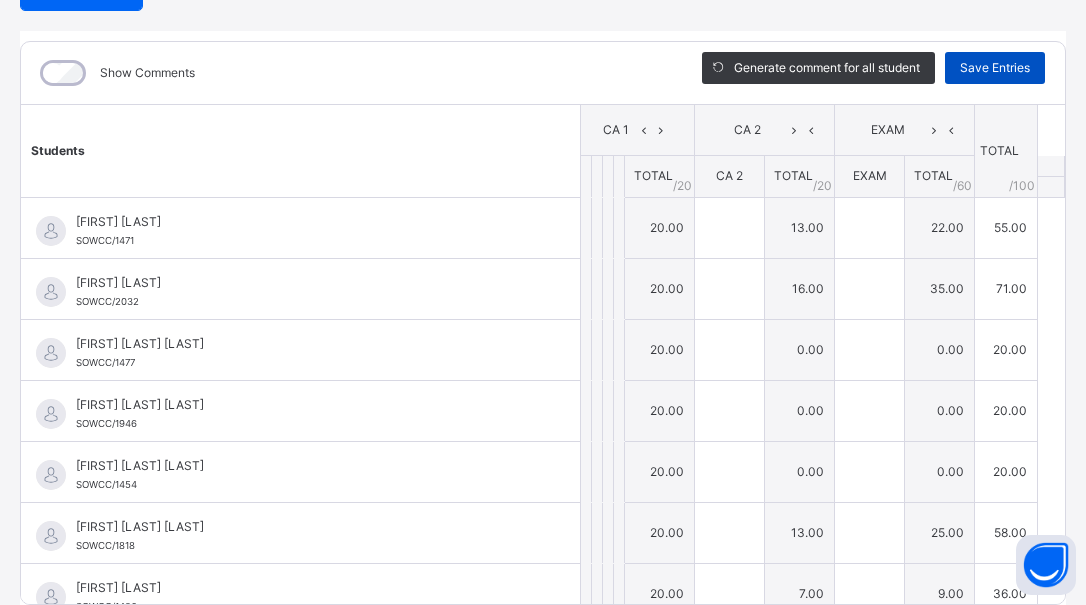 type on "**" 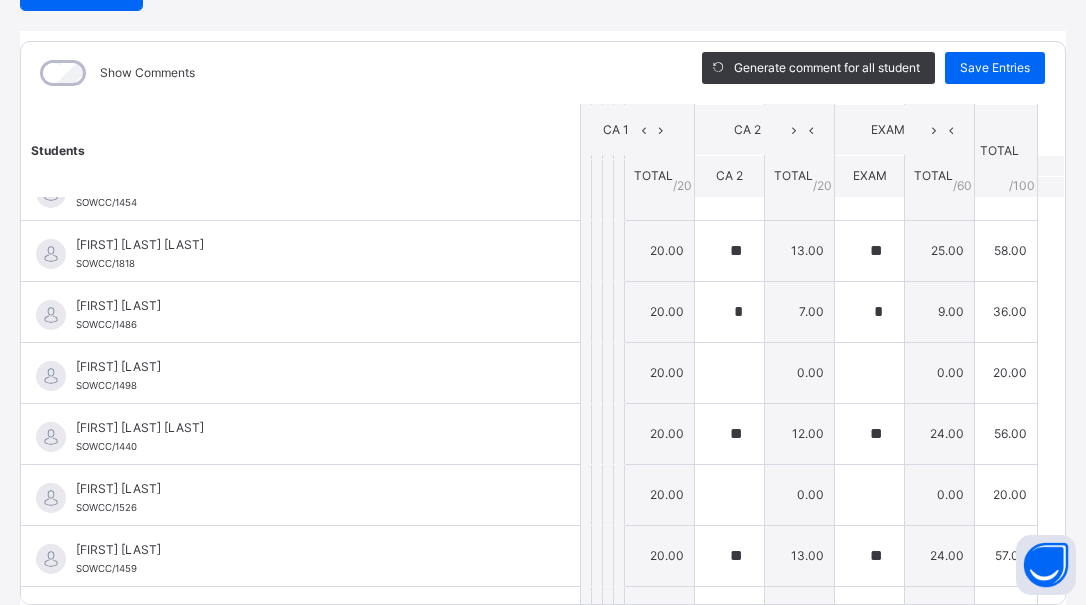 scroll, scrollTop: 294, scrollLeft: 0, axis: vertical 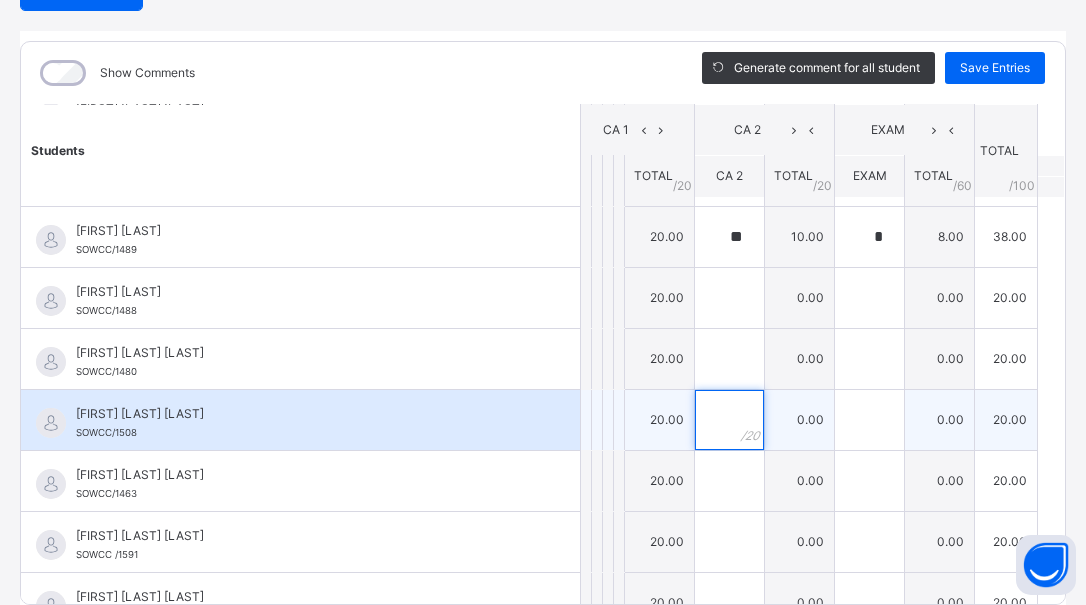 click at bounding box center (729, 420) 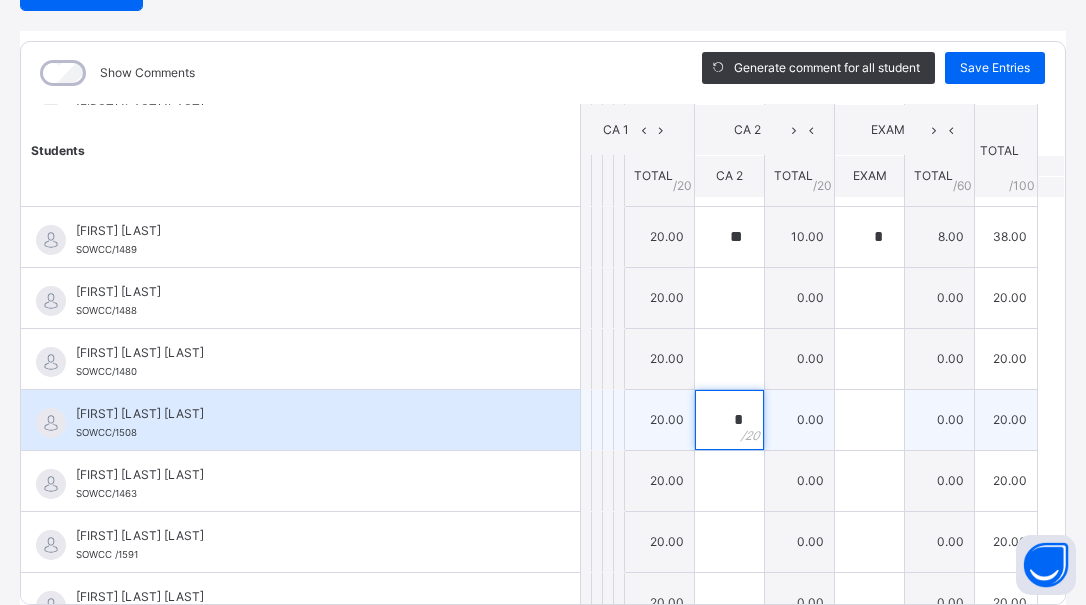 type on "**" 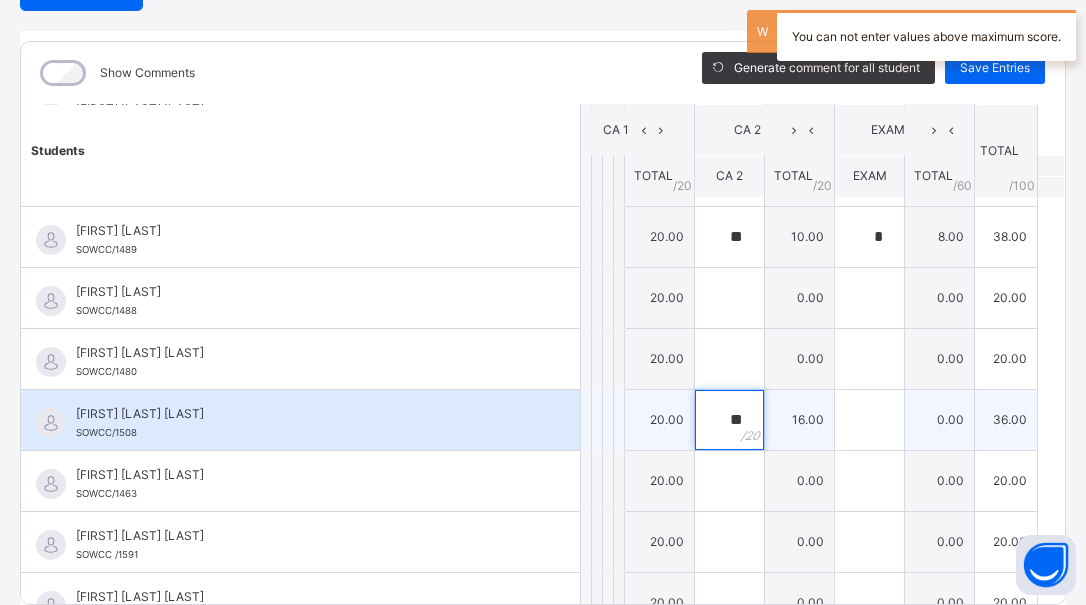 type on "**" 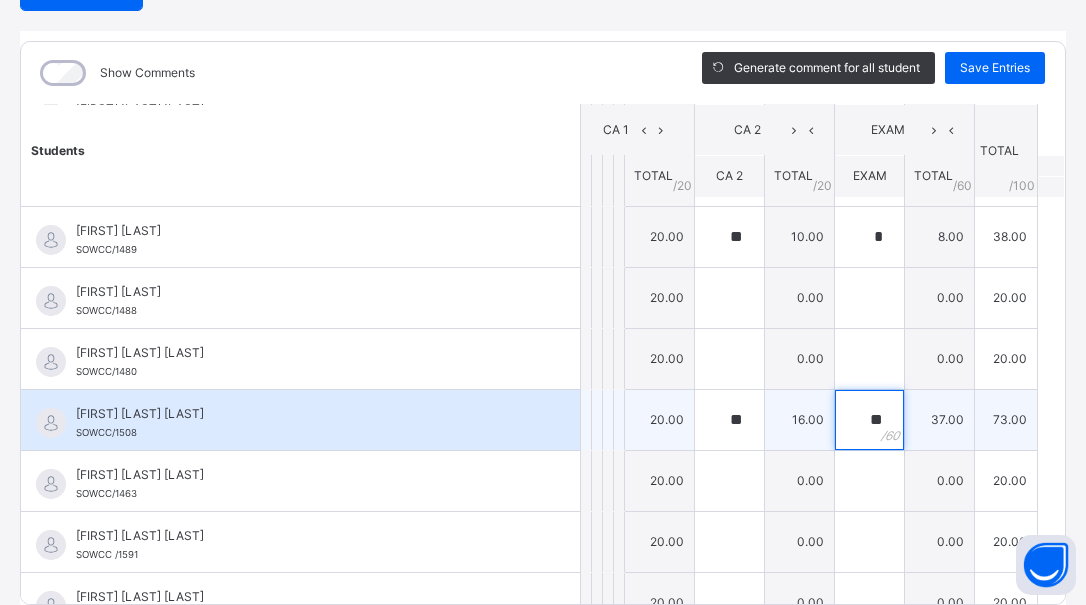 type on "**" 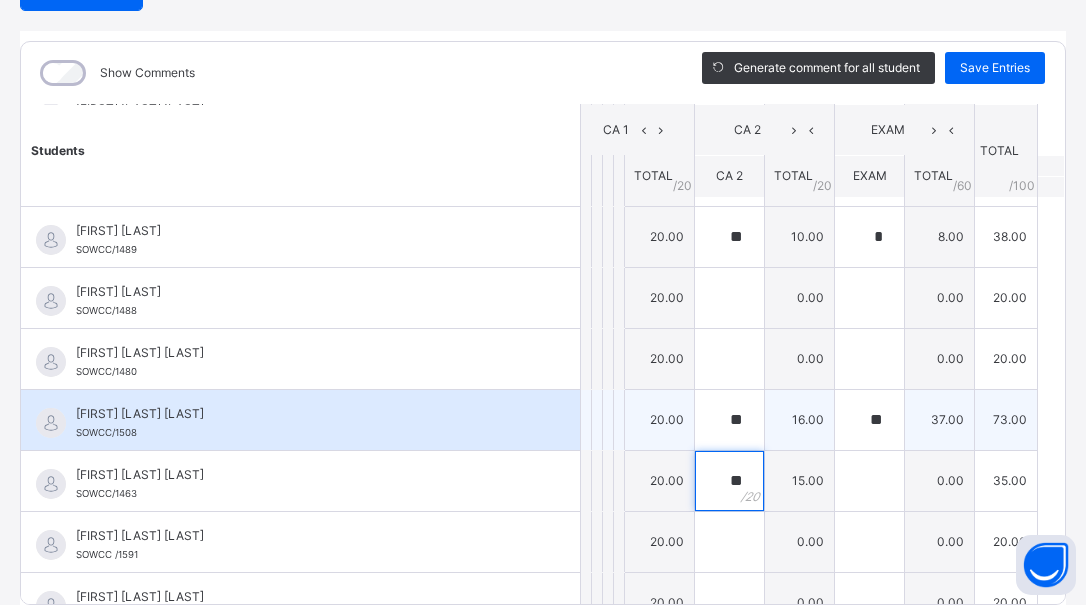 type on "**" 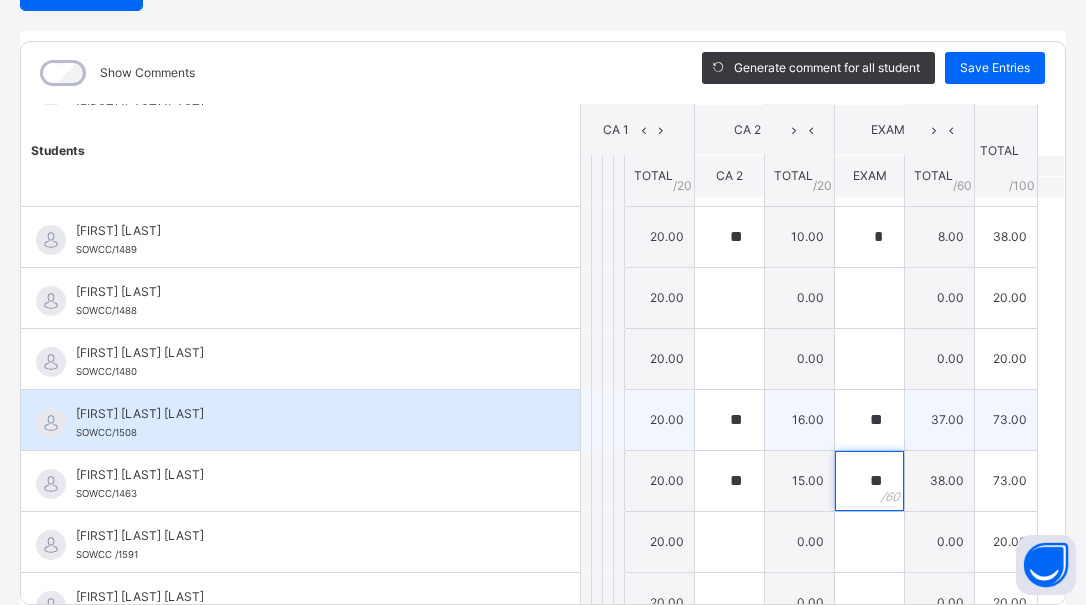 type on "**" 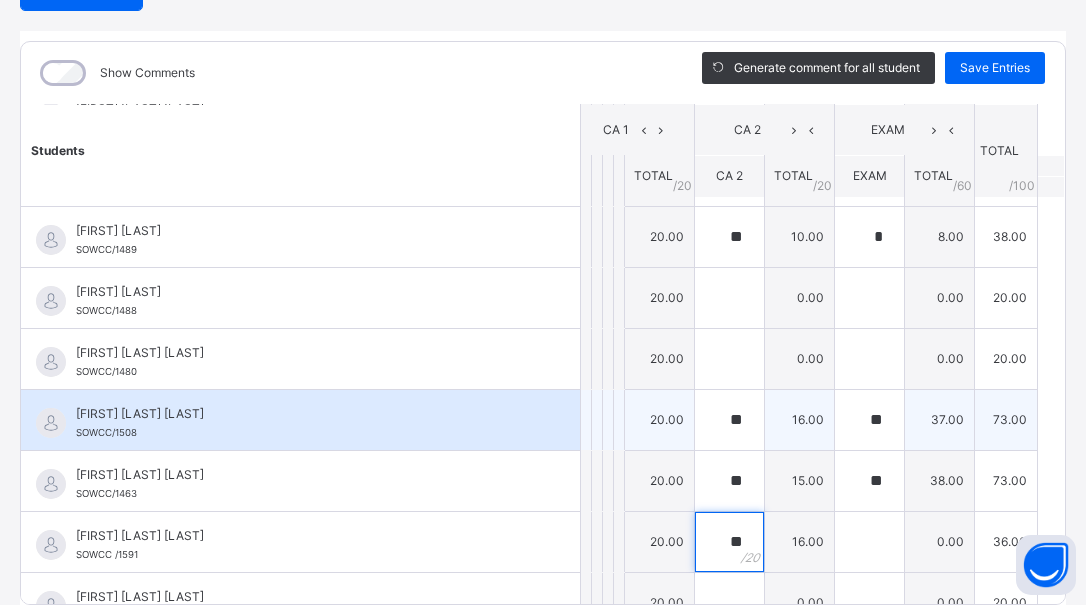 type on "**" 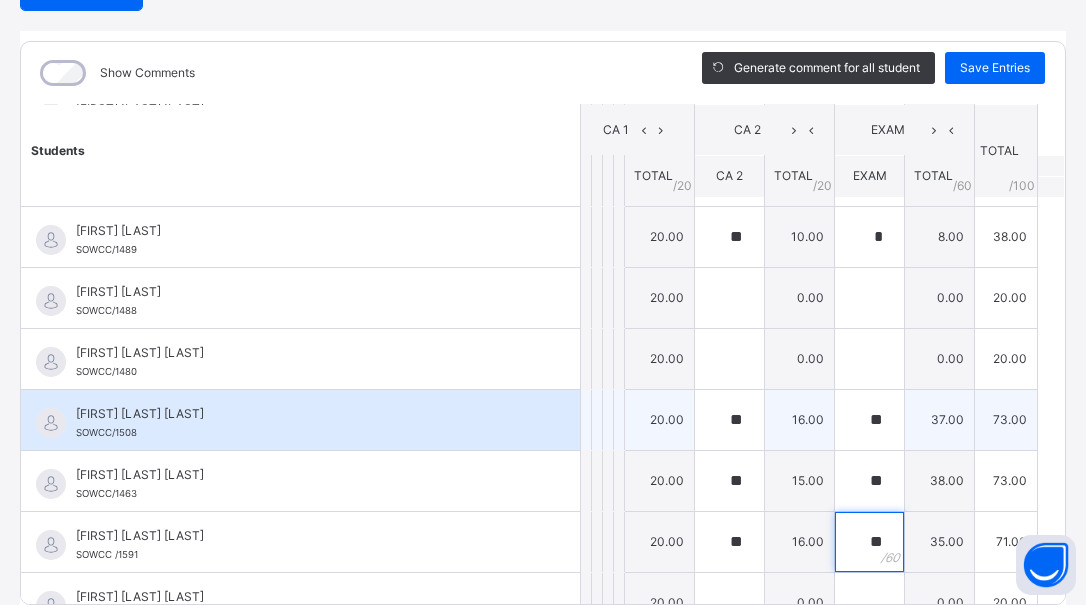 type on "**" 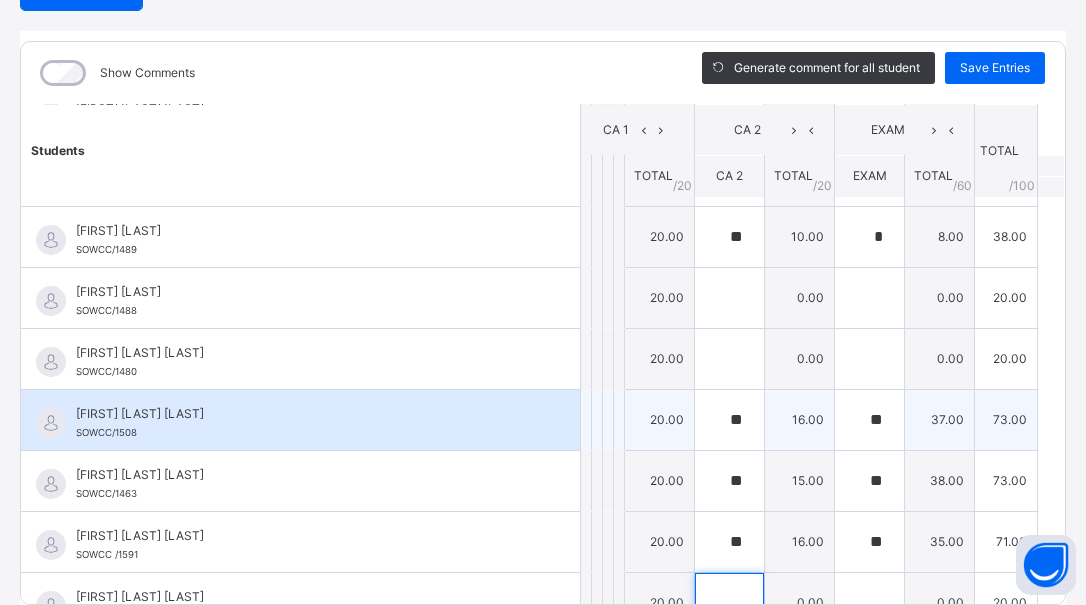 scroll, scrollTop: 935, scrollLeft: 0, axis: vertical 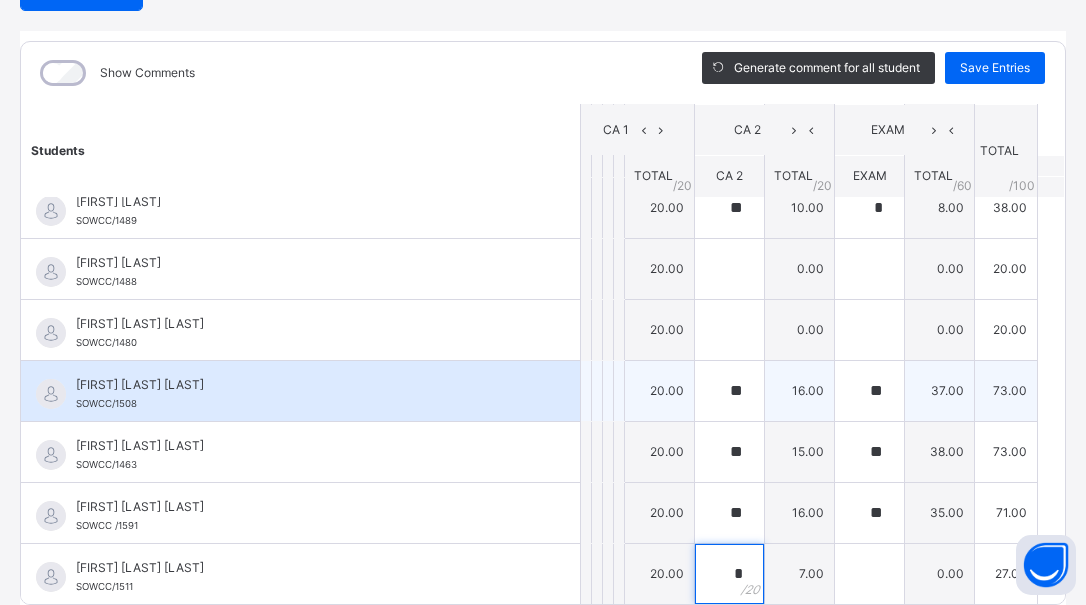 type on "*" 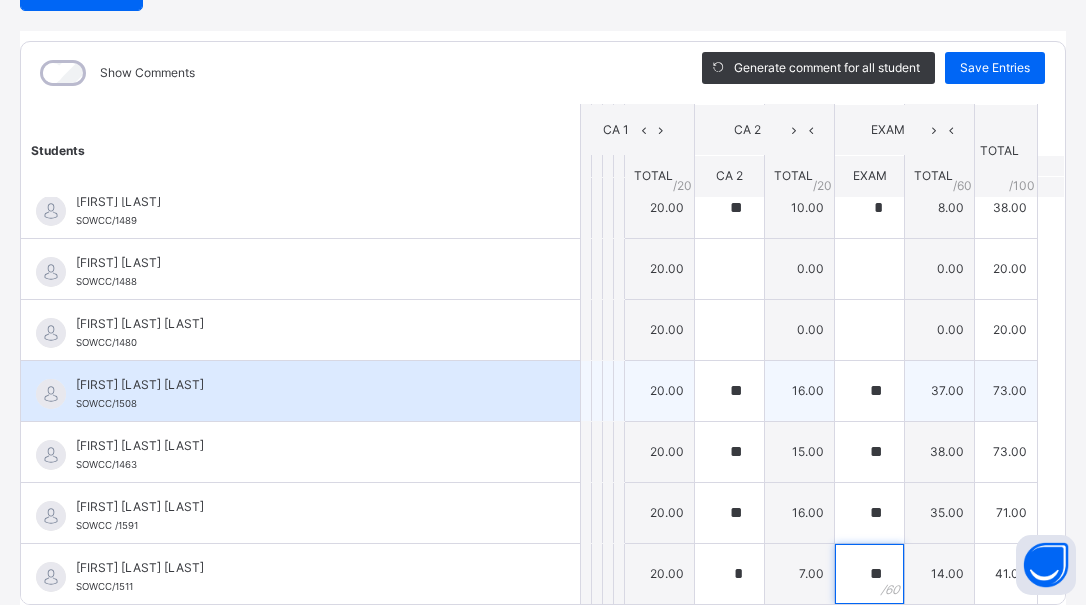 type on "**" 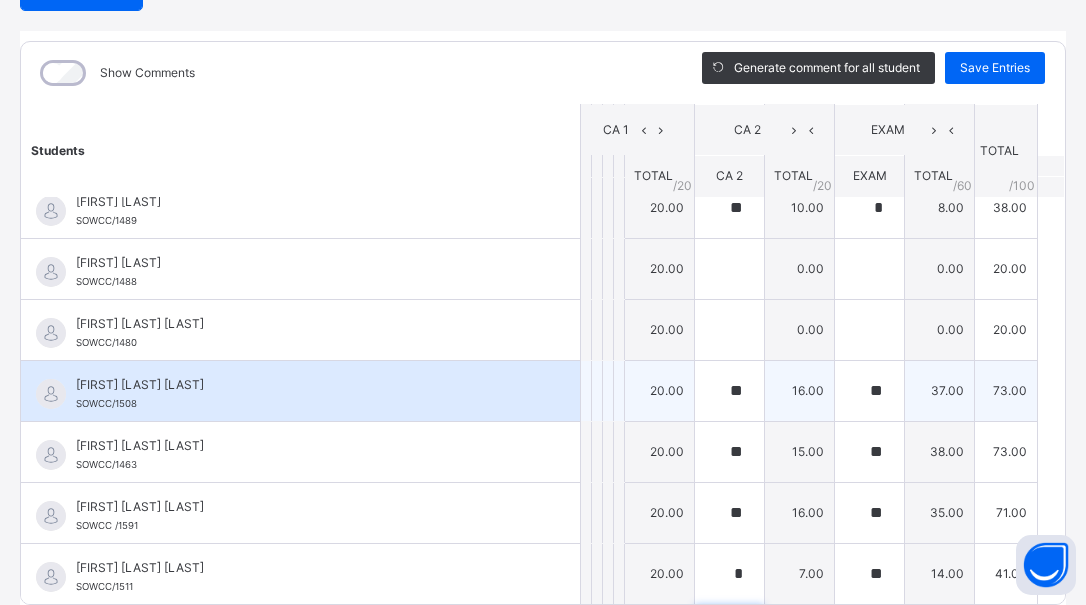 scroll, scrollTop: 1216, scrollLeft: 0, axis: vertical 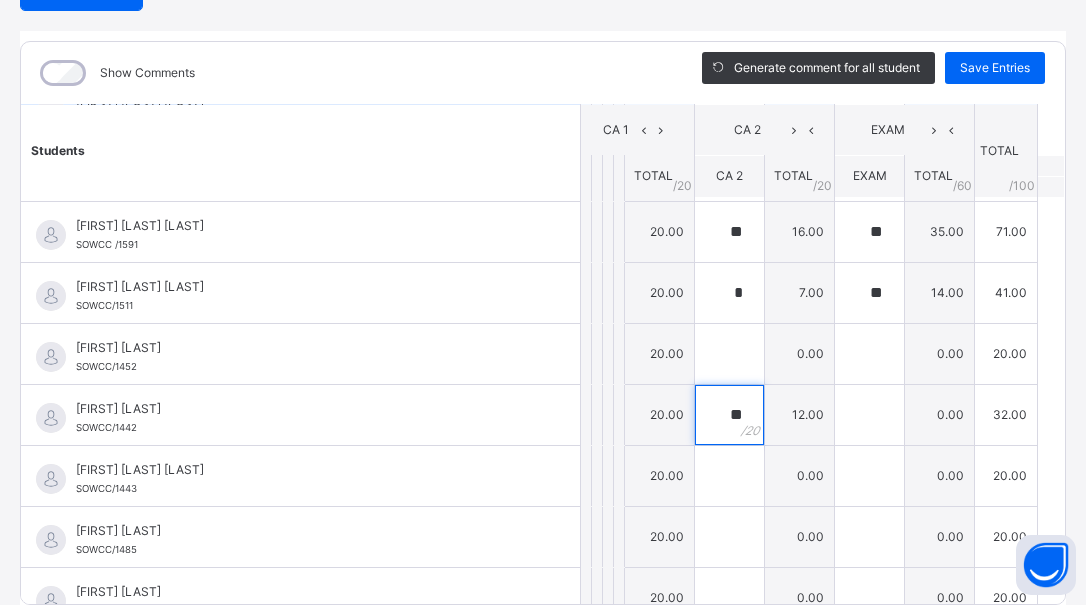 type on "**" 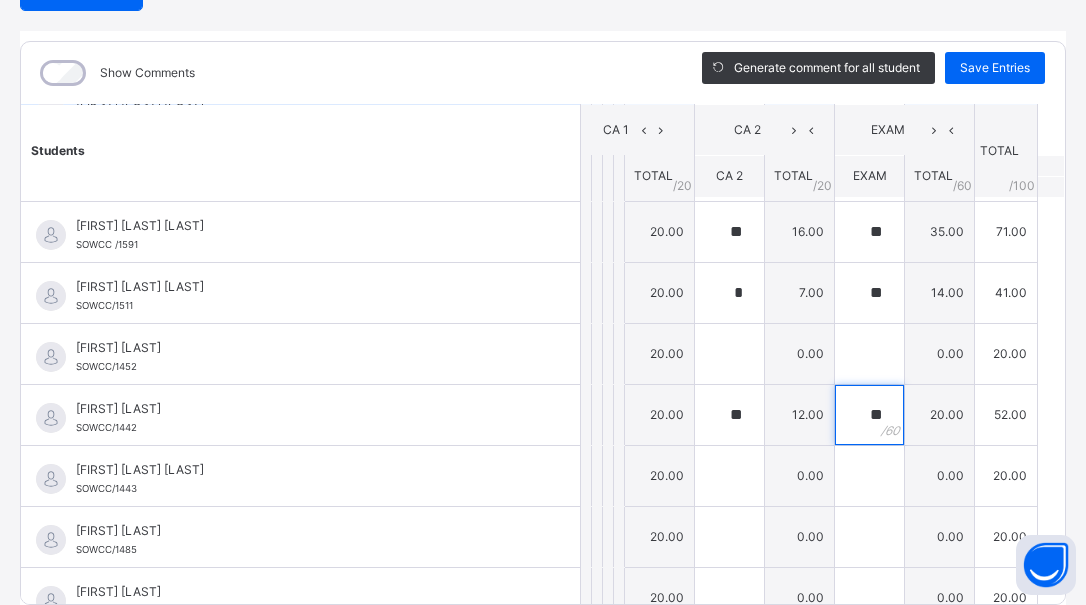 type on "**" 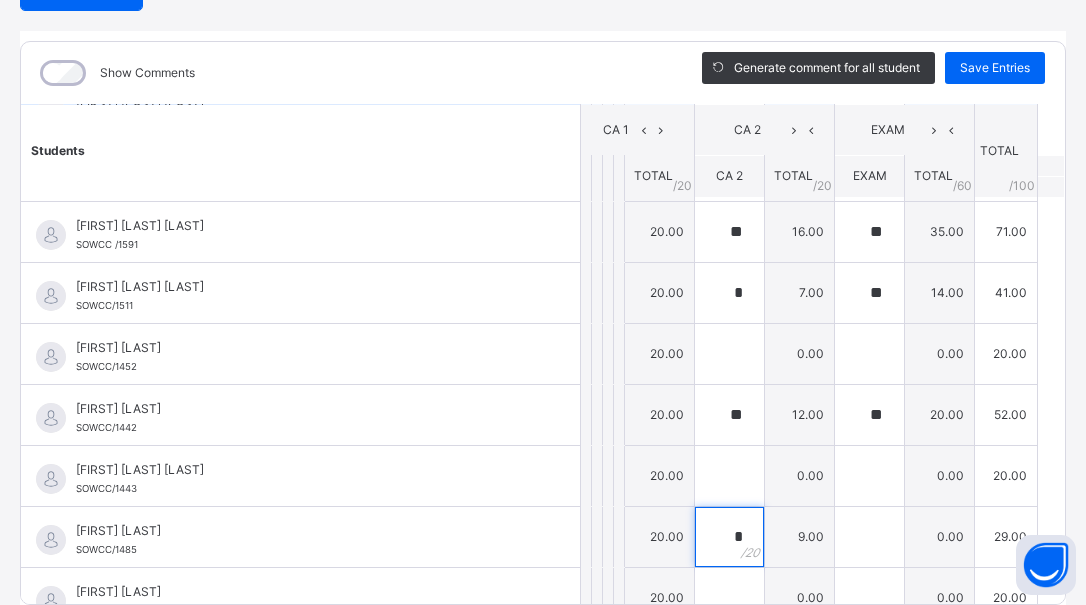 type on "*" 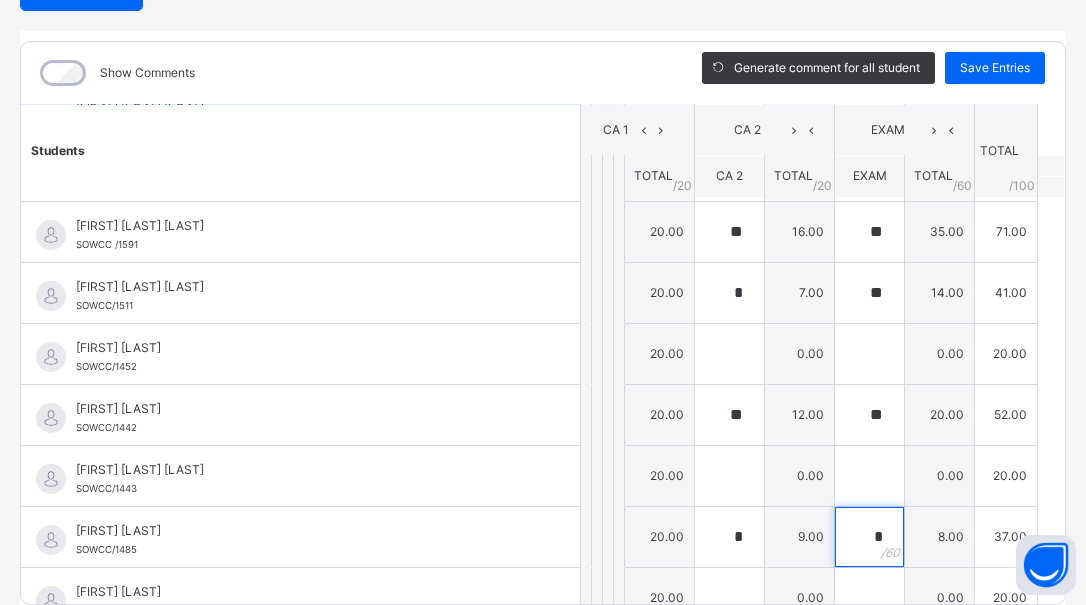 type on "*" 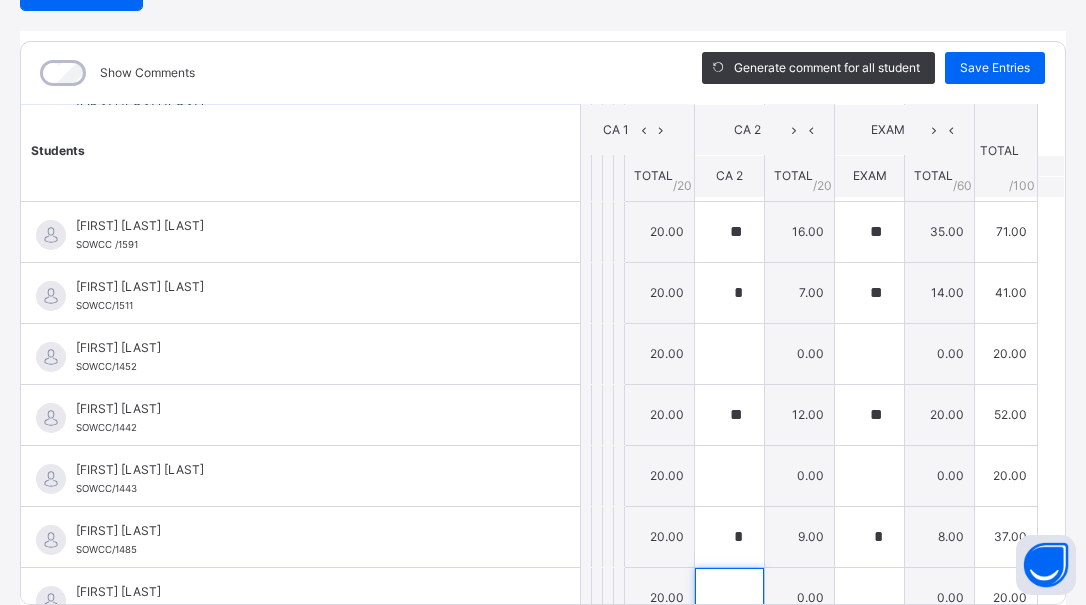 scroll, scrollTop: 1240, scrollLeft: 0, axis: vertical 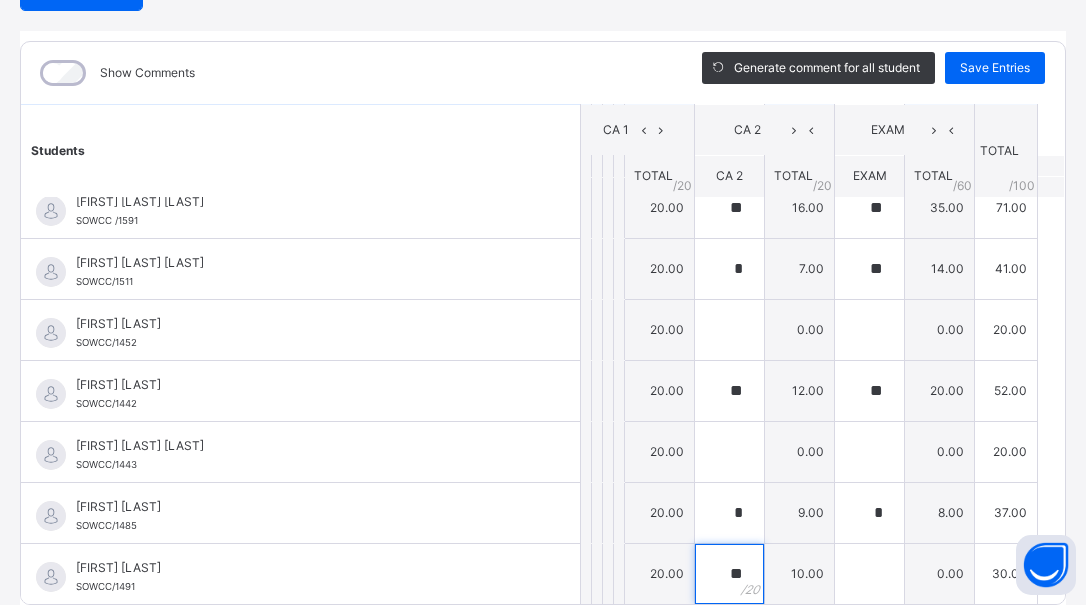 type on "**" 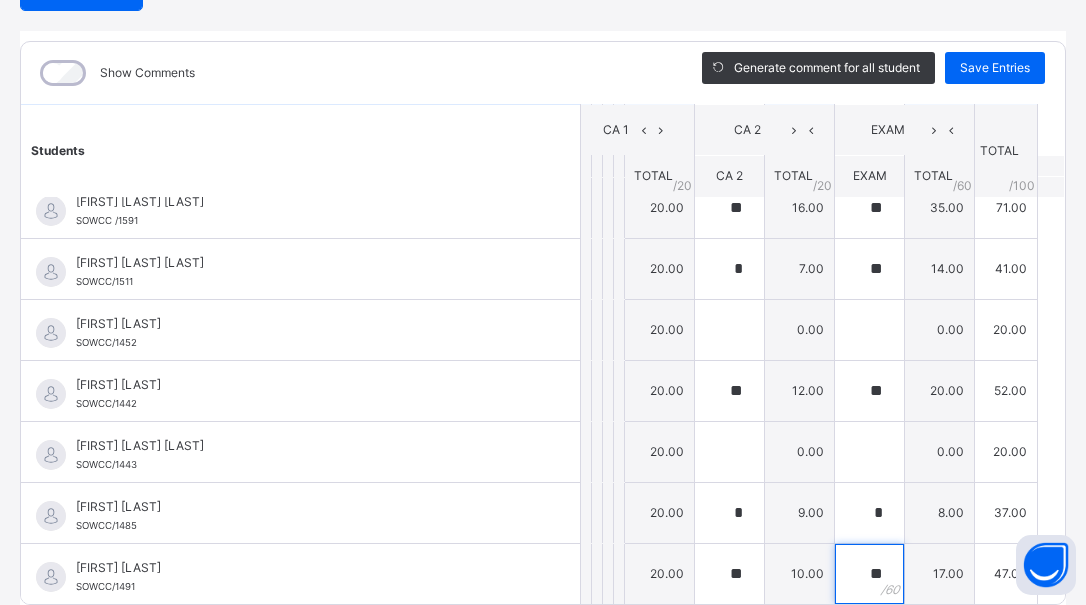 type on "**" 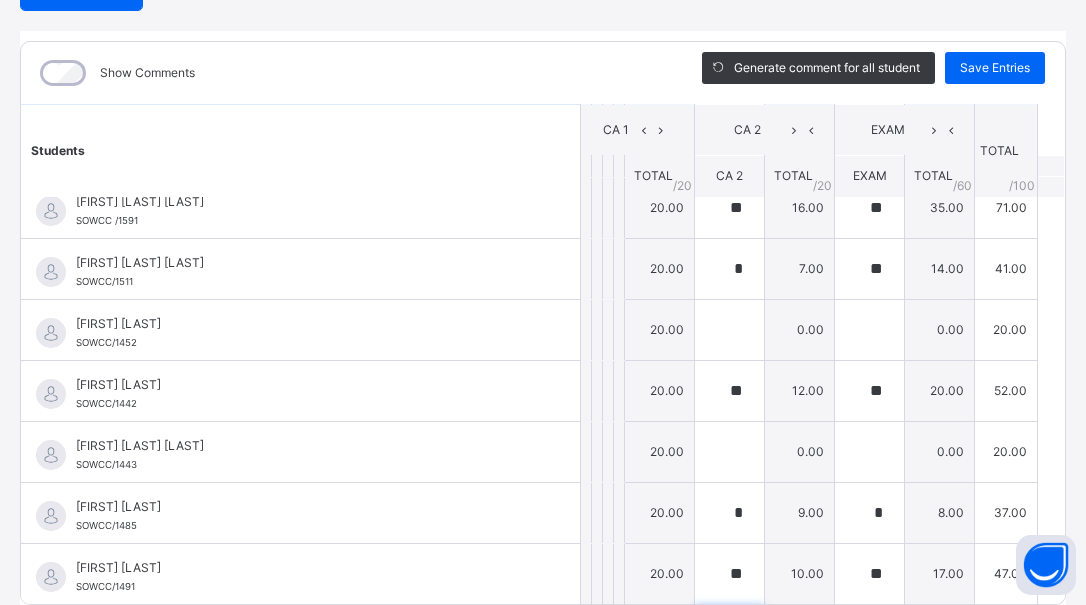 scroll, scrollTop: 1521, scrollLeft: 0, axis: vertical 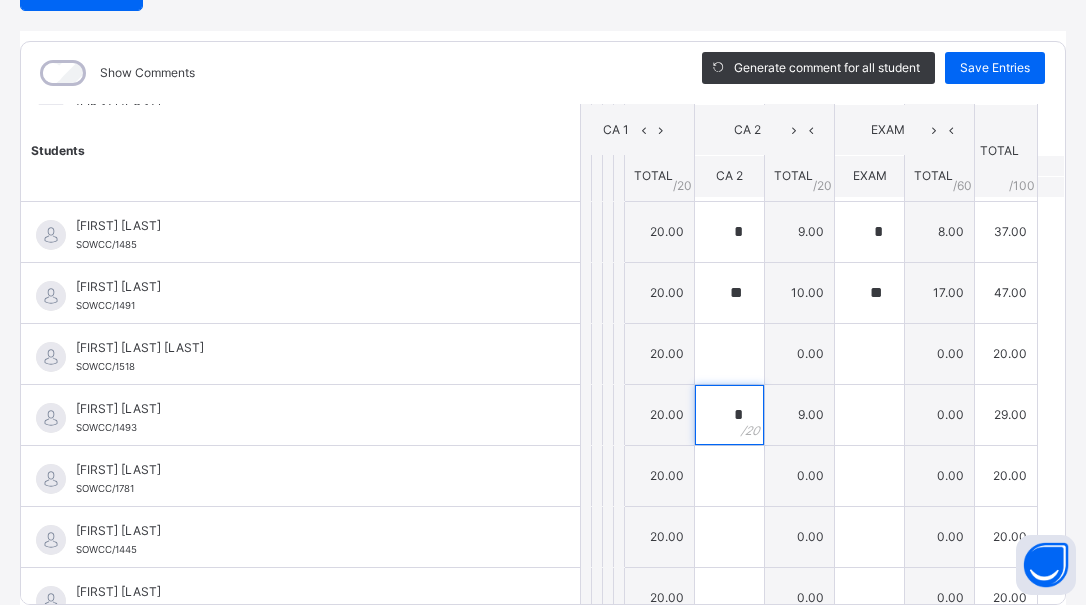type on "*" 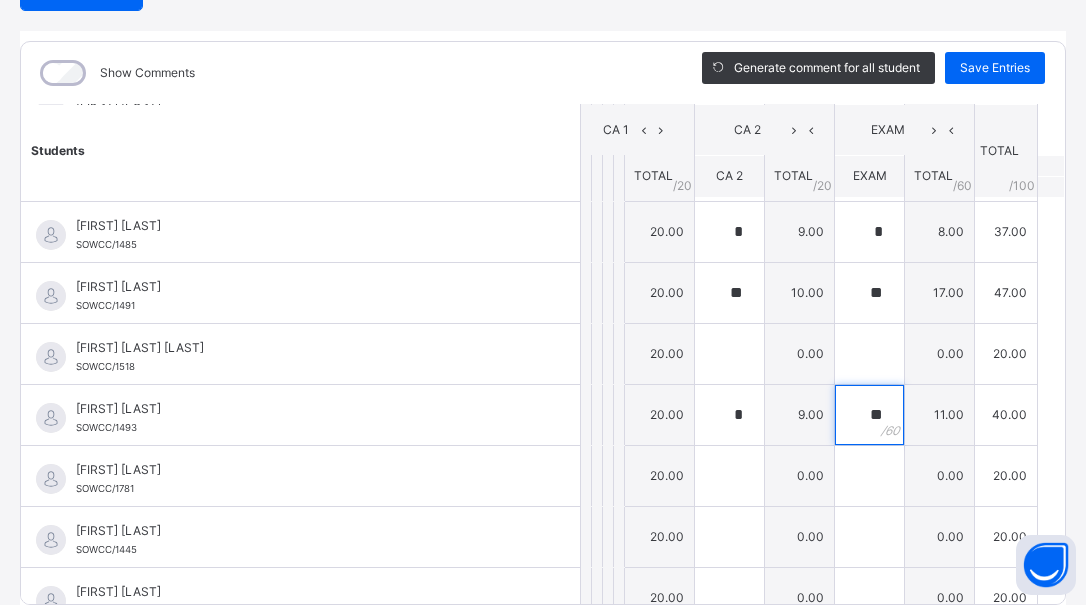 type on "**" 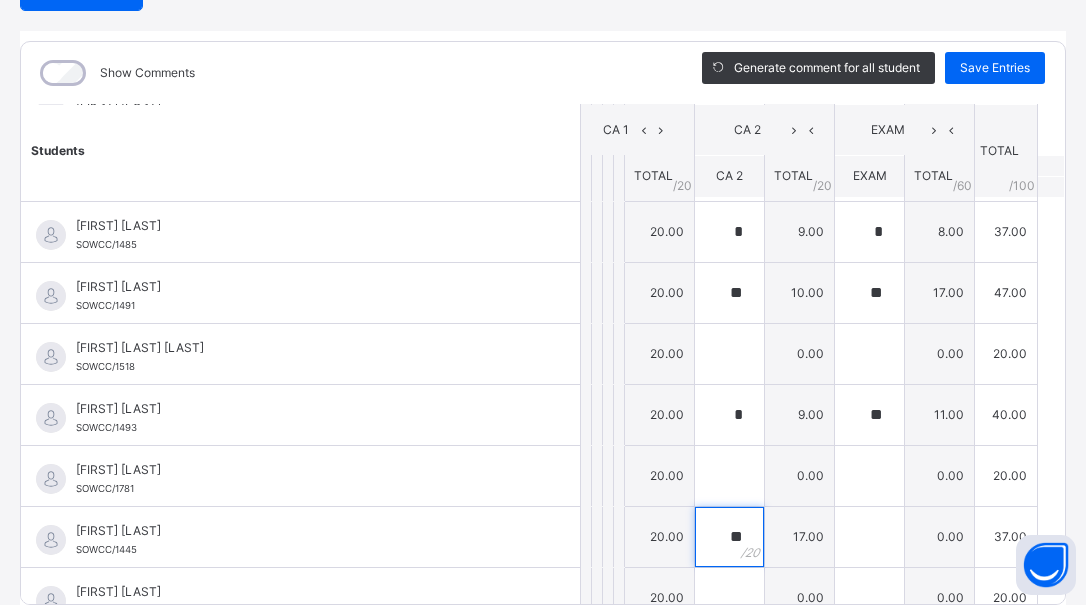 type on "**" 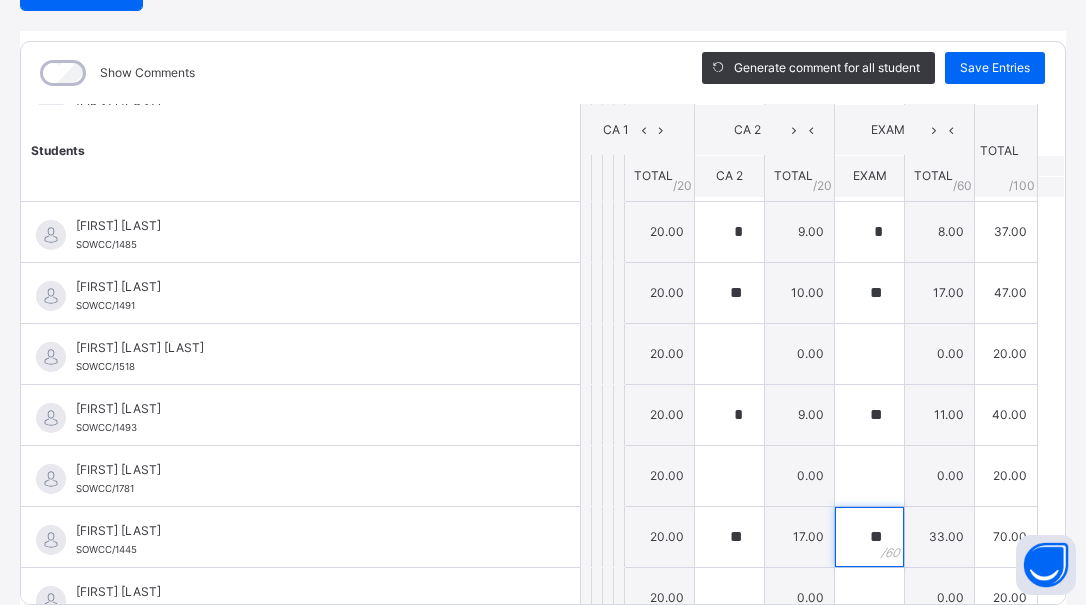 type on "**" 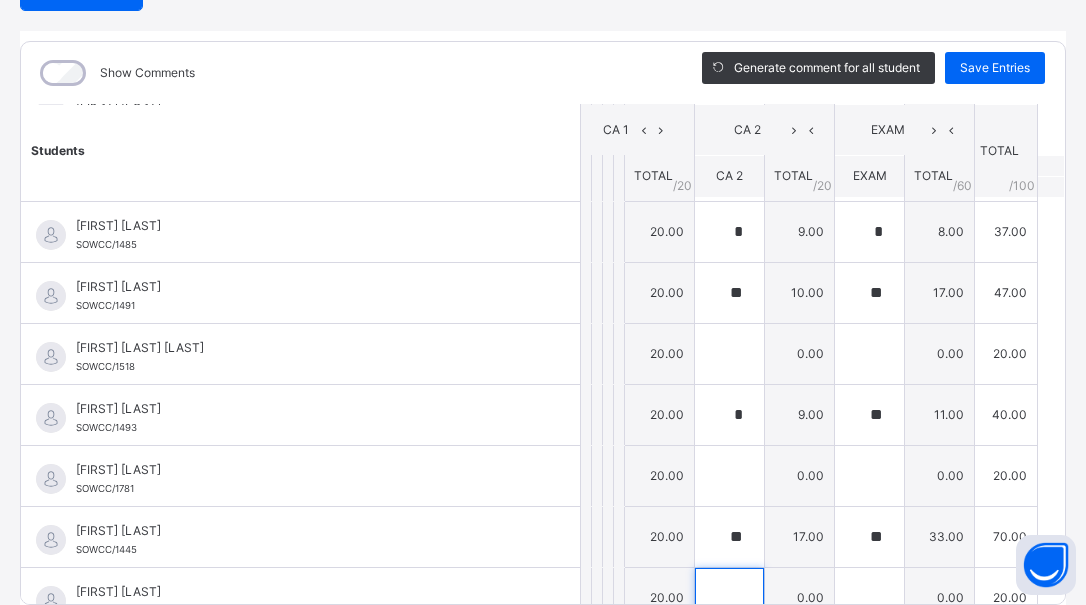 scroll, scrollTop: 1545, scrollLeft: 0, axis: vertical 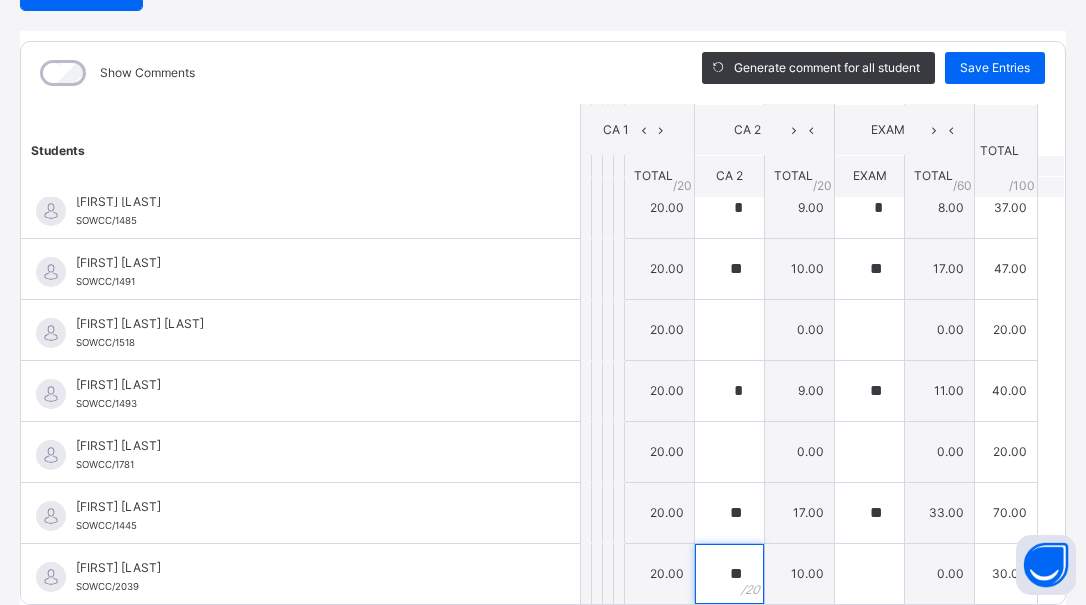 type on "**" 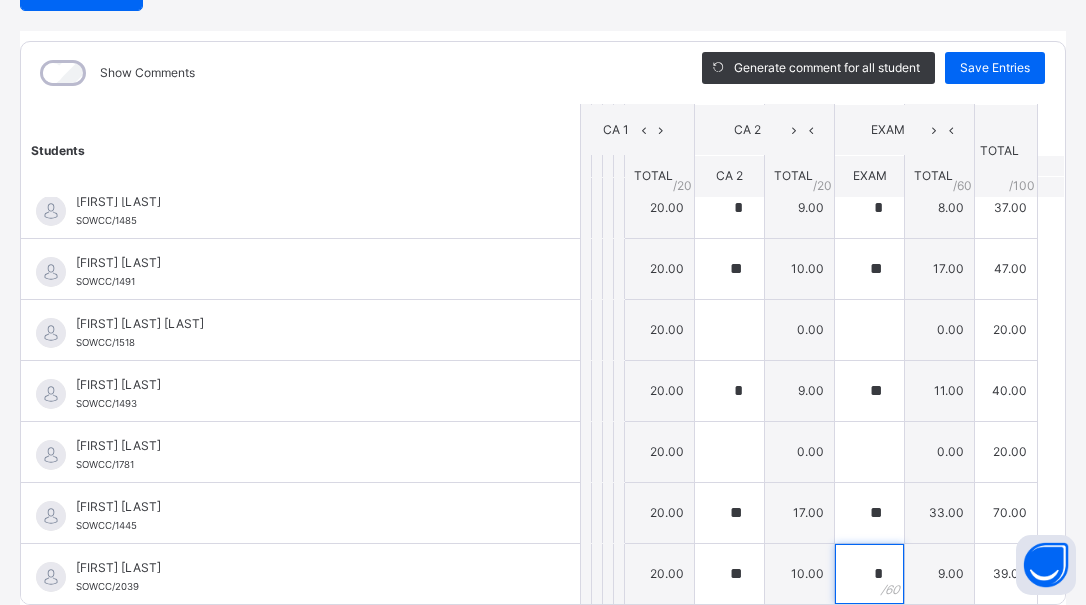 type on "*" 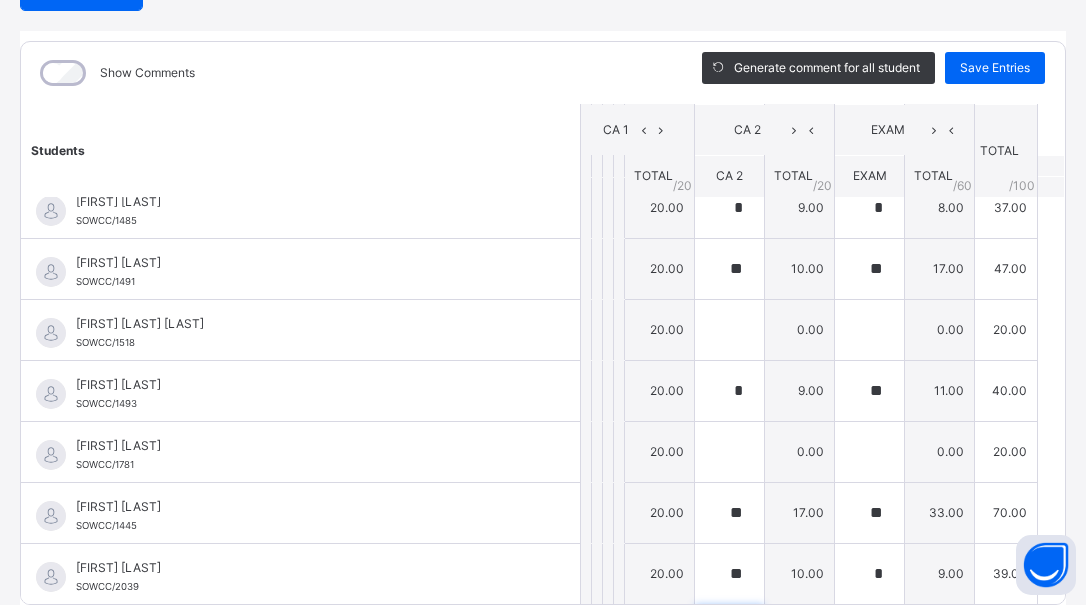 scroll, scrollTop: 1826, scrollLeft: 0, axis: vertical 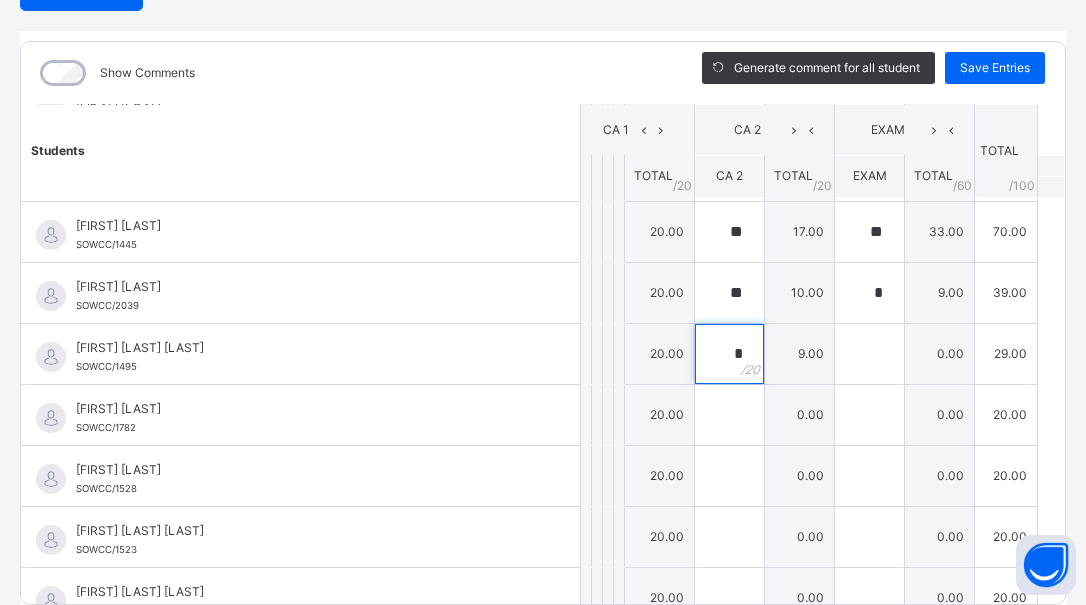 type on "*" 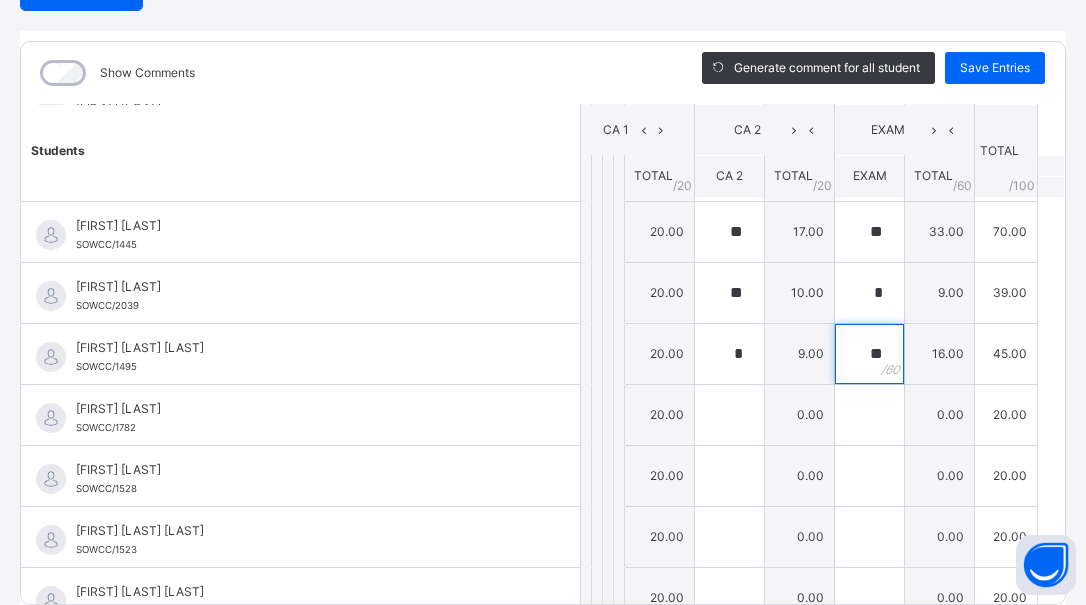 type on "**" 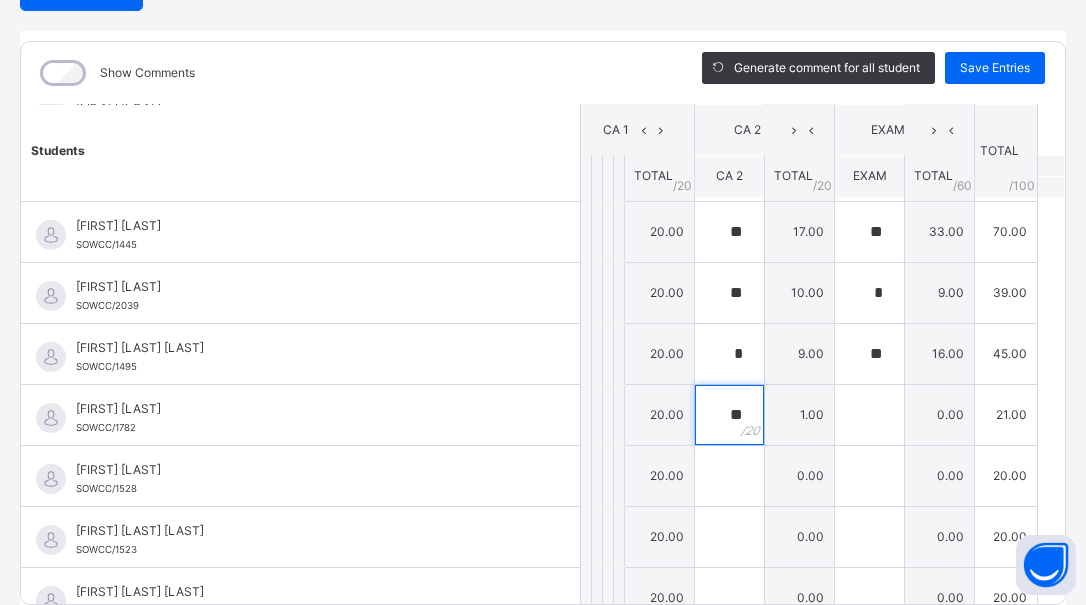 type on "**" 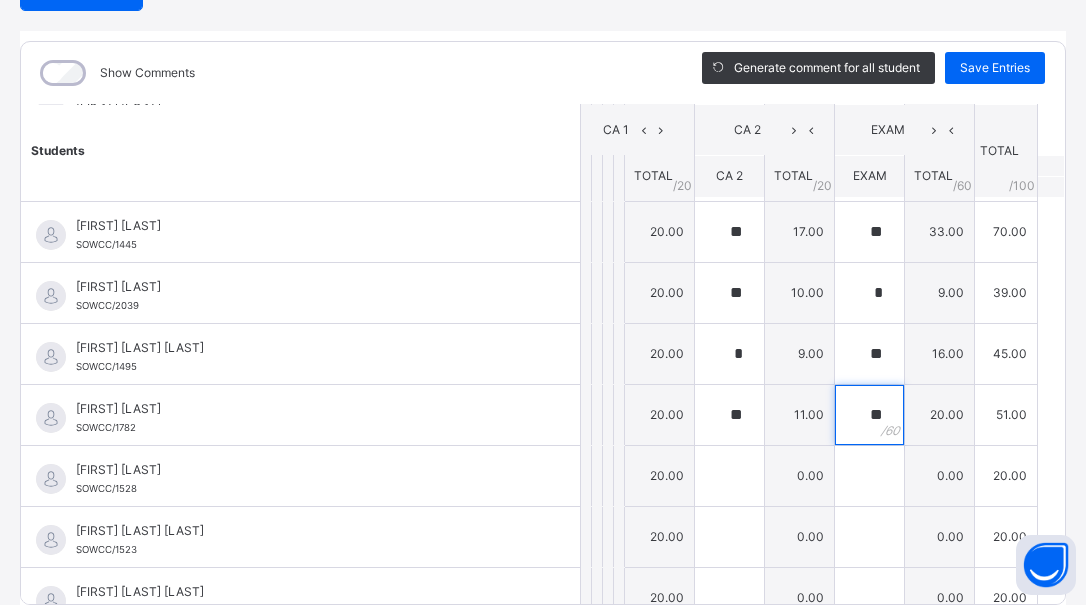type on "**" 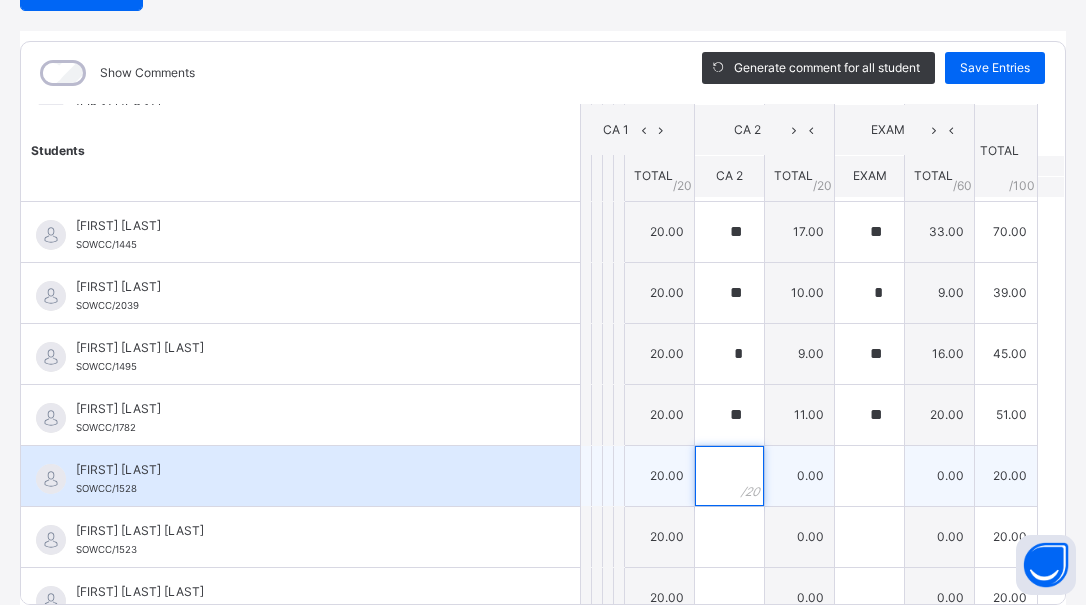 click at bounding box center (729, 476) 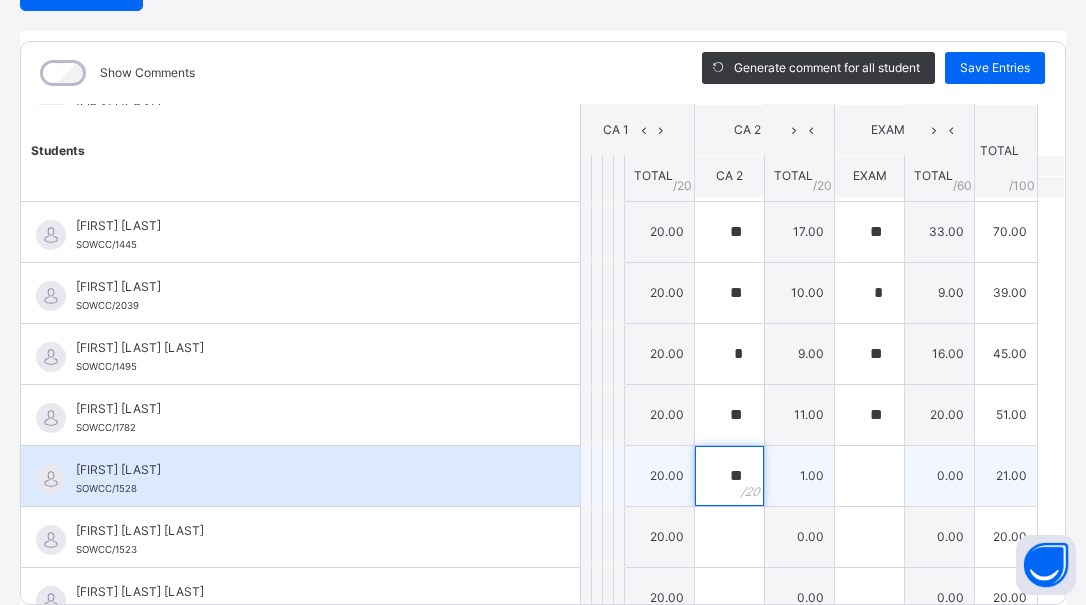 type on "**" 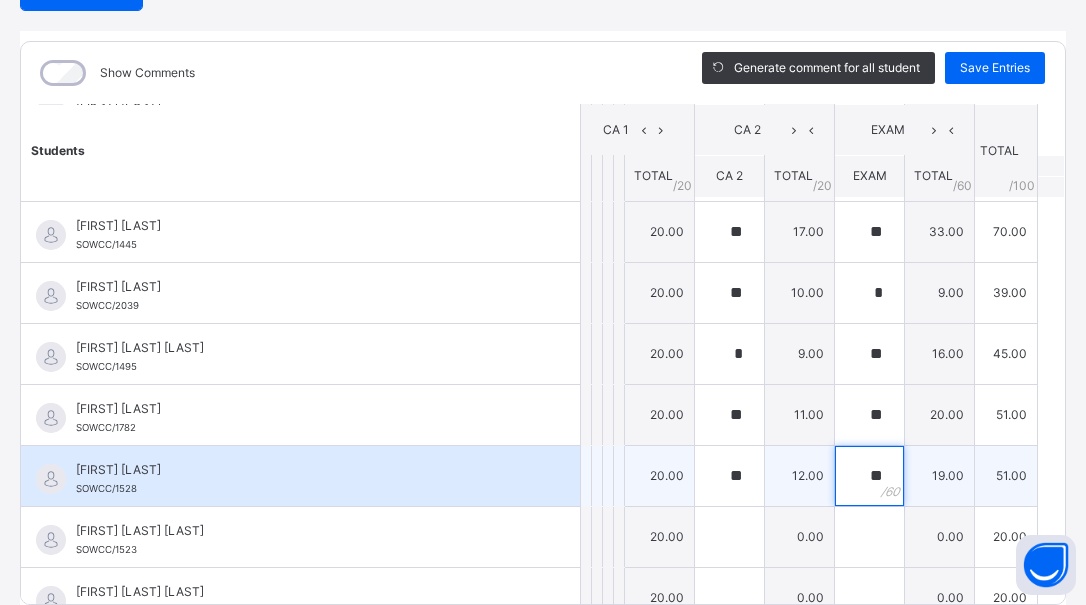 type on "**" 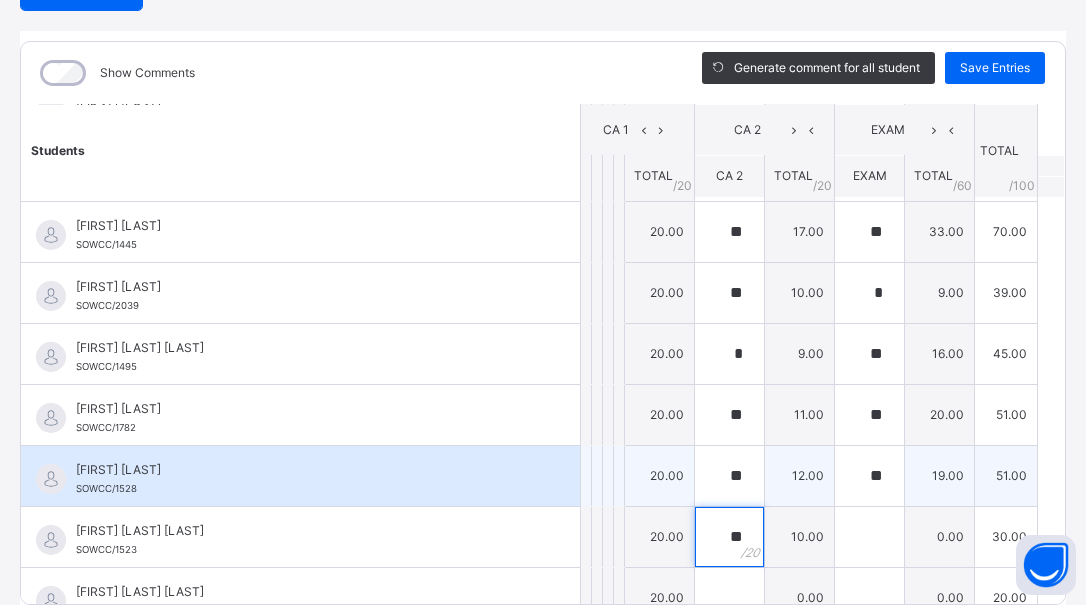 type on "**" 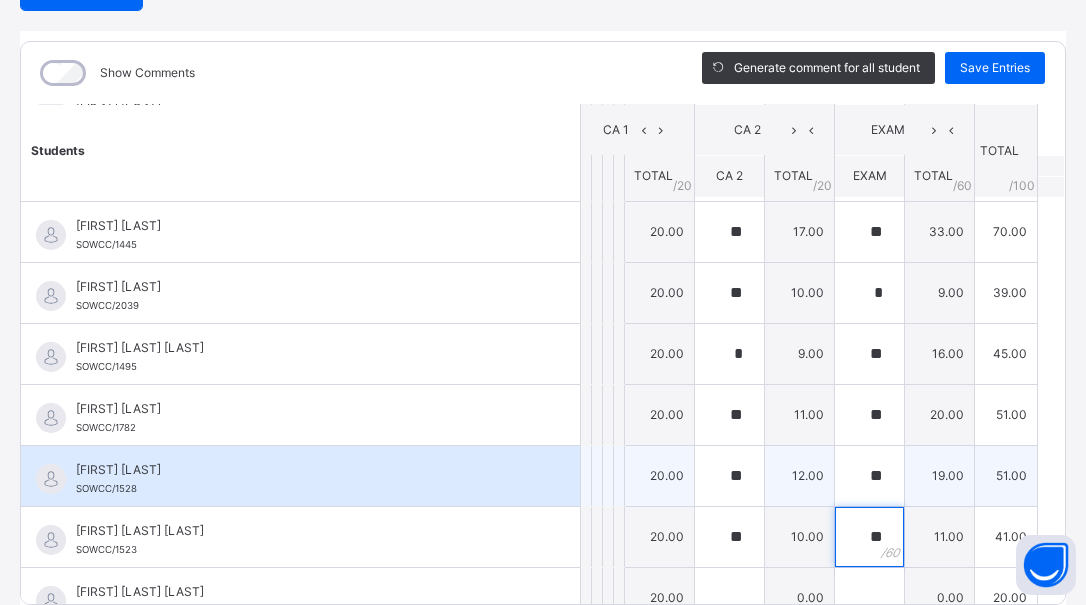 type on "**" 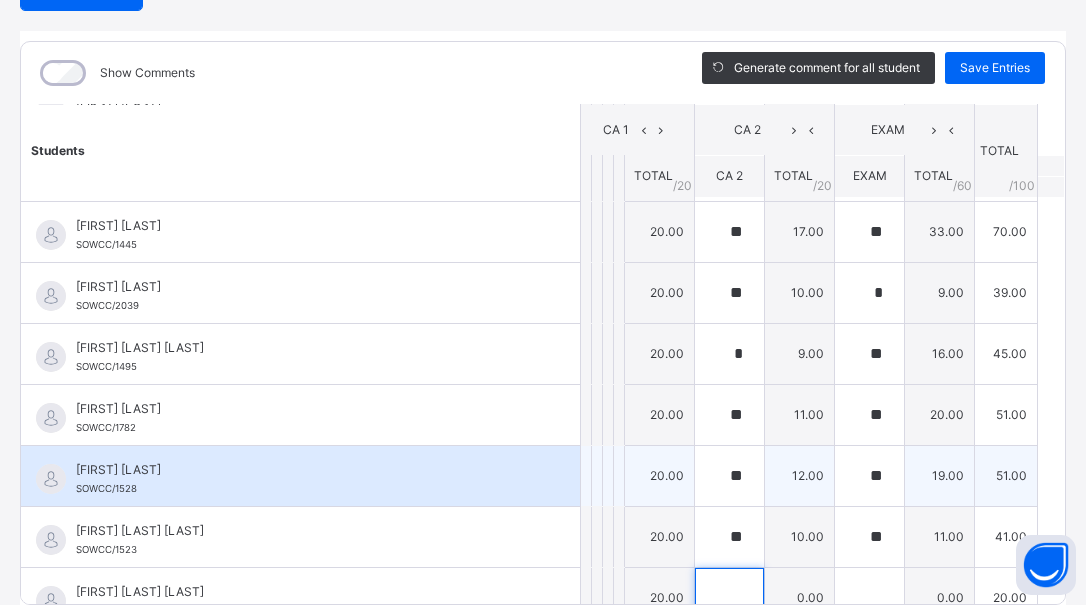 scroll, scrollTop: 1850, scrollLeft: 0, axis: vertical 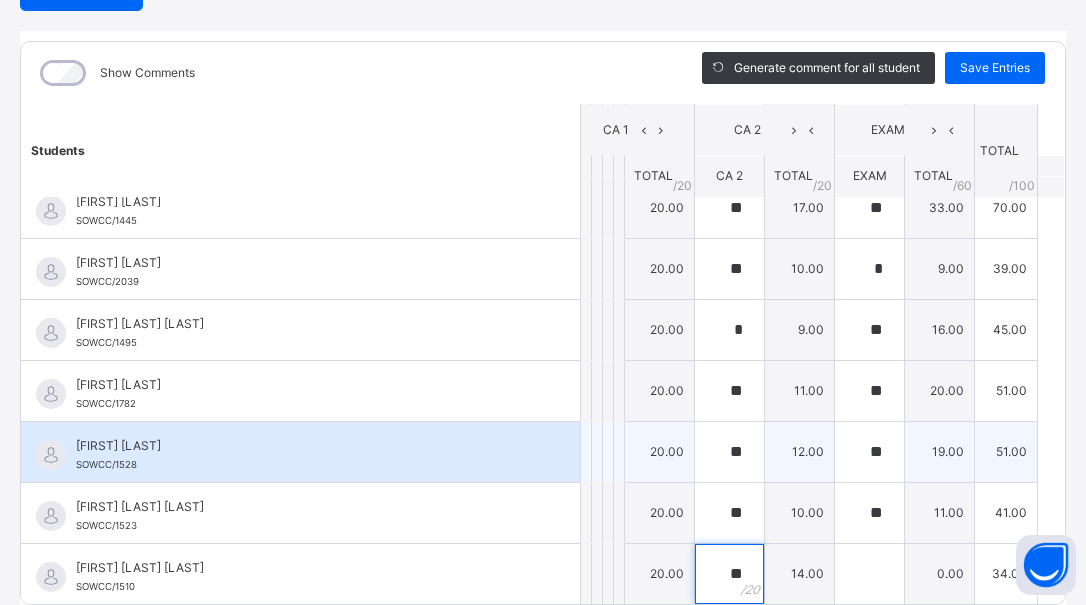type on "**" 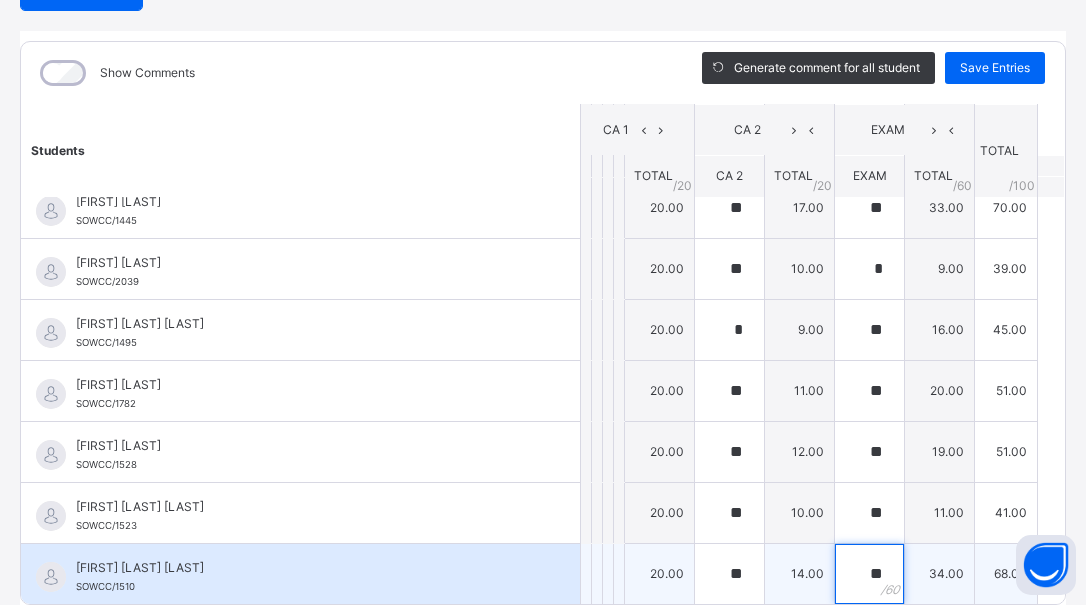 type on "**" 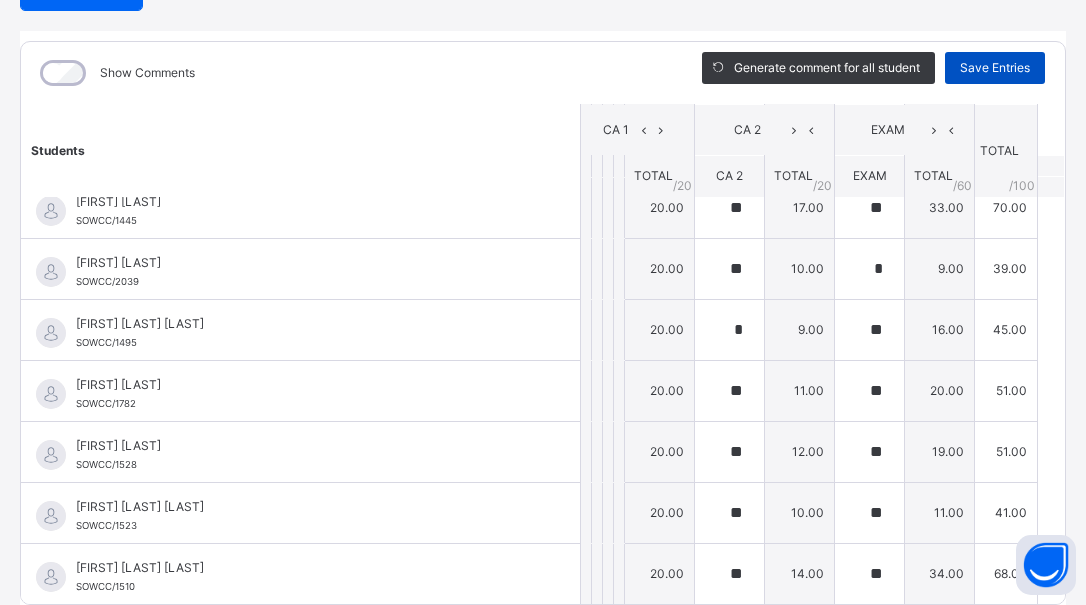click on "Save Entries" at bounding box center [995, 68] 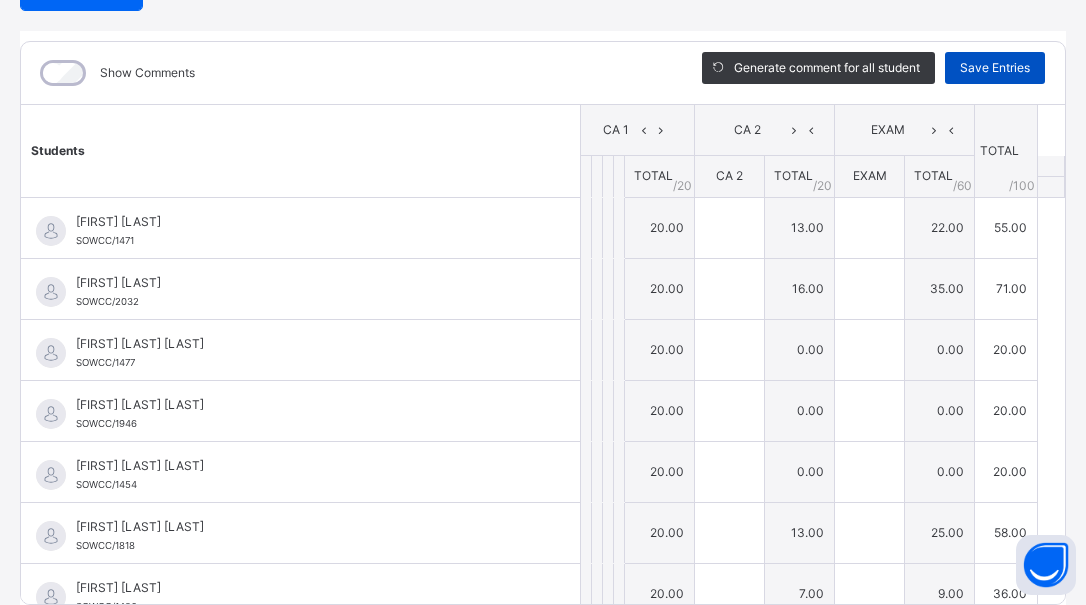 type on "**" 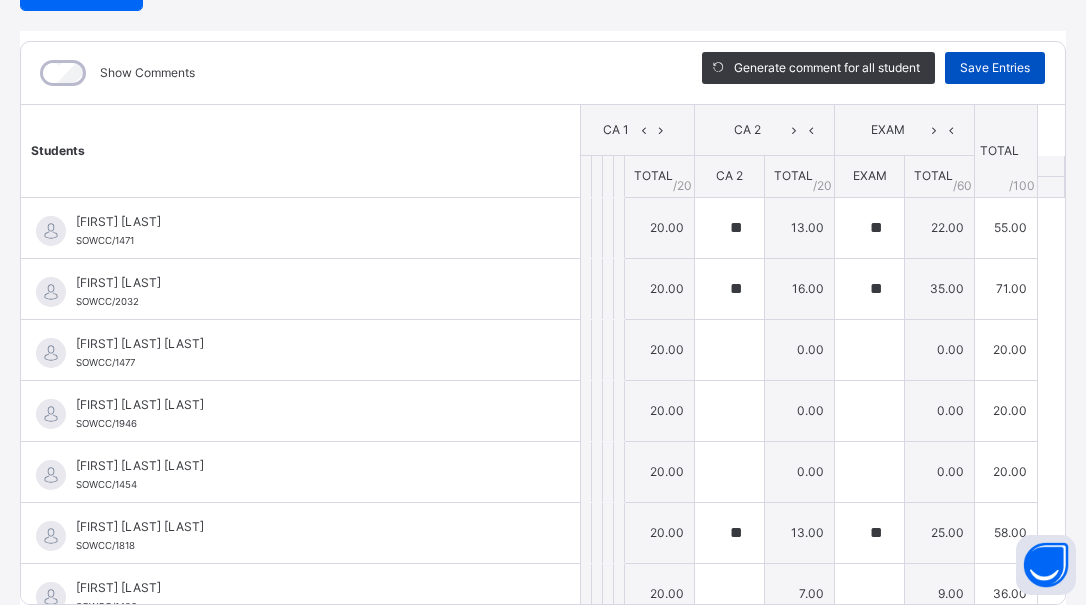 type on "*" 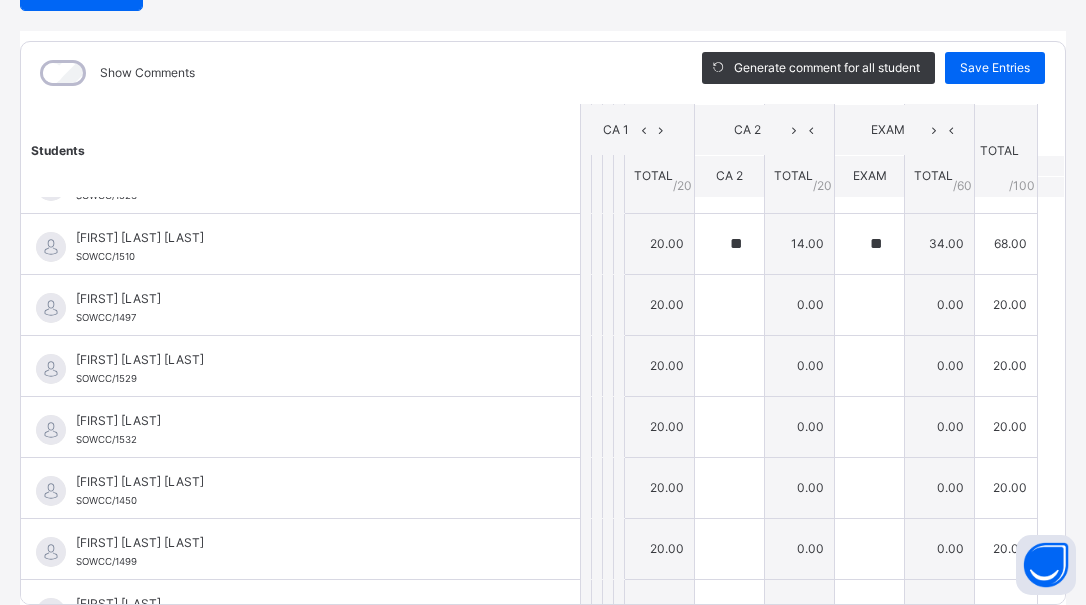 scroll, scrollTop: 2168, scrollLeft: 0, axis: vertical 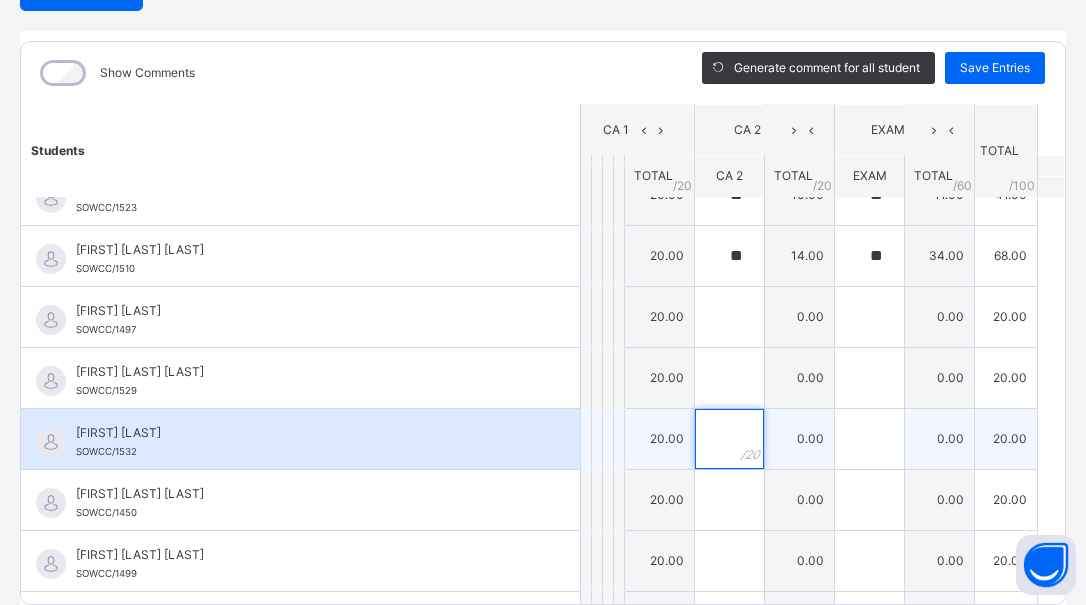click at bounding box center (729, 439) 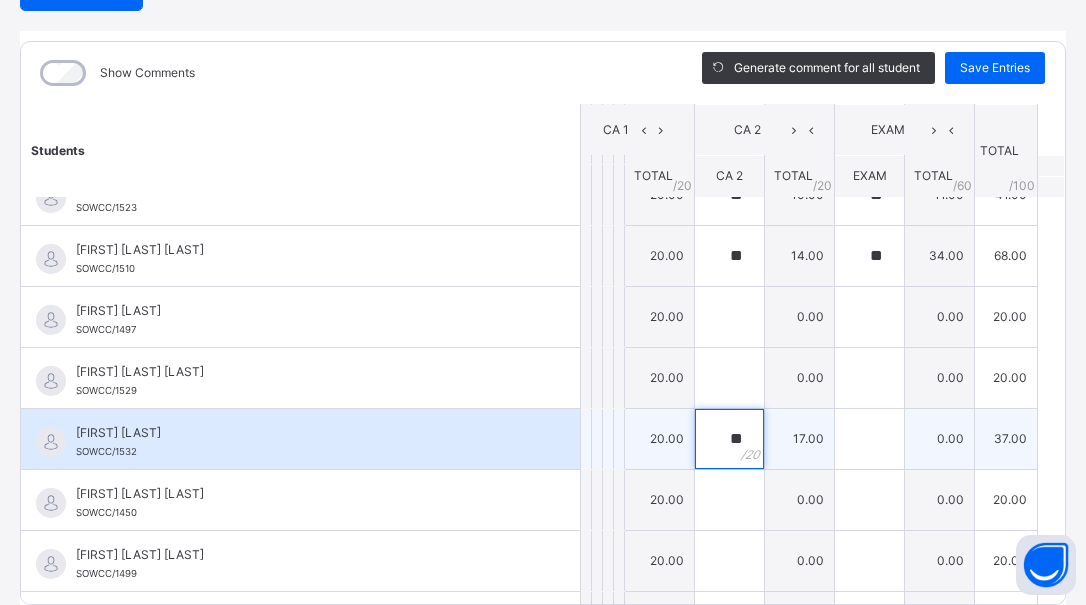 type on "**" 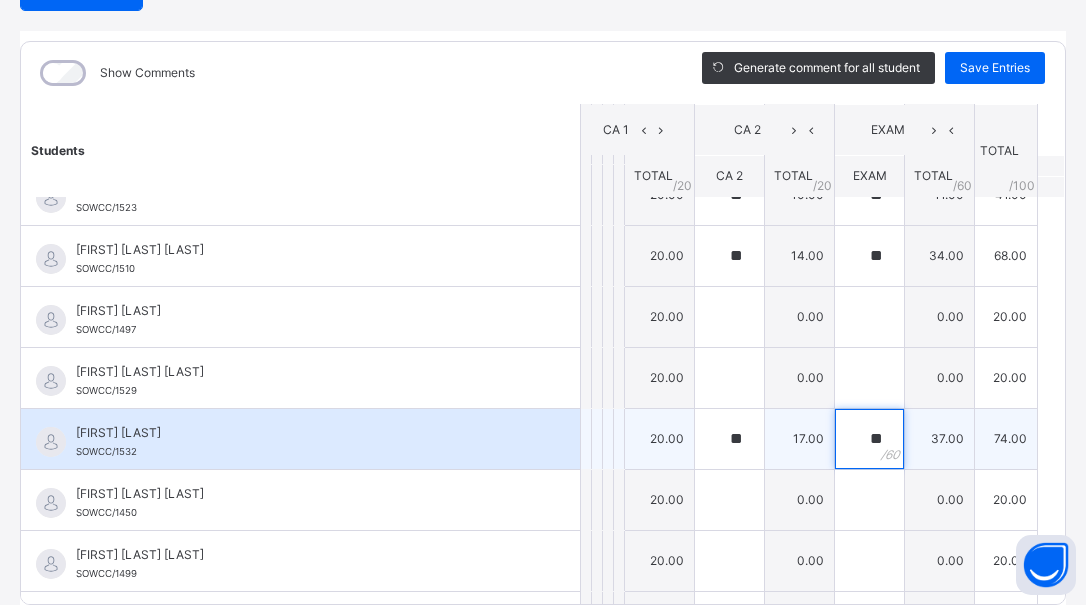 type on "**" 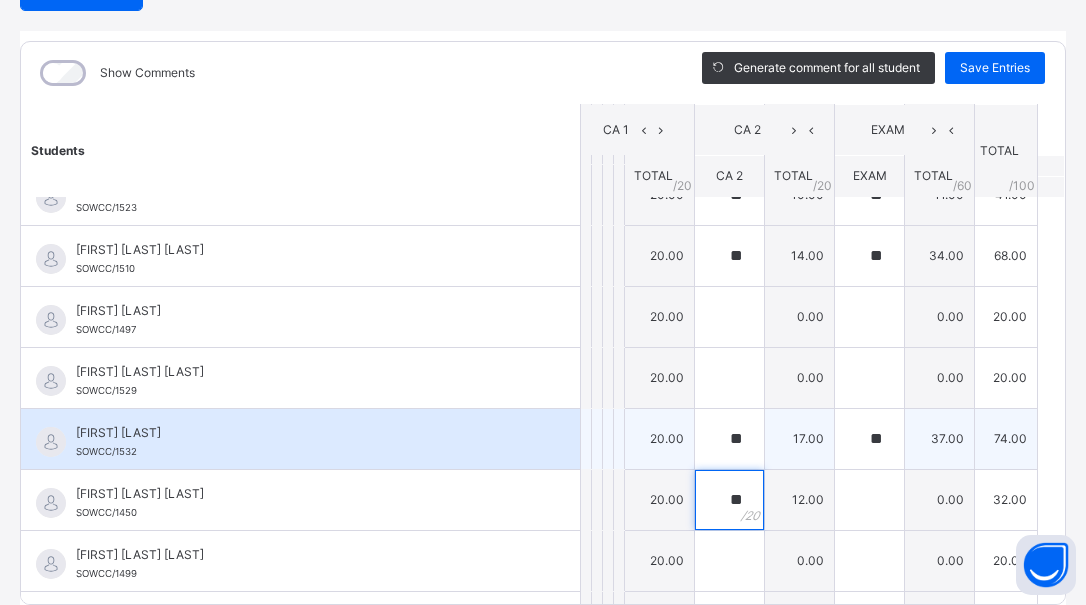 type on "**" 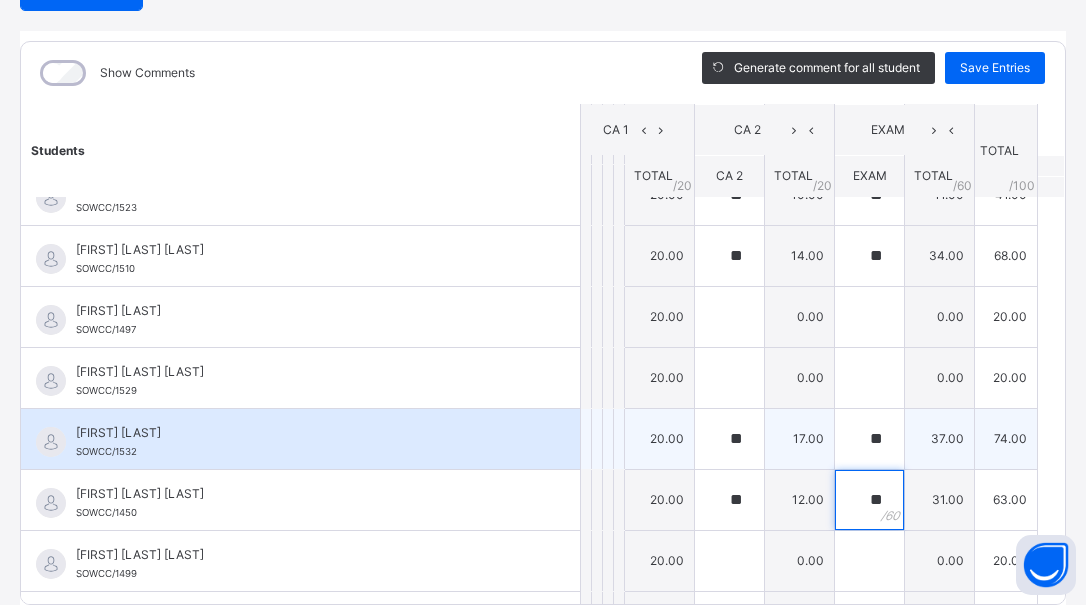 type on "**" 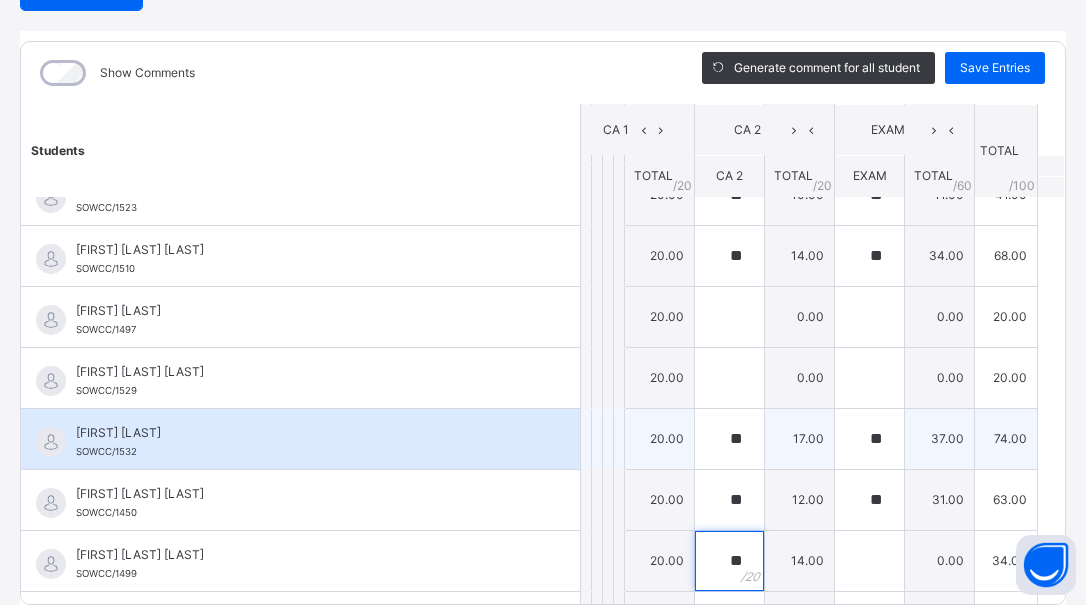 type on "**" 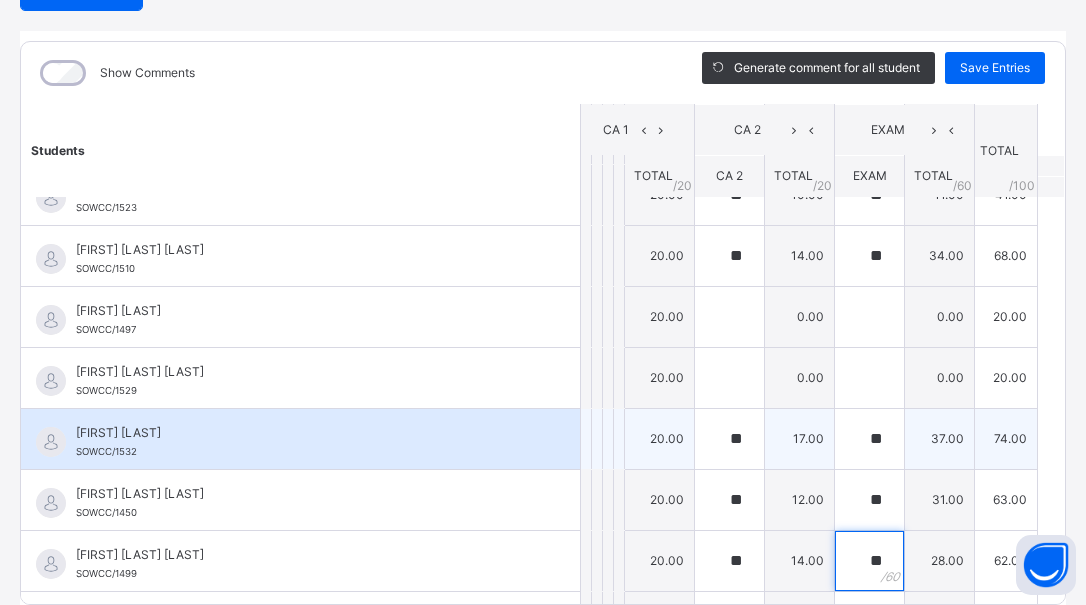 type on "**" 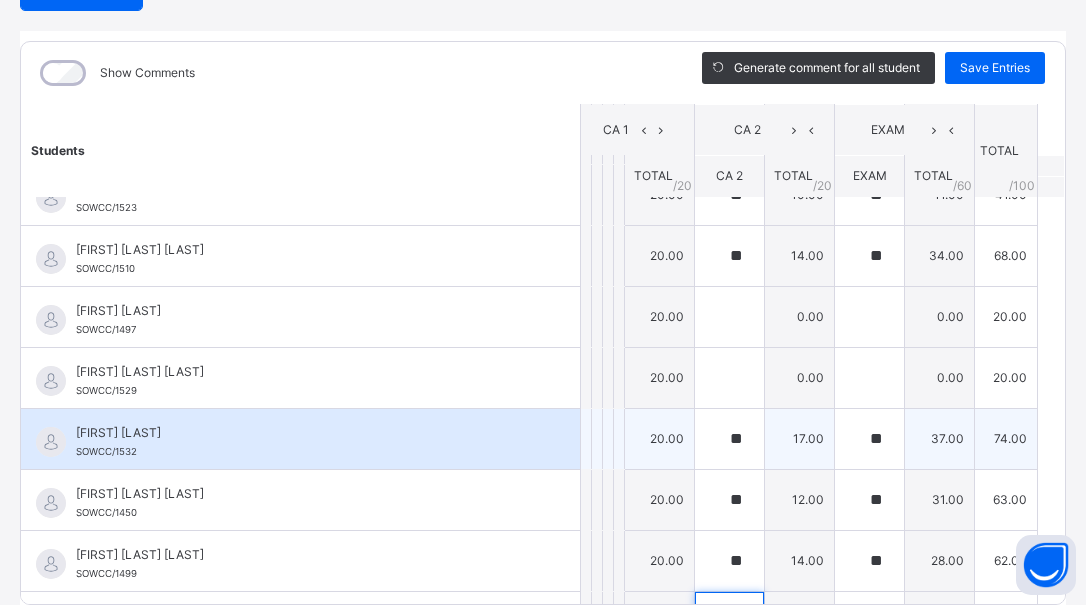 scroll, scrollTop: 2216, scrollLeft: 0, axis: vertical 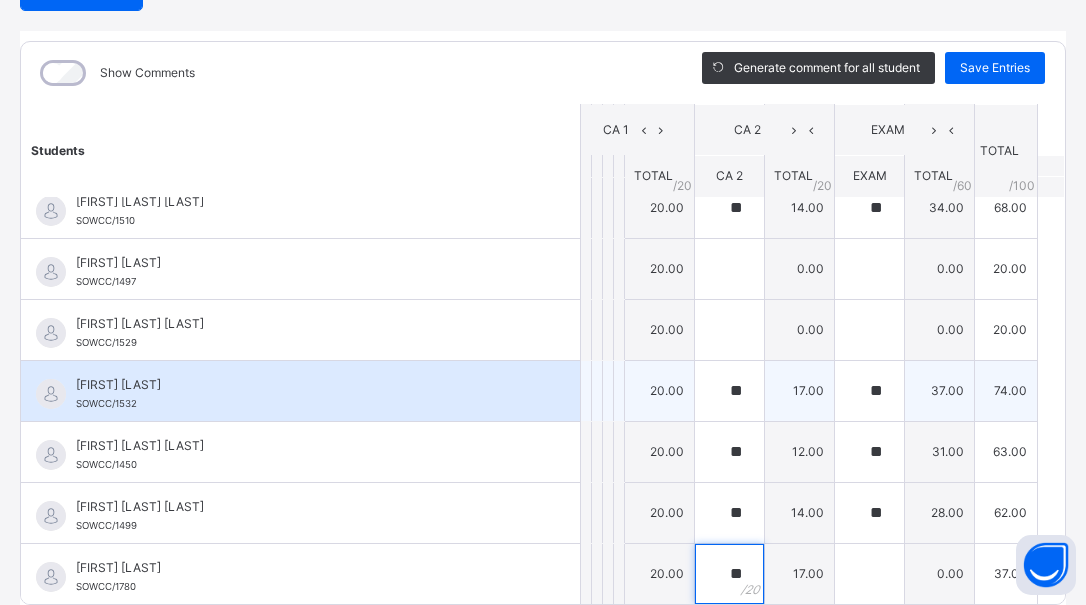 type on "**" 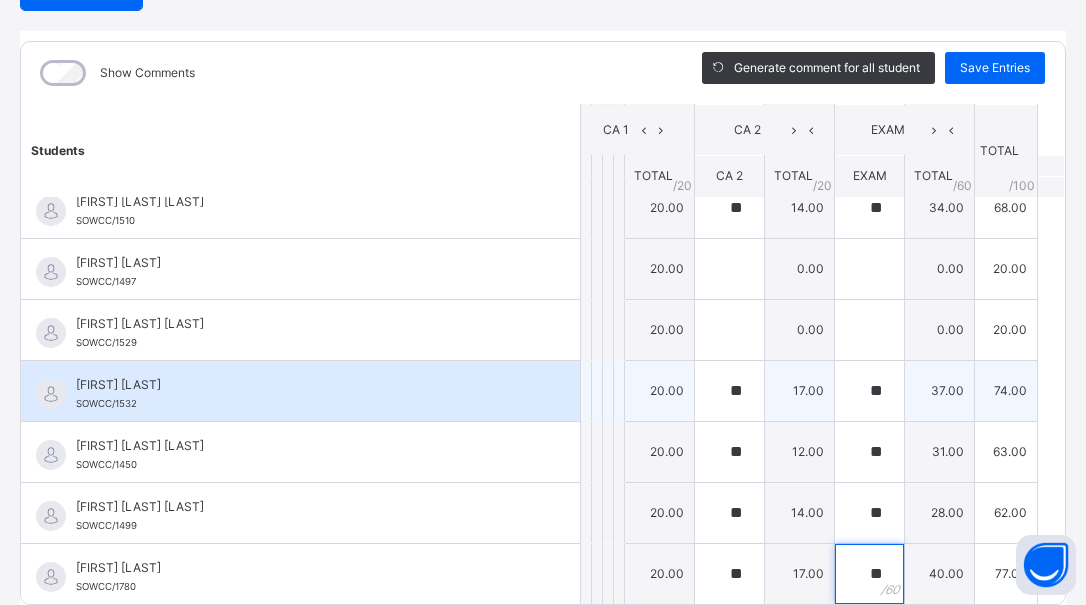 type on "**" 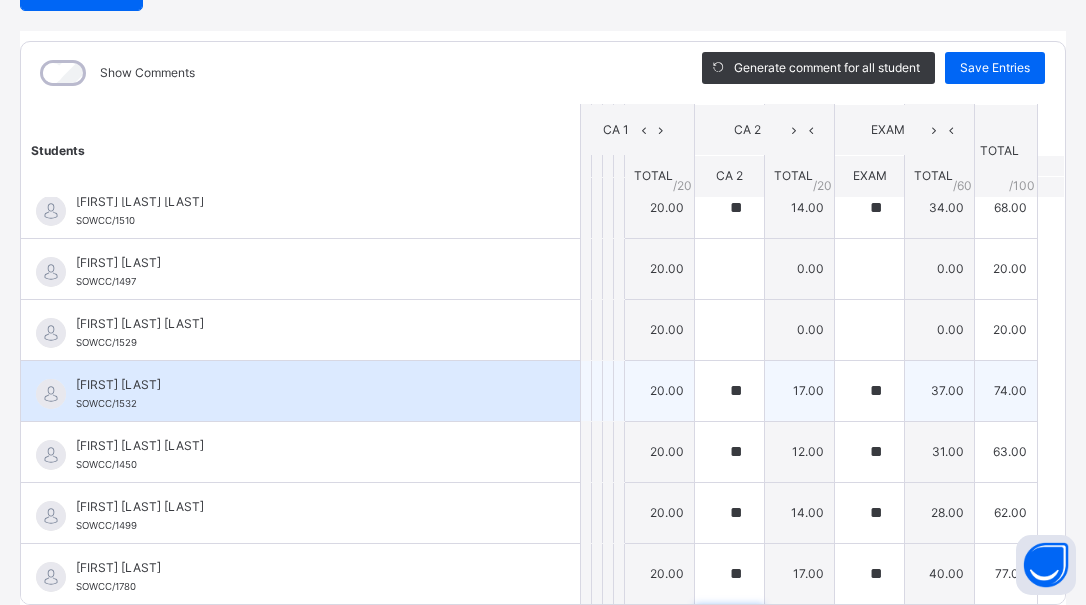 scroll, scrollTop: 2339, scrollLeft: 0, axis: vertical 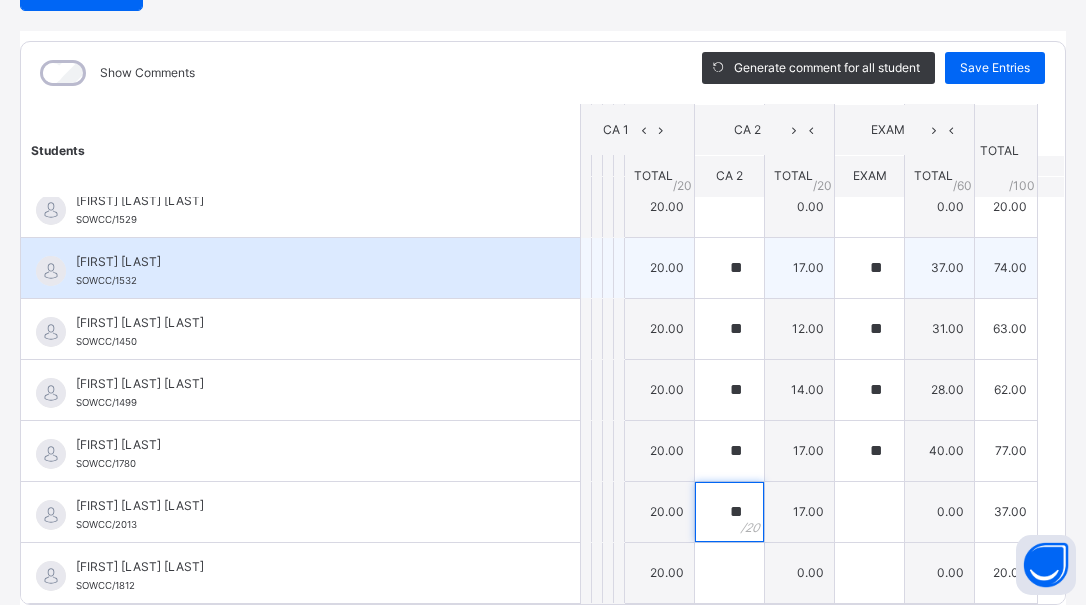 type on "**" 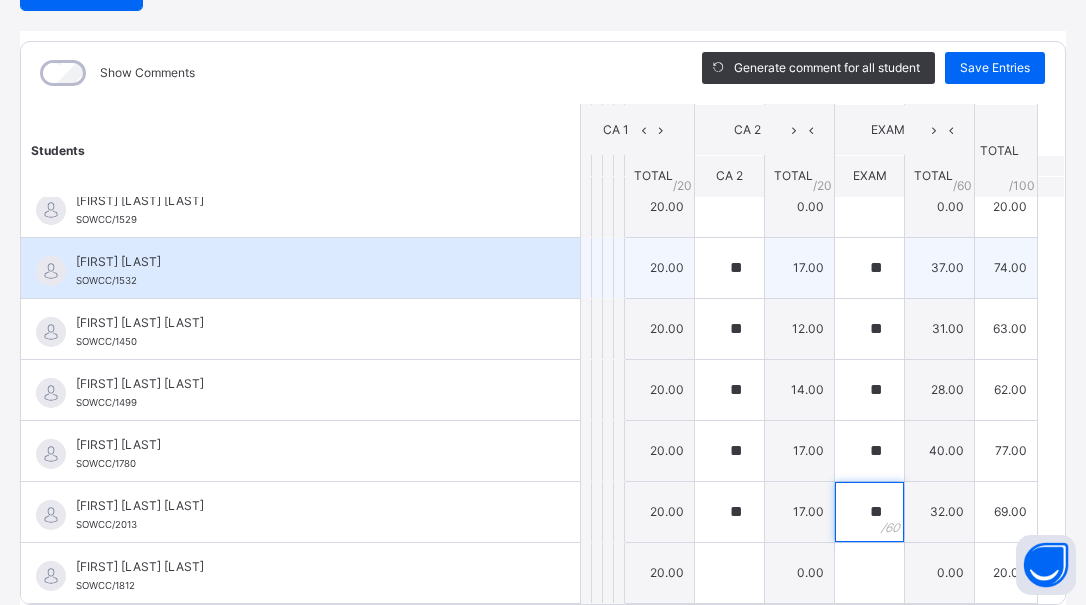 type on "**" 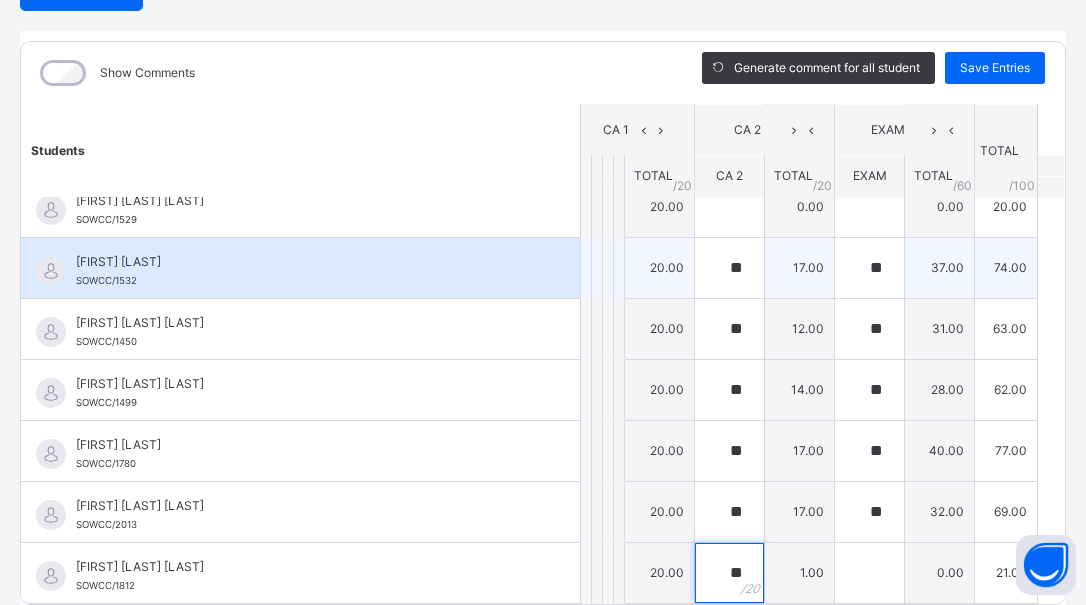 type on "**" 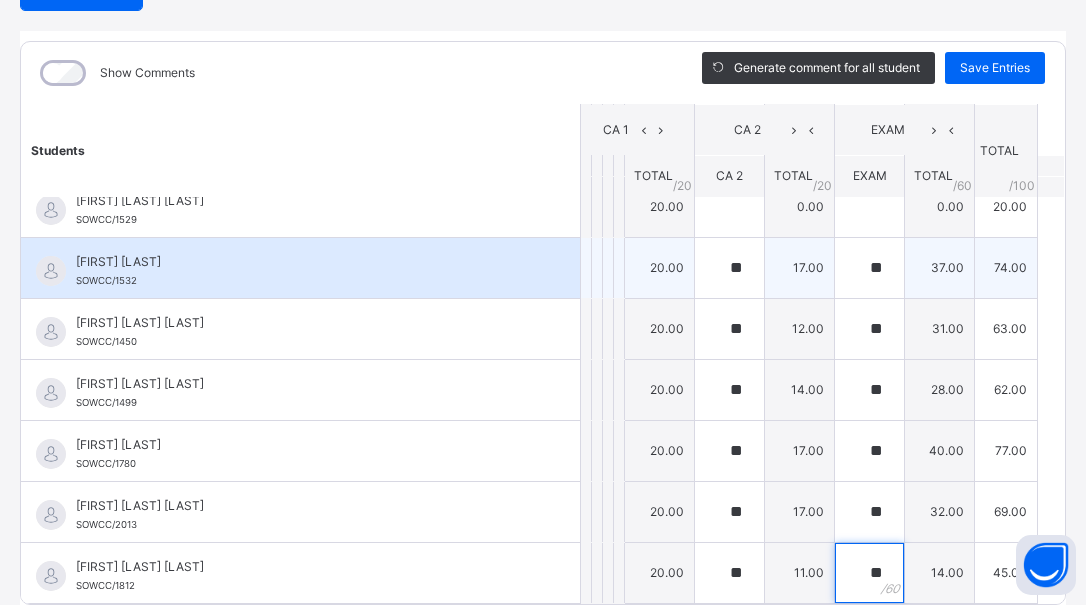 type on "**" 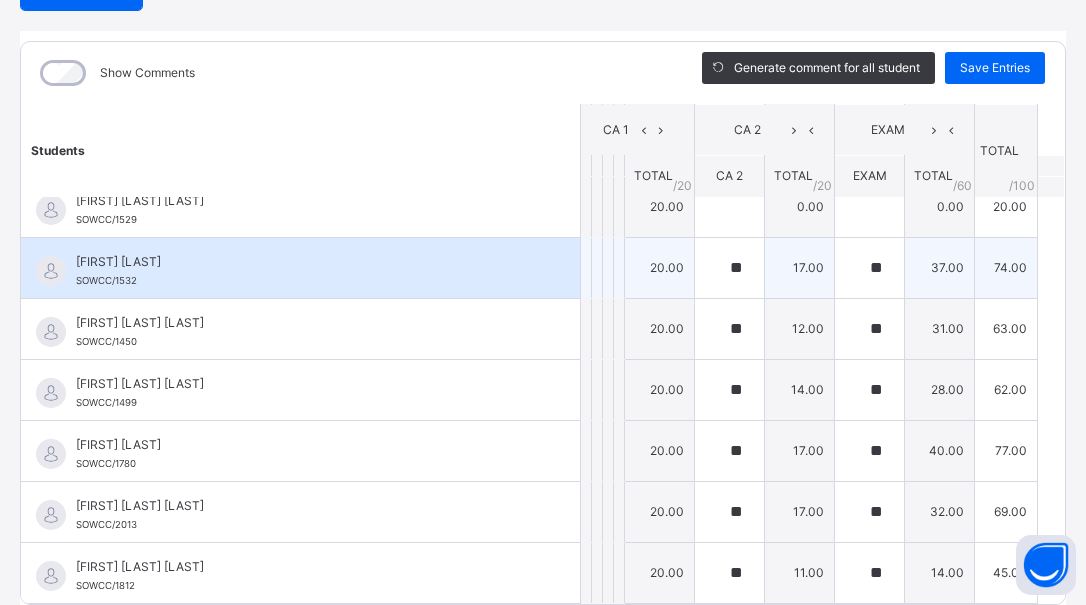 scroll, scrollTop: 1189, scrollLeft: 0, axis: vertical 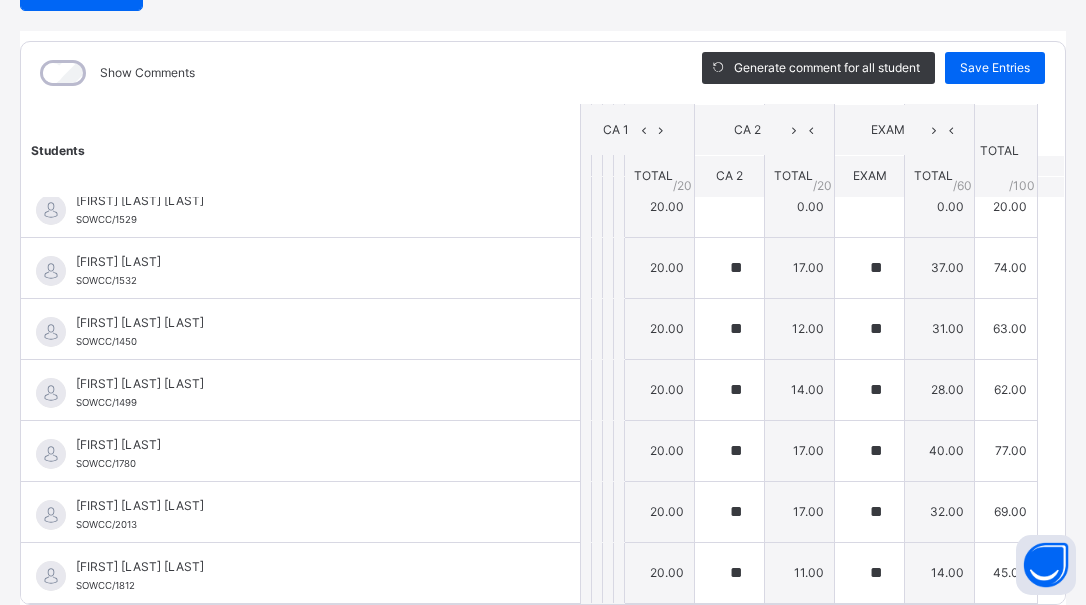 drag, startPoint x: 1058, startPoint y: 517, endPoint x: 1059, endPoint y: 484, distance: 33.01515 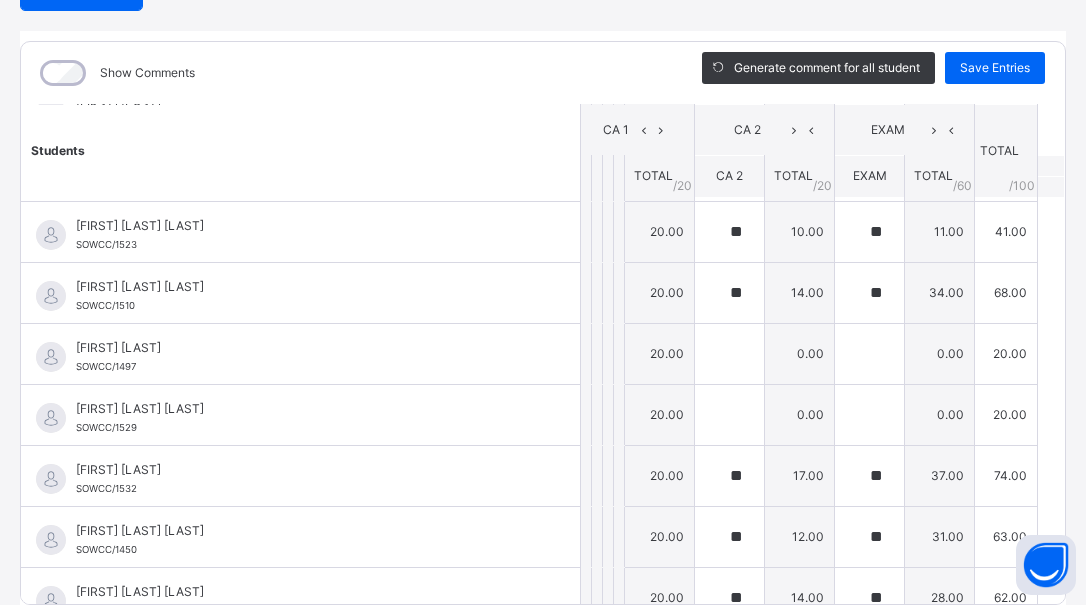 scroll, scrollTop: 2143, scrollLeft: 0, axis: vertical 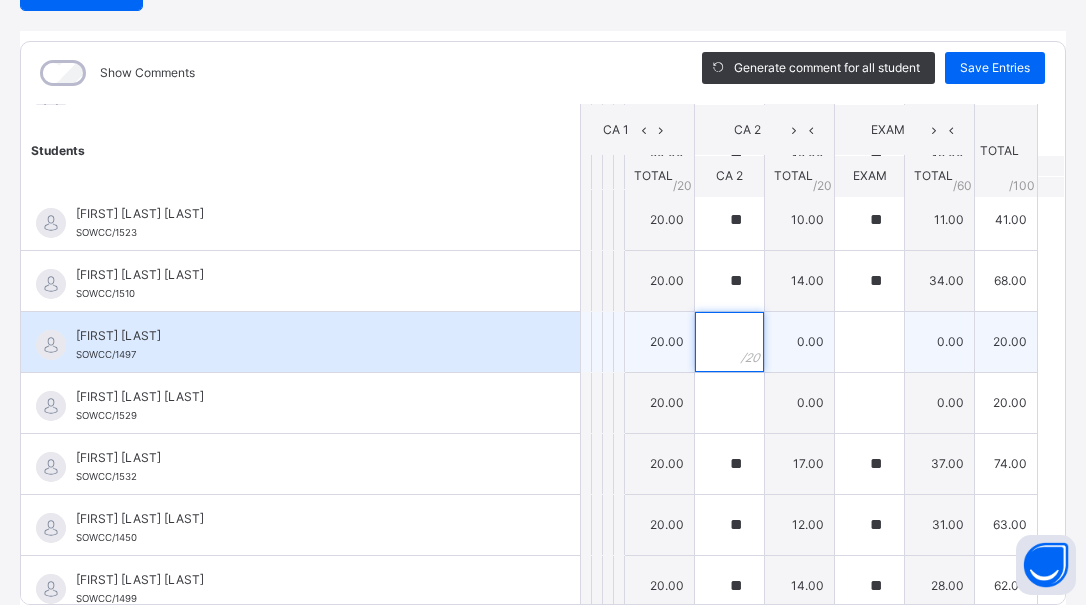 click at bounding box center (729, 342) 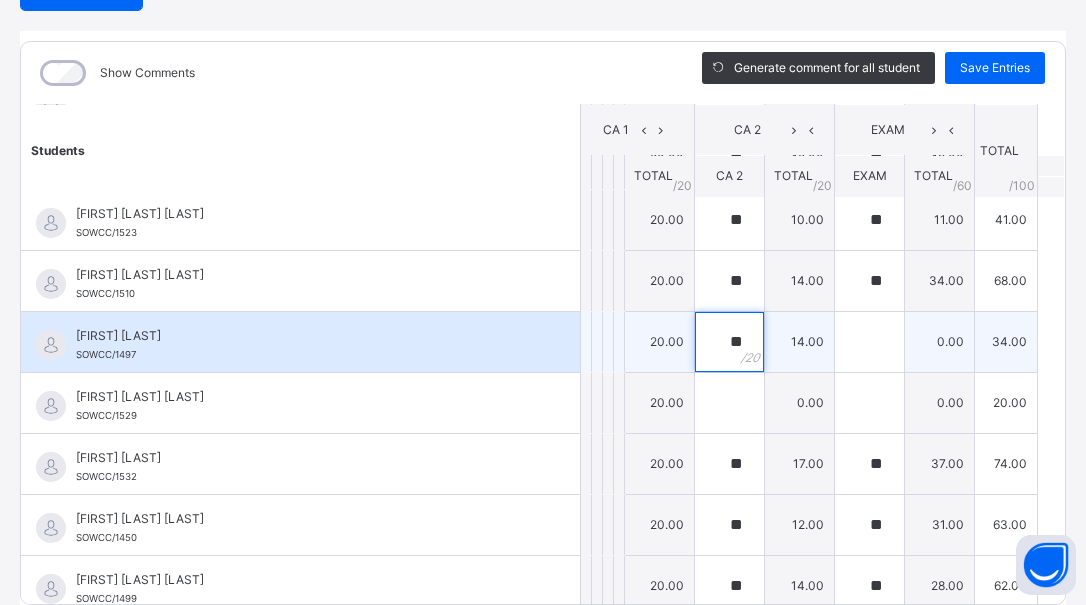 type on "**" 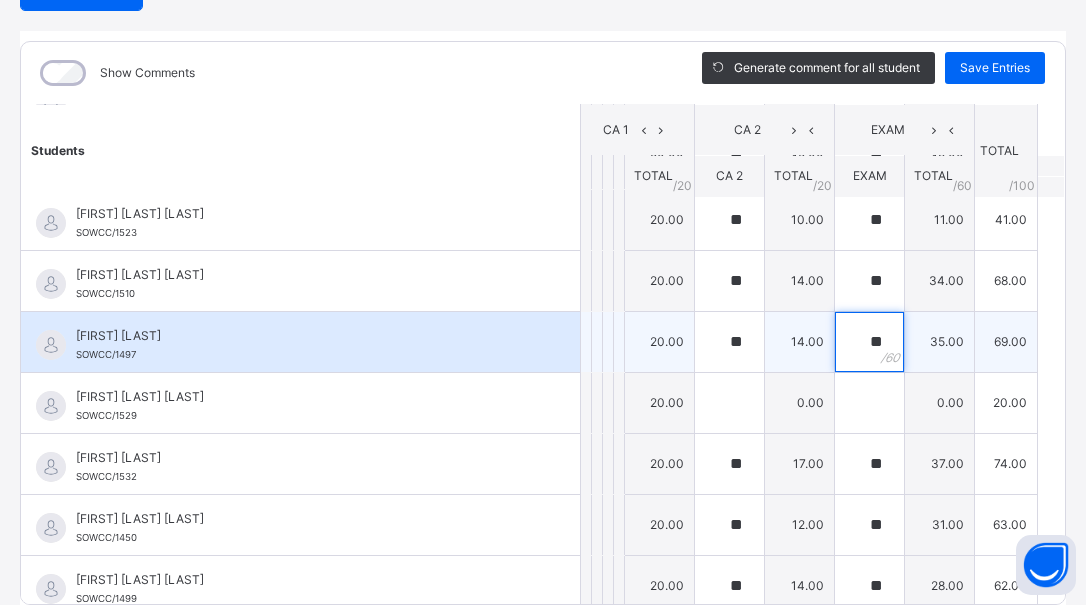 type on "**" 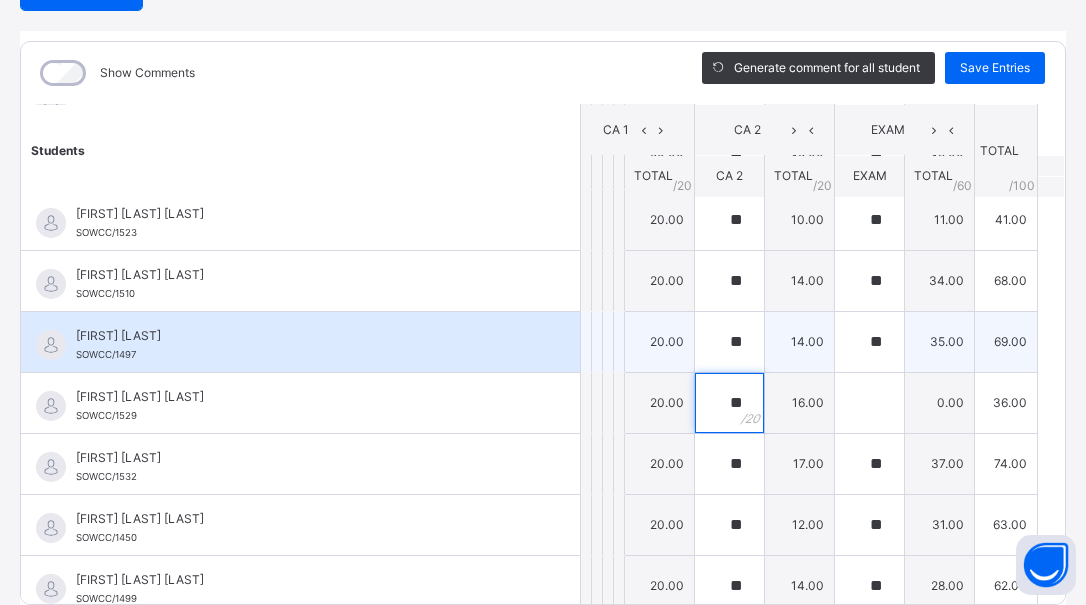type on "**" 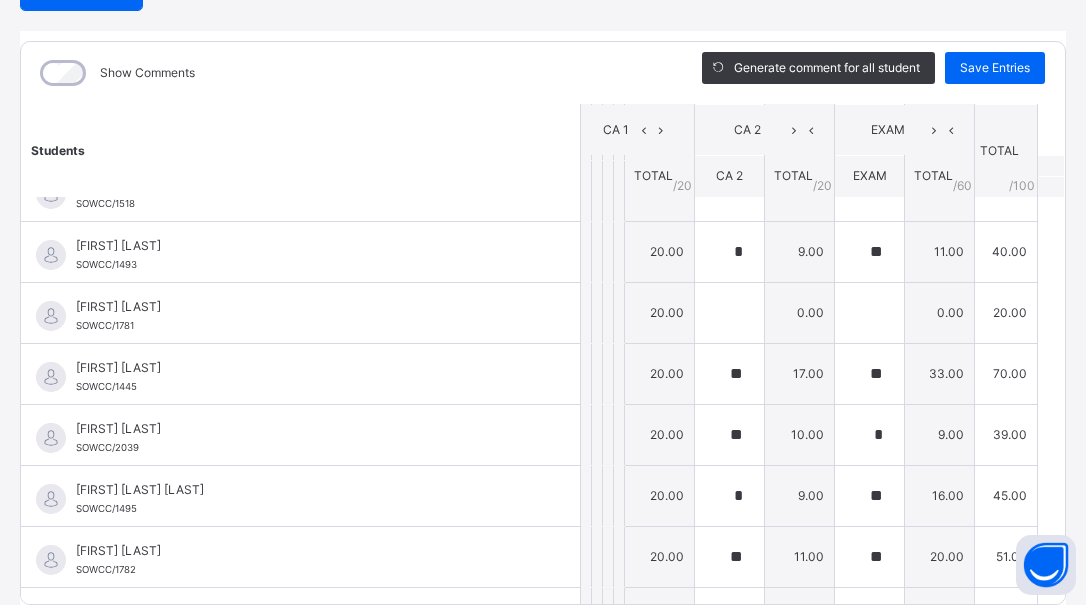 scroll, scrollTop: 1678, scrollLeft: 0, axis: vertical 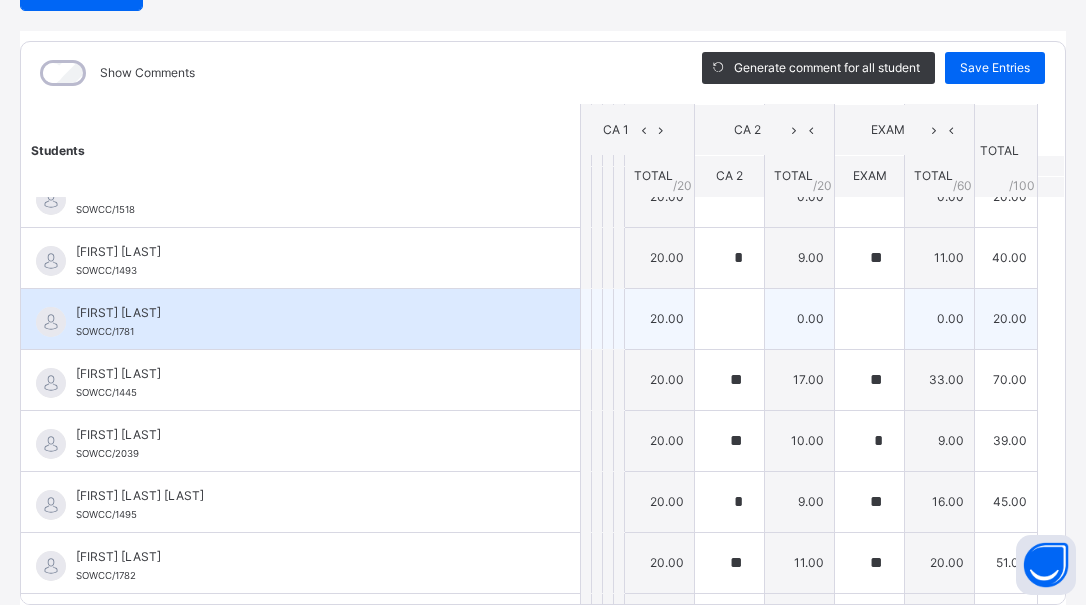 type on "**" 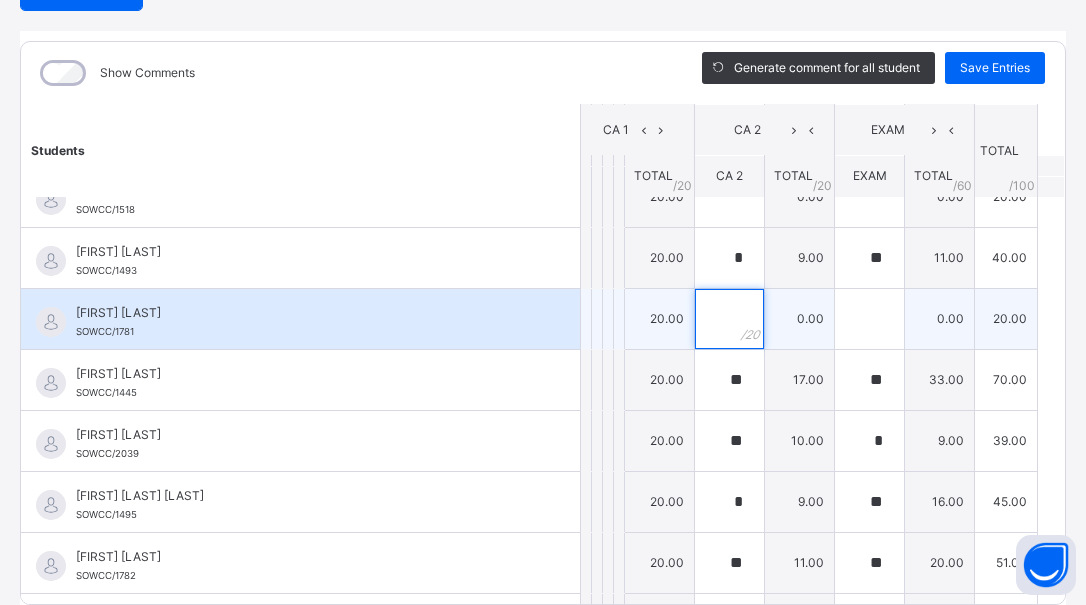 click at bounding box center (729, 319) 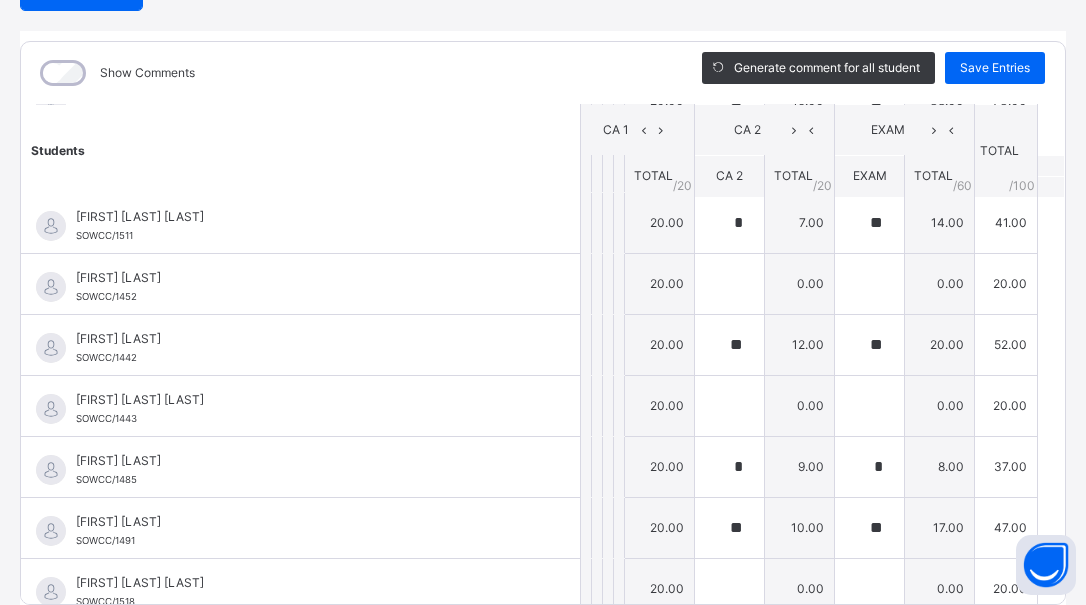 scroll, scrollTop: 1280, scrollLeft: 0, axis: vertical 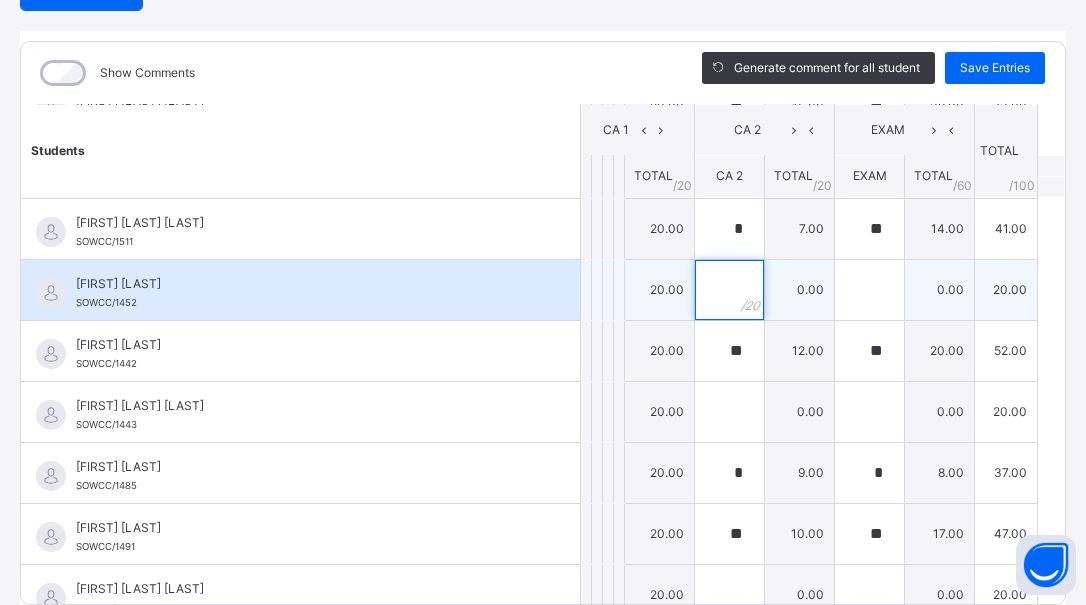 click at bounding box center (729, 290) 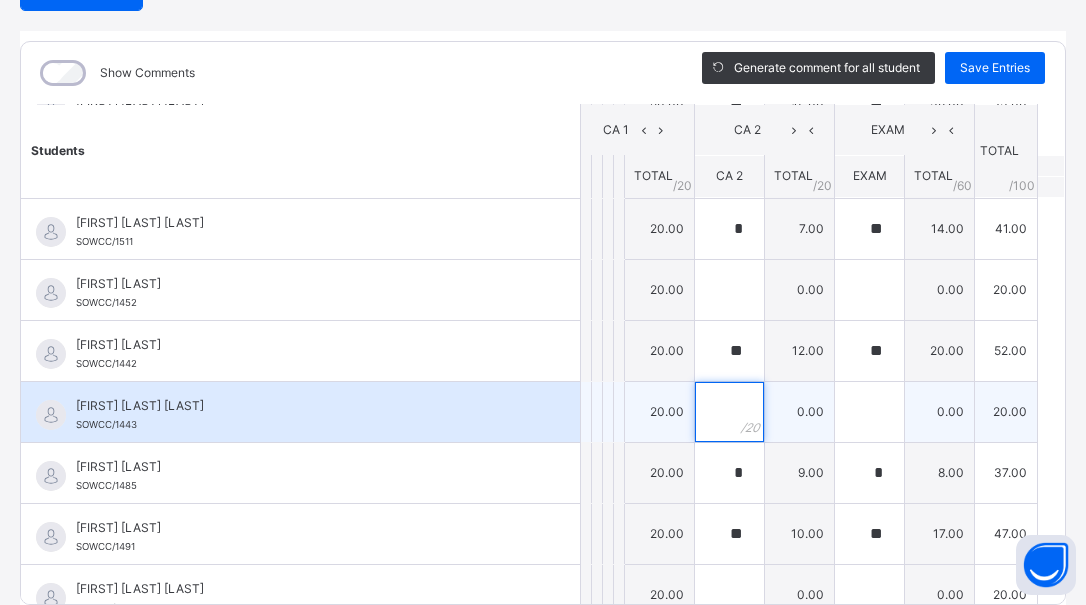 click at bounding box center [729, 412] 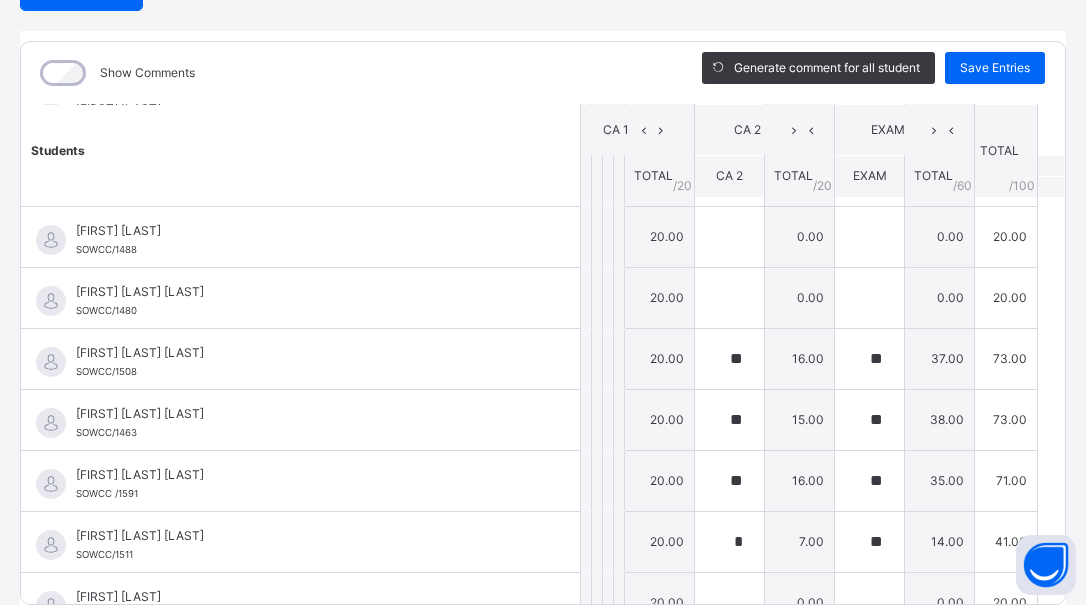 scroll, scrollTop: 888, scrollLeft: 0, axis: vertical 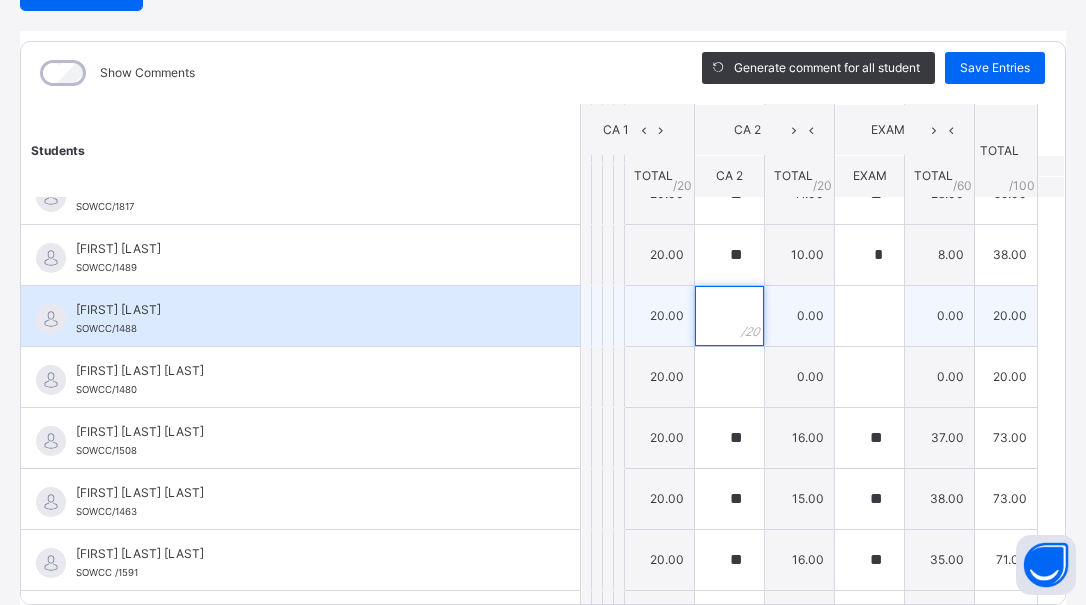 click at bounding box center [729, 316] 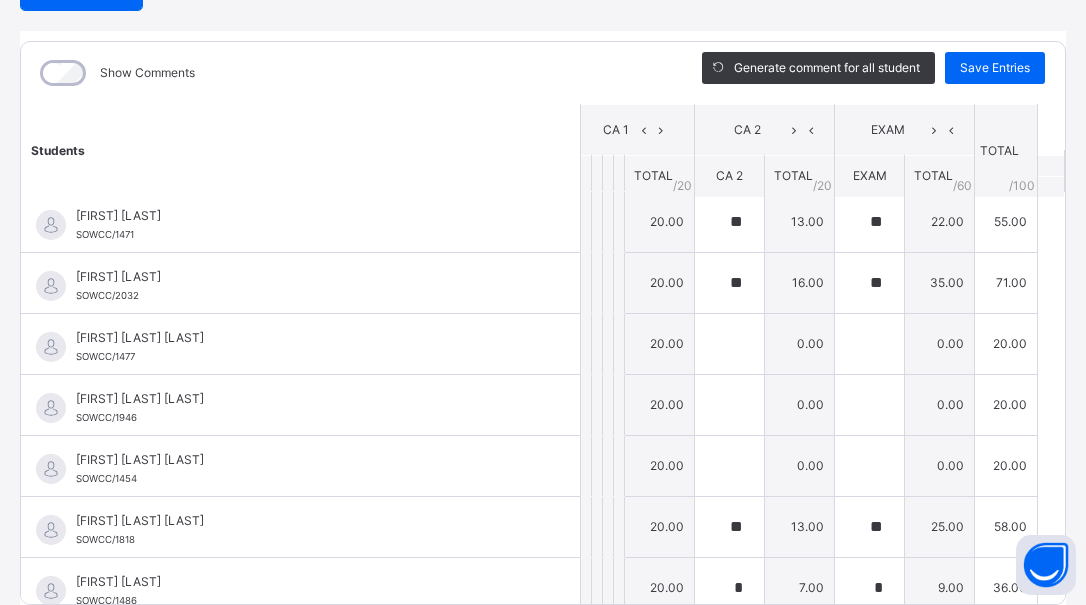 scroll, scrollTop: 0, scrollLeft: 0, axis: both 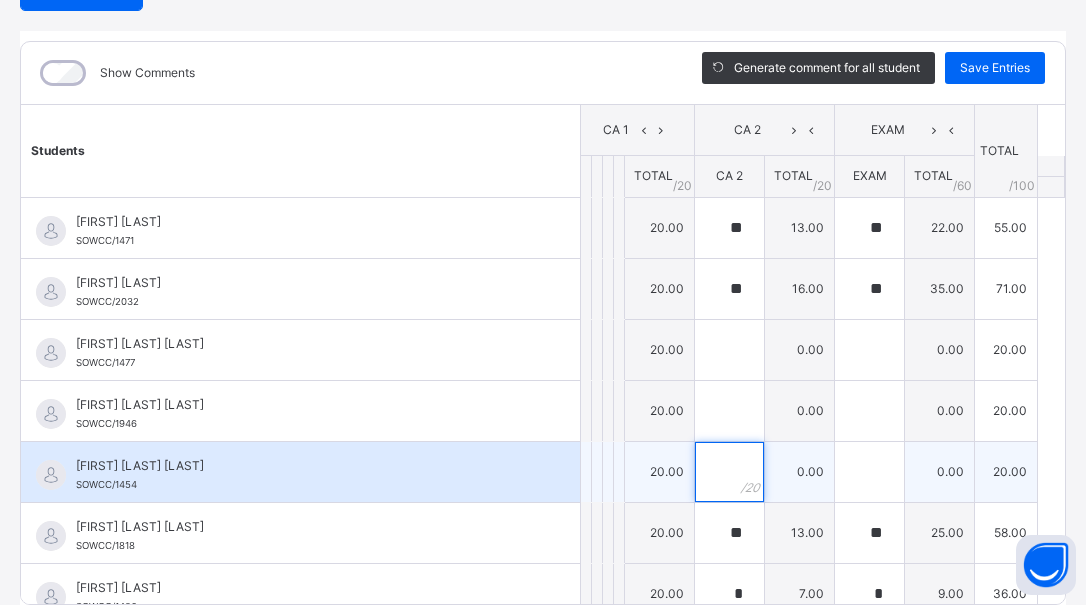 click at bounding box center [729, 472] 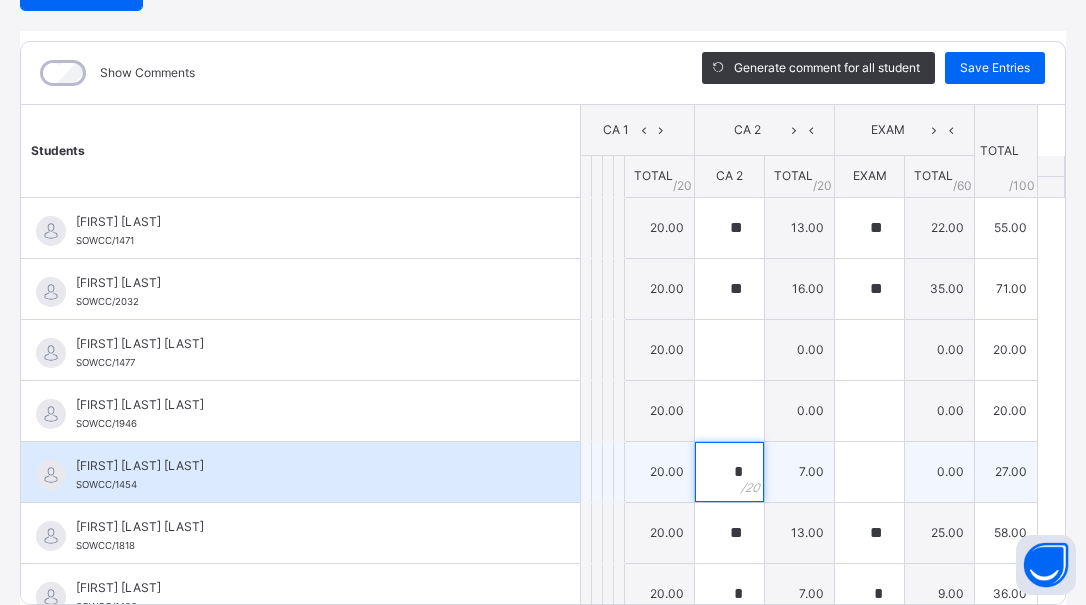 type on "*" 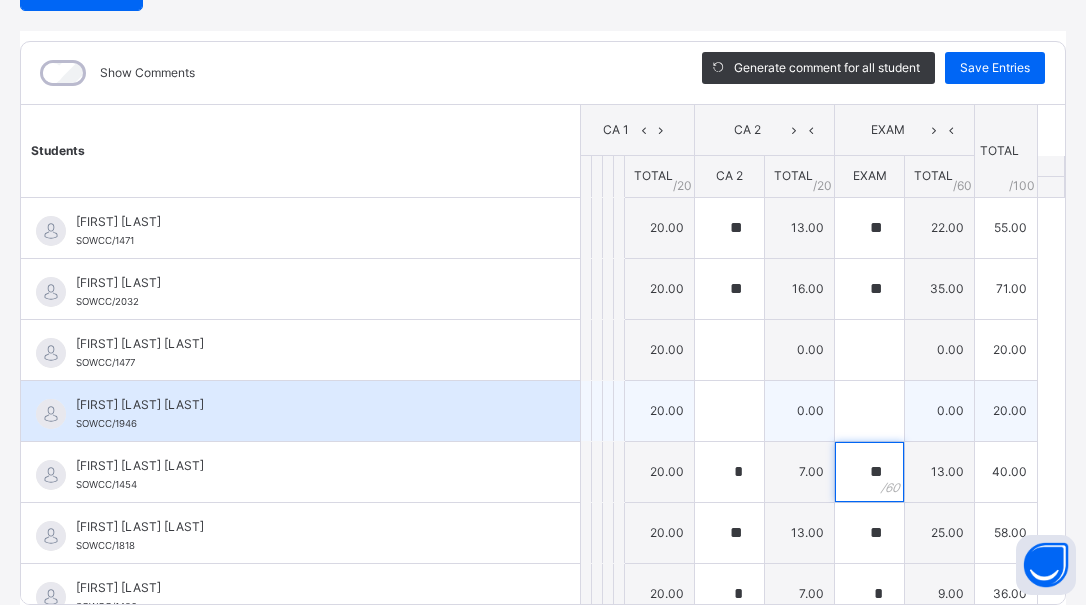 type on "**" 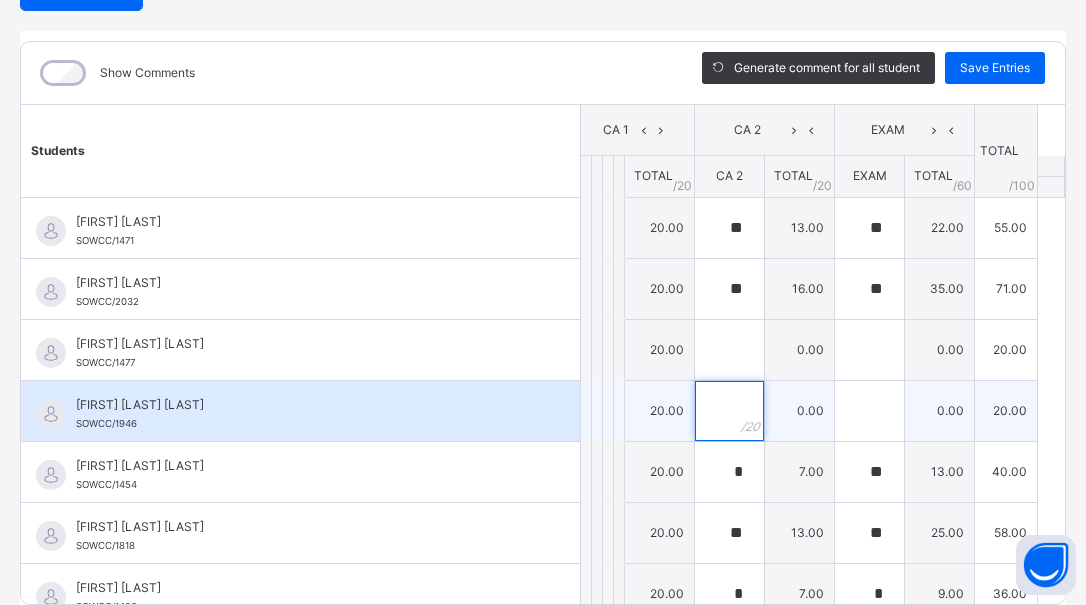click at bounding box center [729, 411] 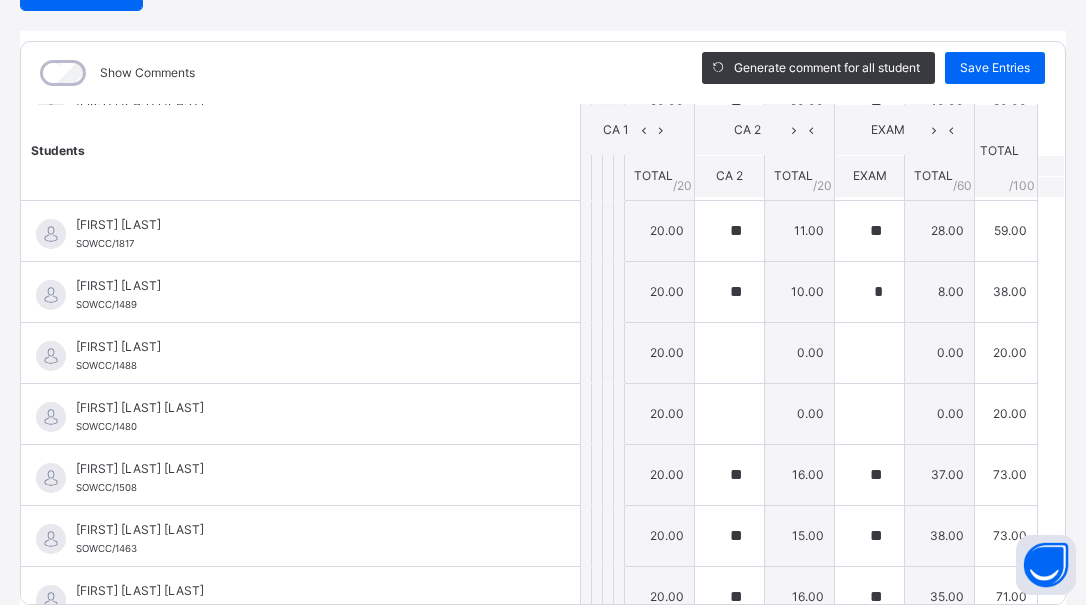 scroll, scrollTop: 863, scrollLeft: 0, axis: vertical 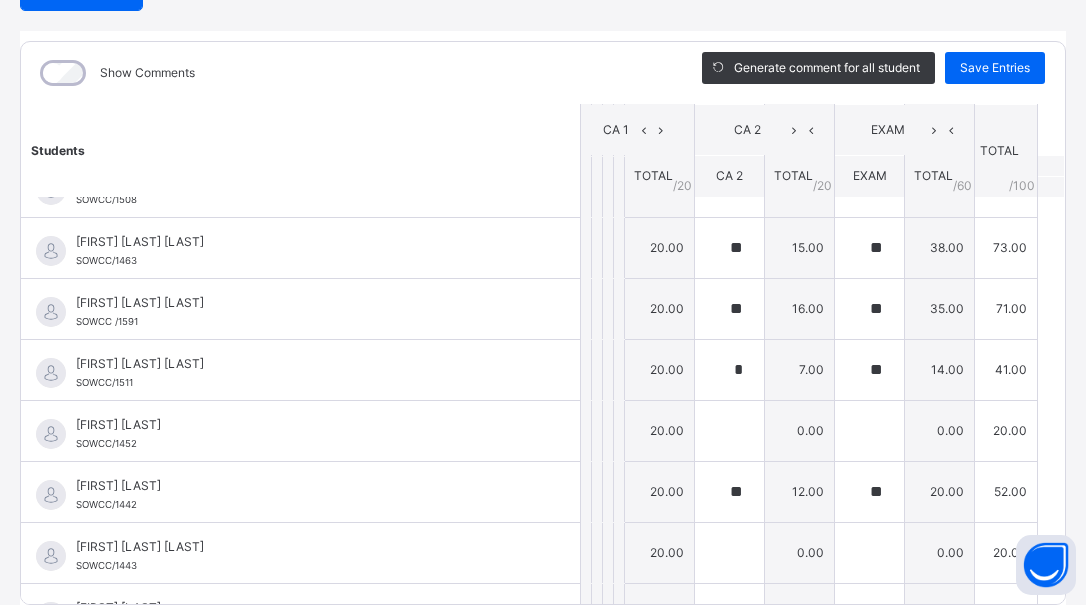 drag, startPoint x: 1038, startPoint y: 354, endPoint x: 1039, endPoint y: 380, distance: 26.019224 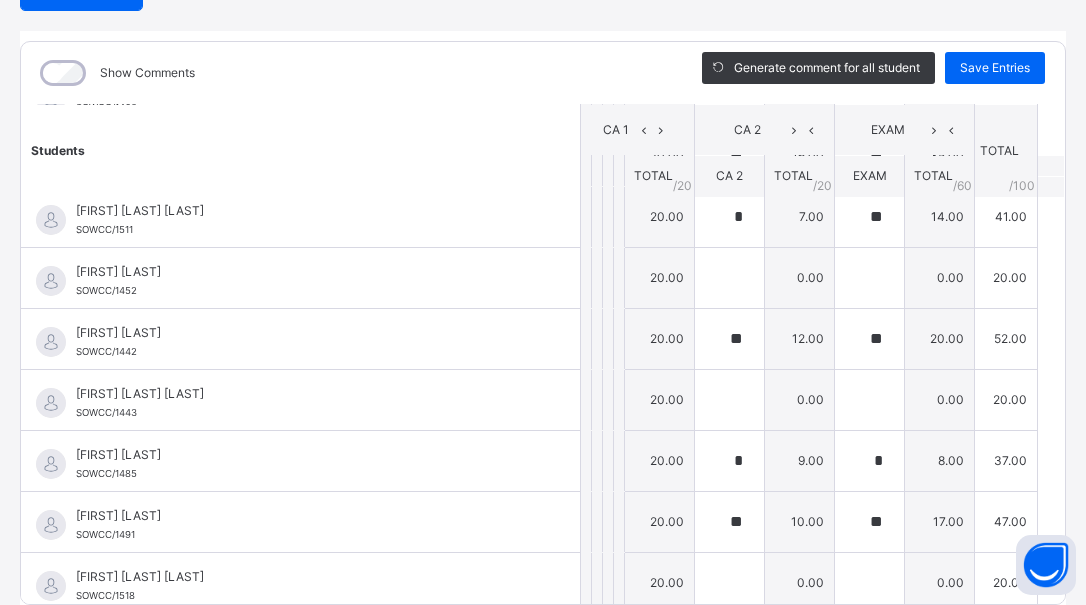 scroll, scrollTop: 1310, scrollLeft: 0, axis: vertical 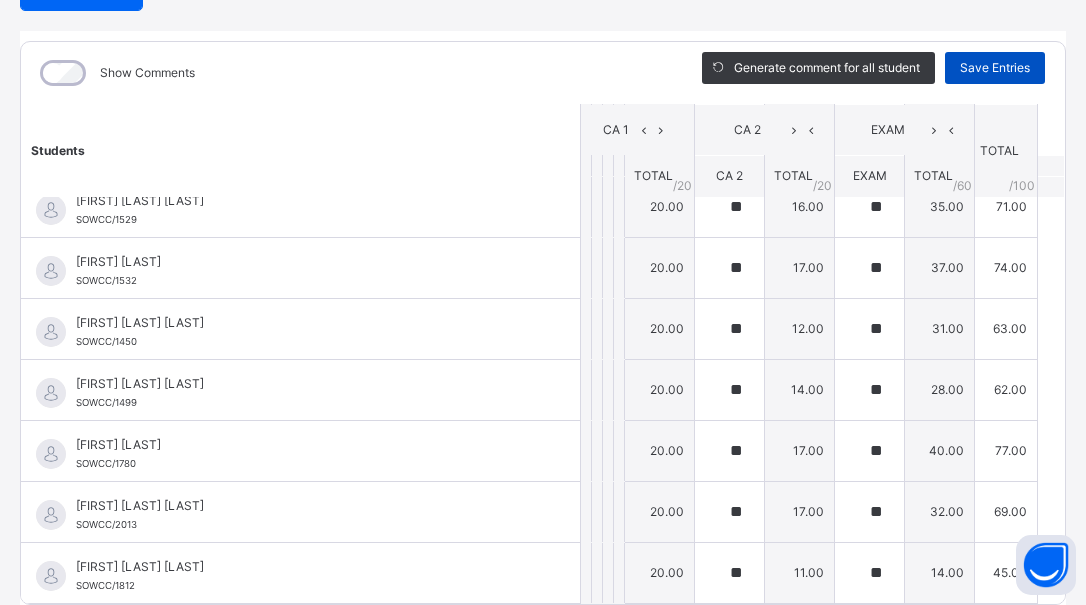 click on "Save Entries" at bounding box center [995, 68] 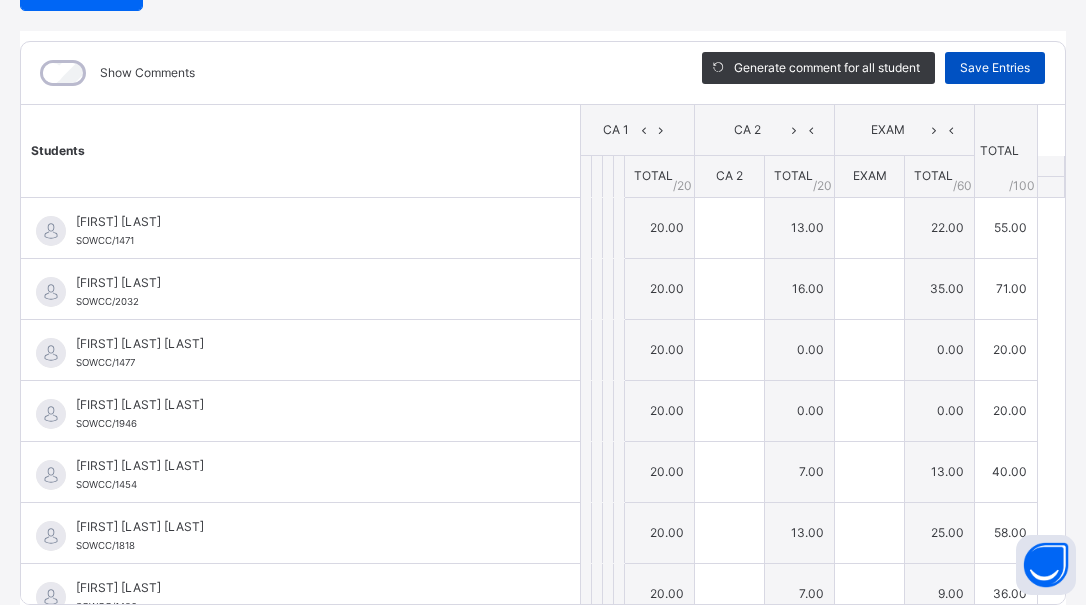 type on "**" 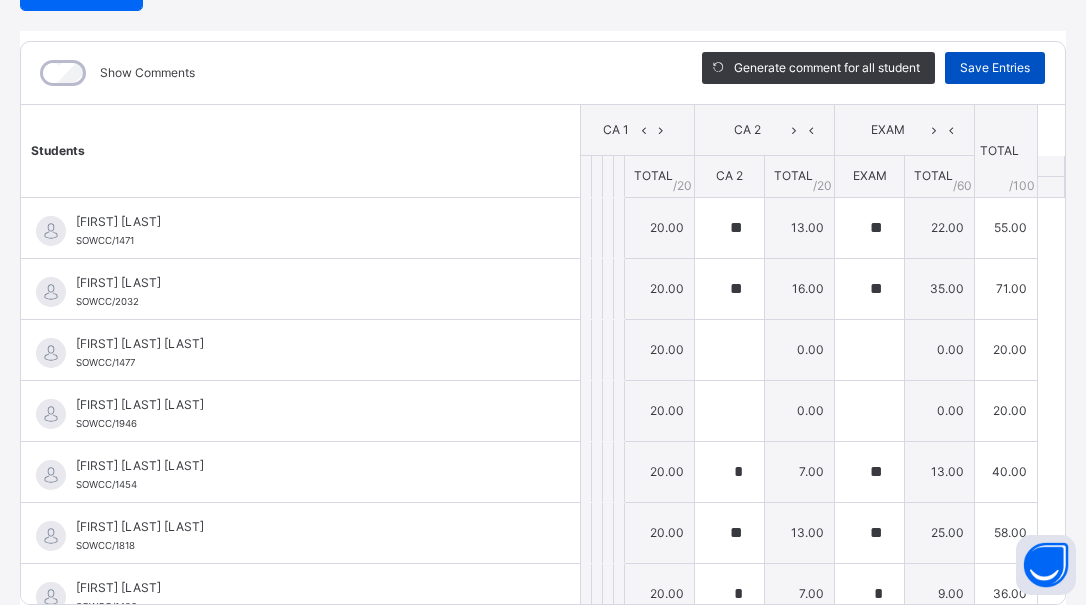 type on "**" 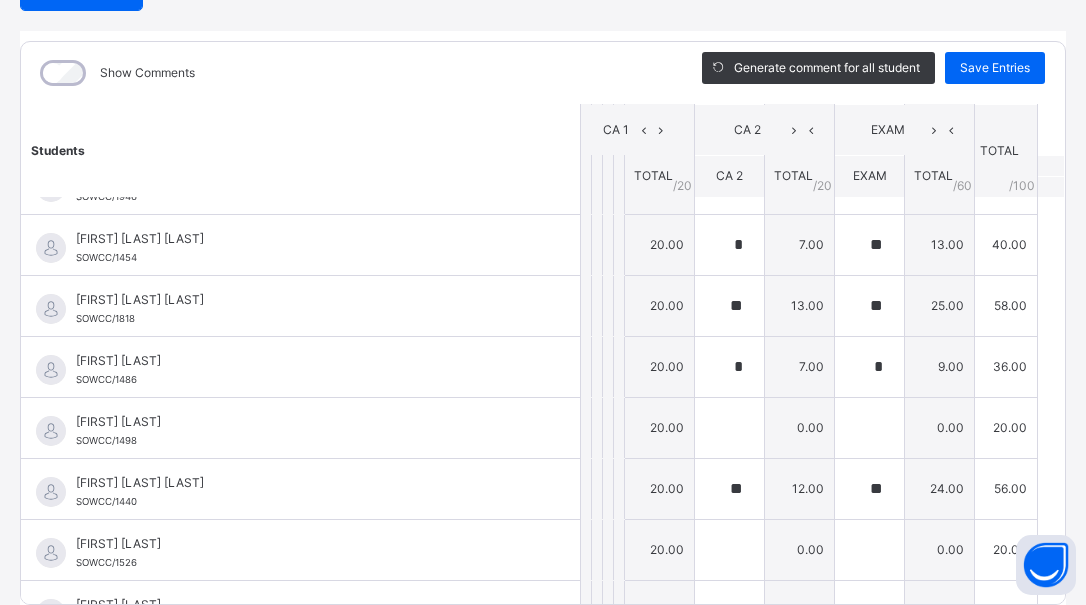scroll, scrollTop: 0, scrollLeft: 0, axis: both 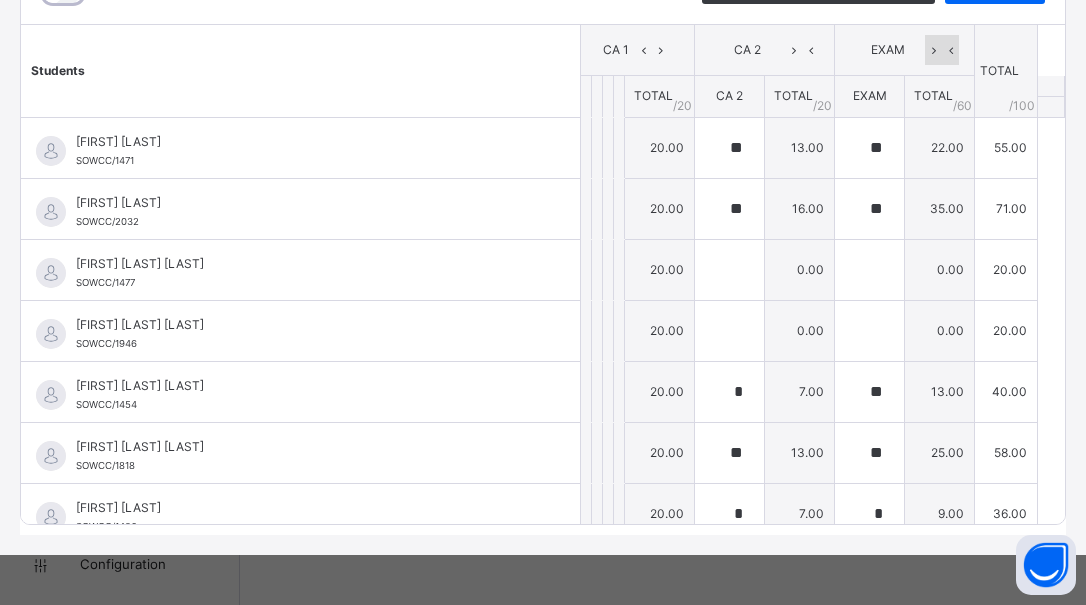 click at bounding box center (950, 50) 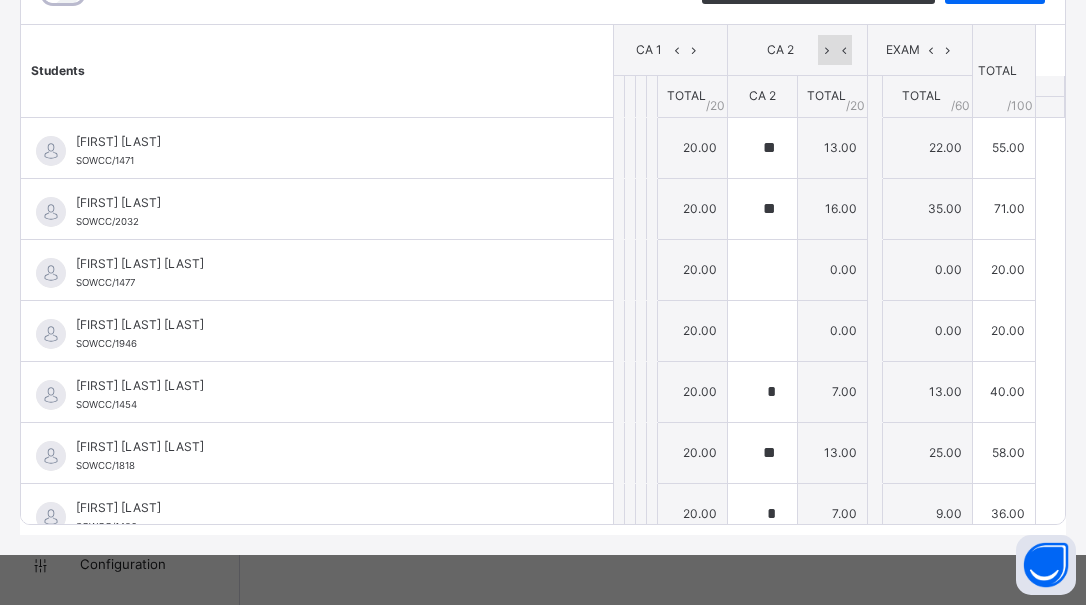 click at bounding box center [843, 50] 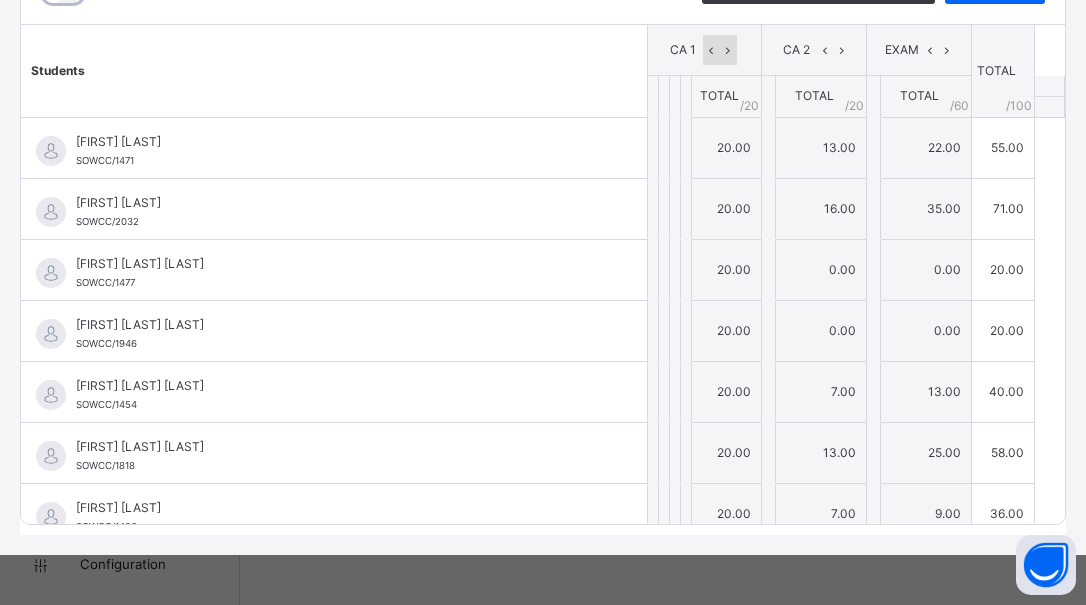 click at bounding box center (728, 50) 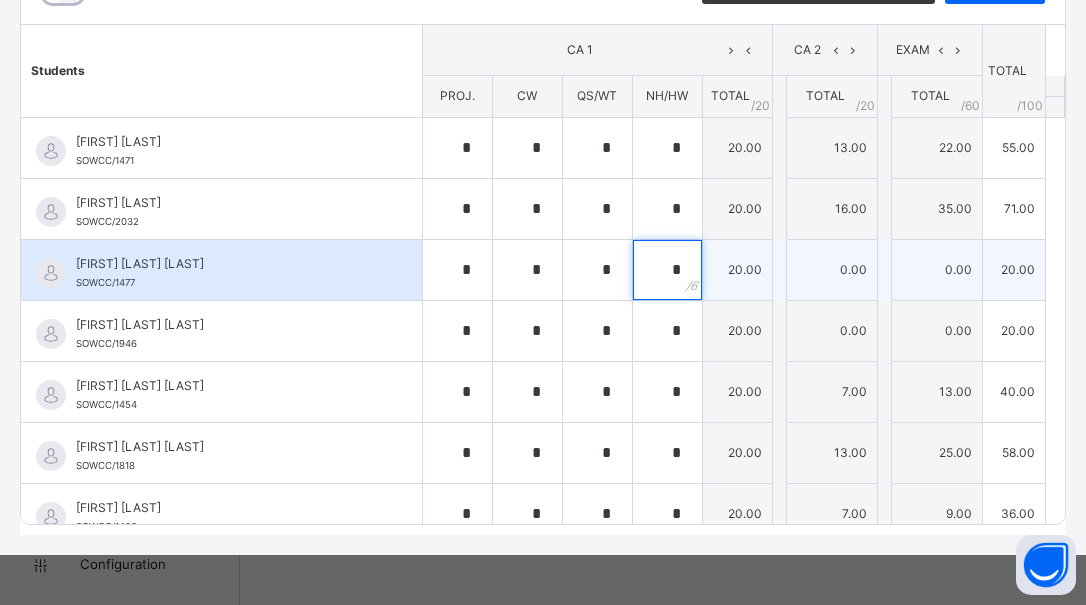 click on "*" at bounding box center [667, 270] 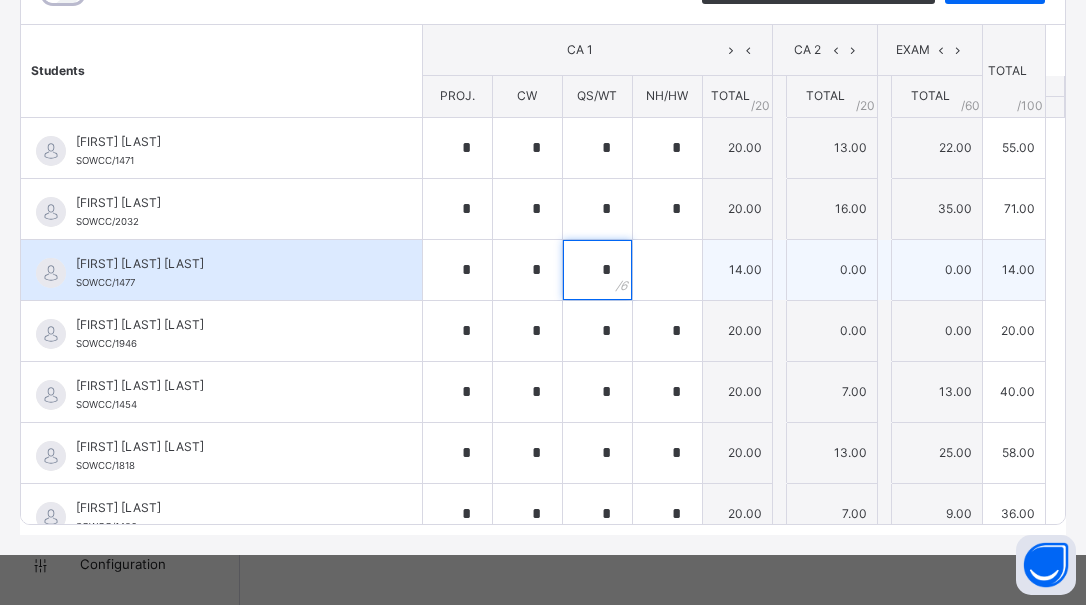 click on "*" at bounding box center (597, 270) 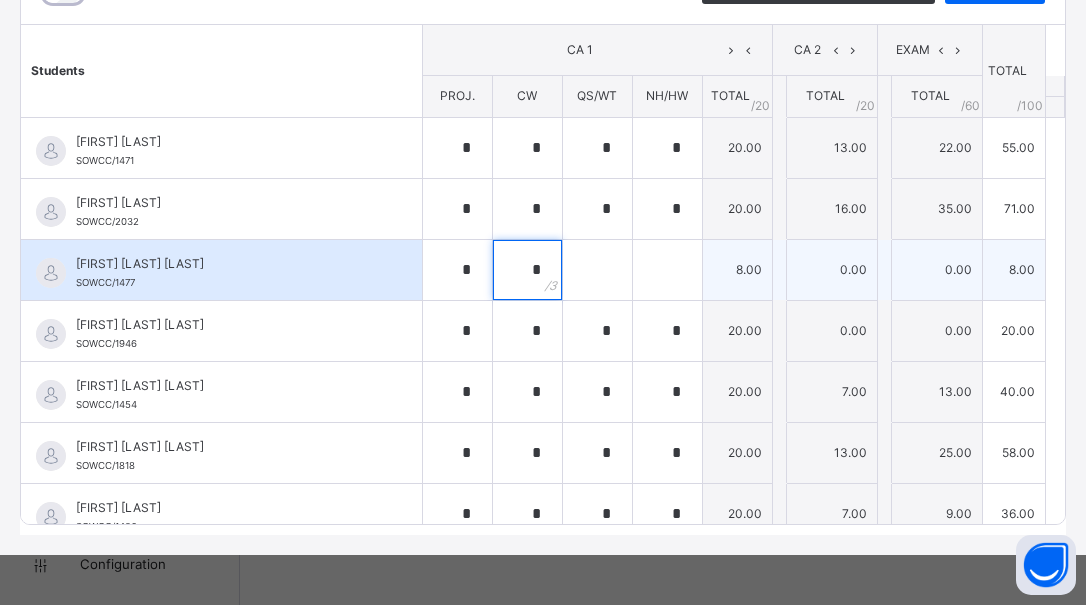click on "*" at bounding box center (527, 270) 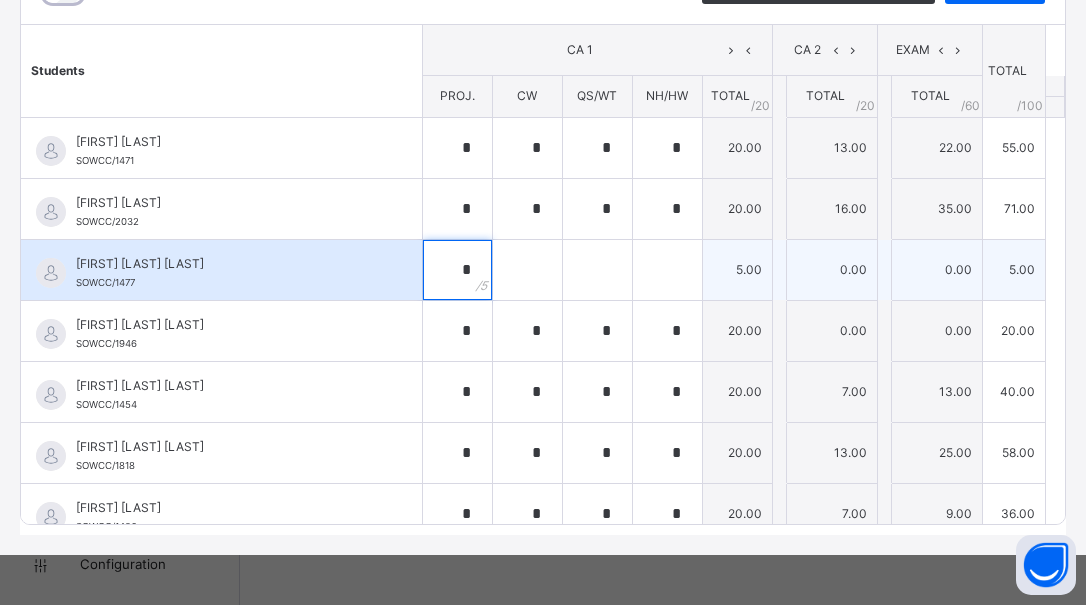 click on "*" at bounding box center [457, 270] 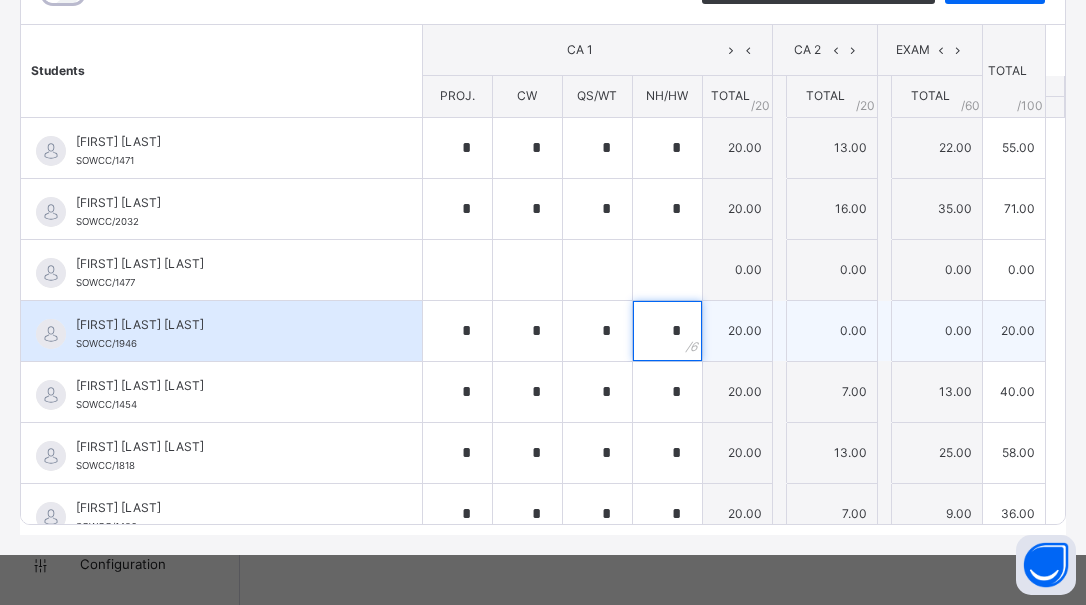 click on "*" at bounding box center (667, 331) 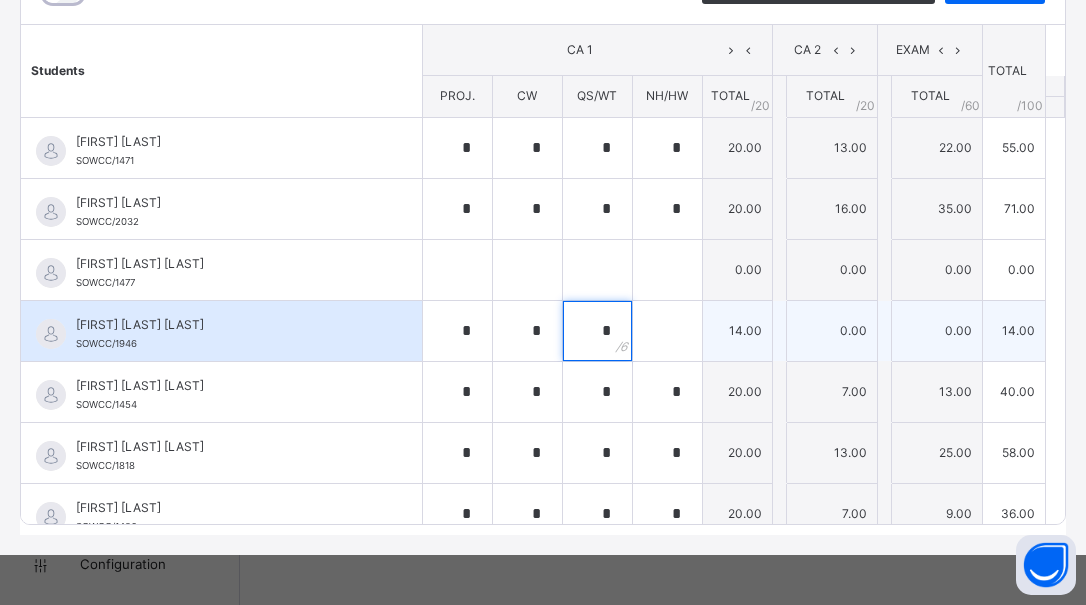 click on "*" at bounding box center [597, 331] 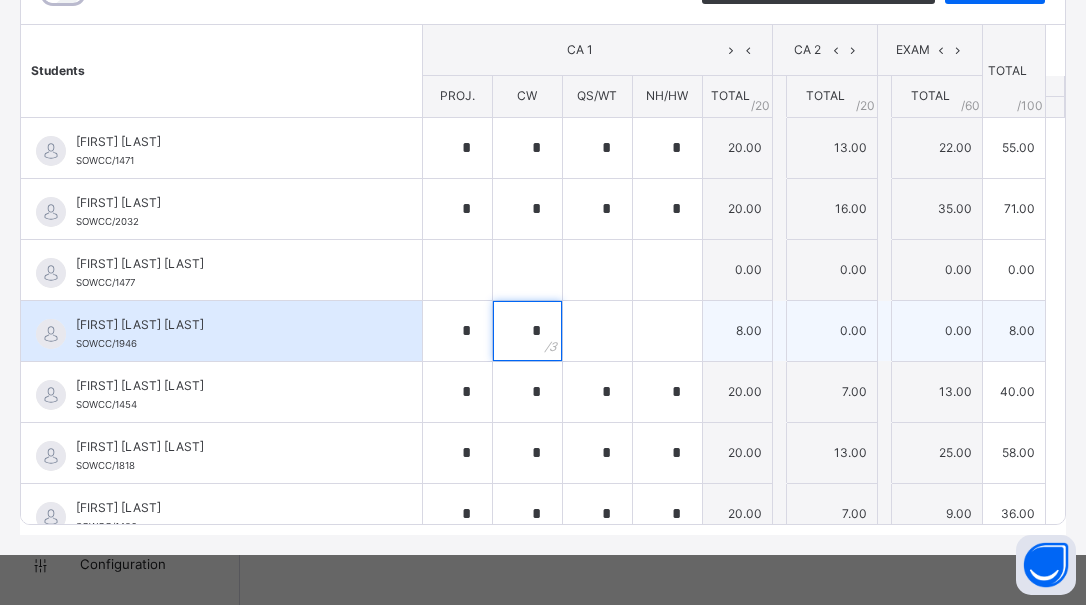 click on "*" at bounding box center (527, 331) 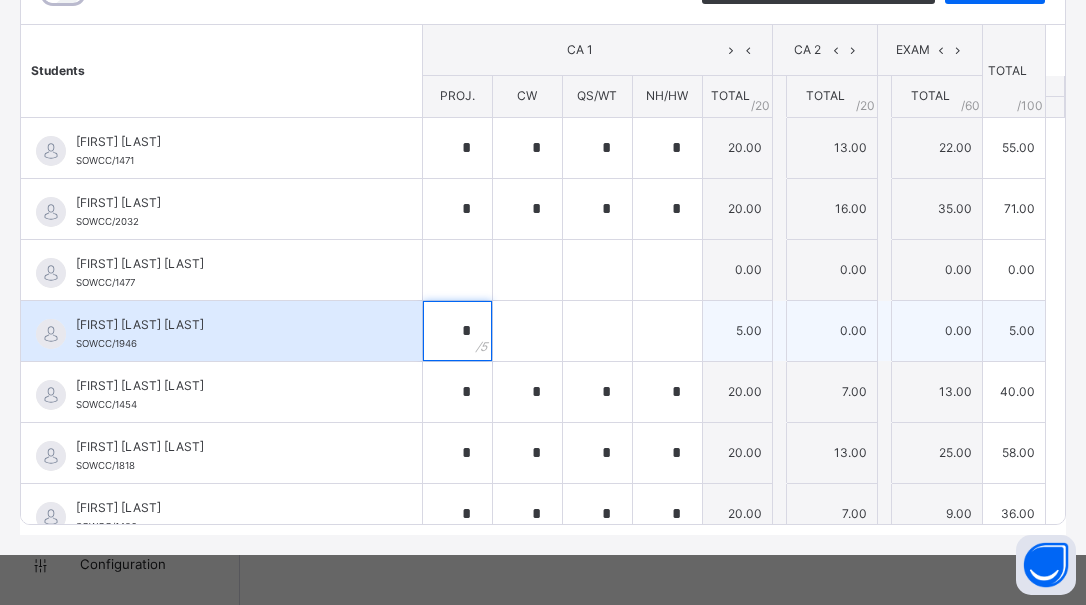 click on "*" at bounding box center (457, 331) 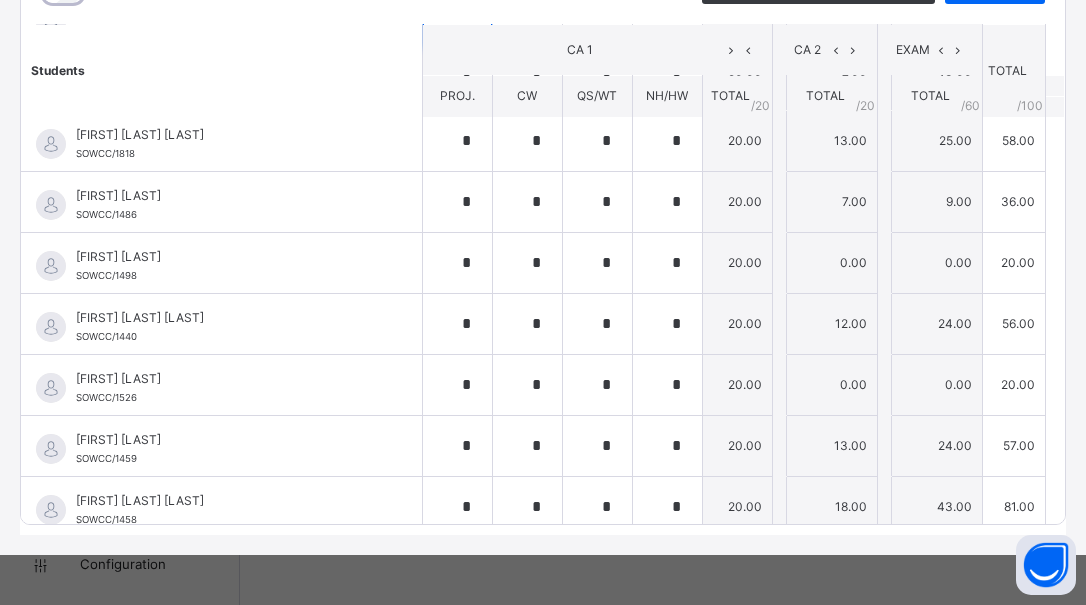 scroll, scrollTop: 325, scrollLeft: 0, axis: vertical 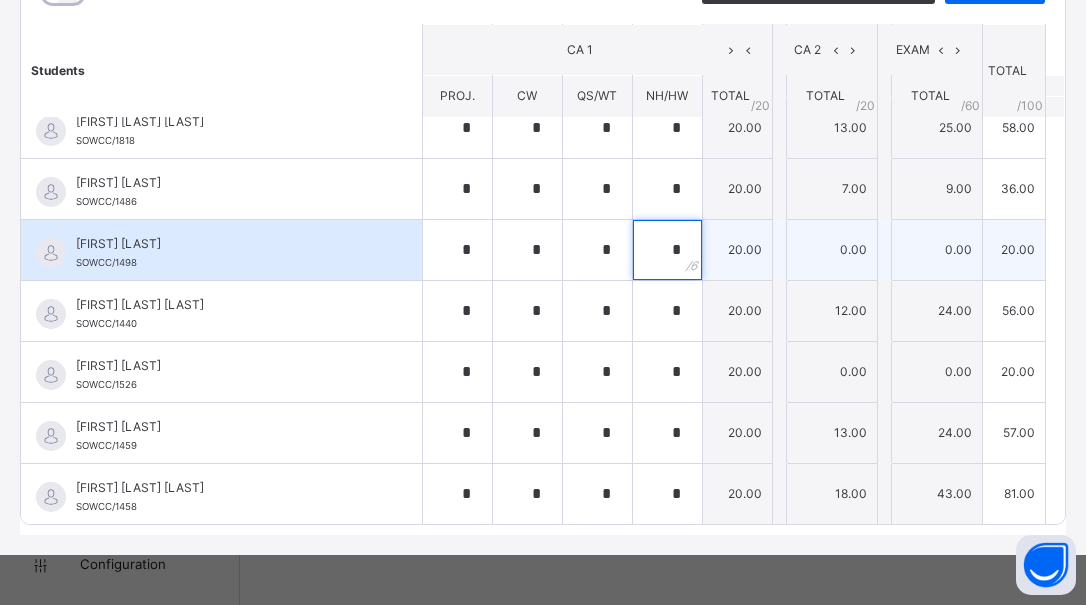 click on "*" at bounding box center (667, 250) 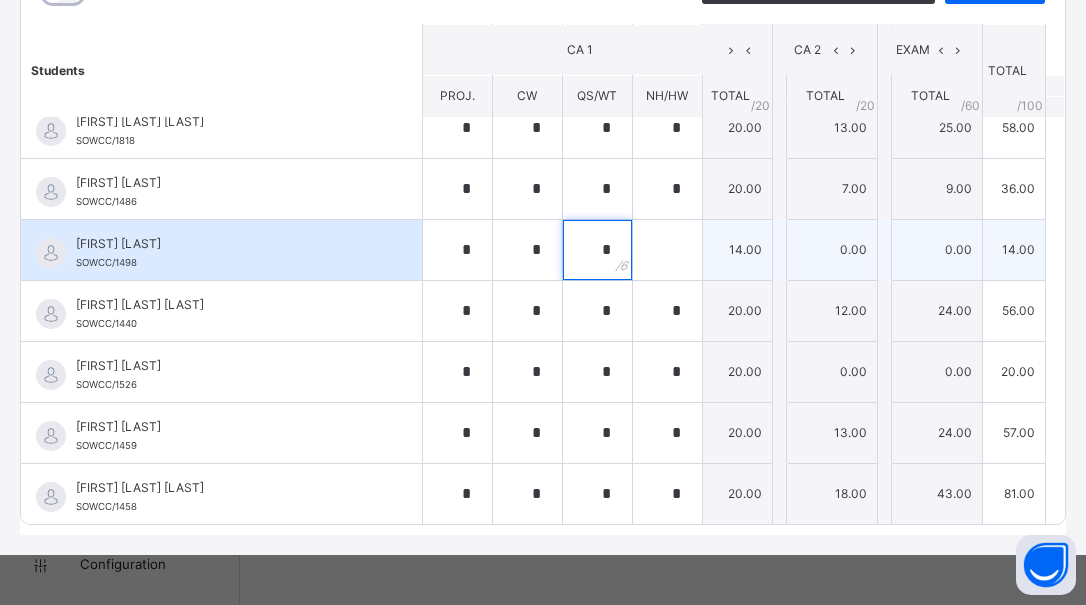 click on "*" at bounding box center [597, 250] 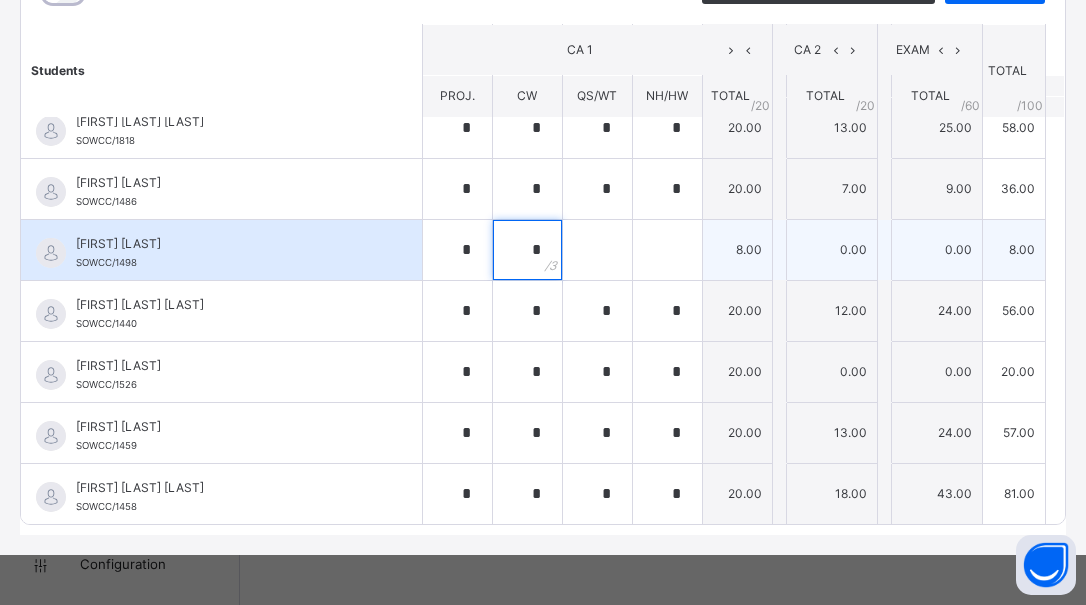 click on "*" at bounding box center [527, 250] 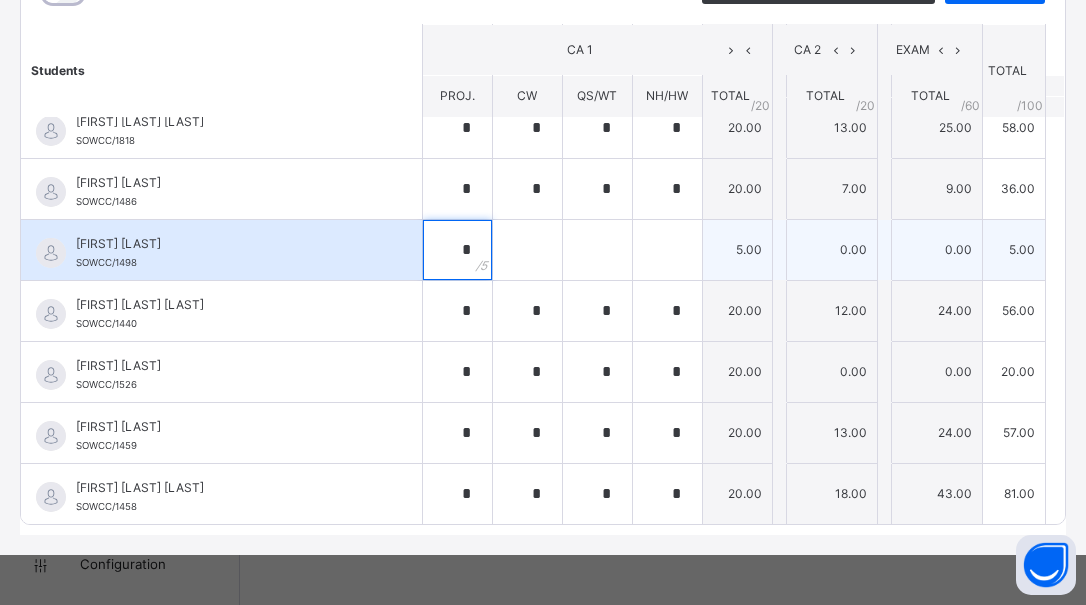 click on "*" at bounding box center [457, 250] 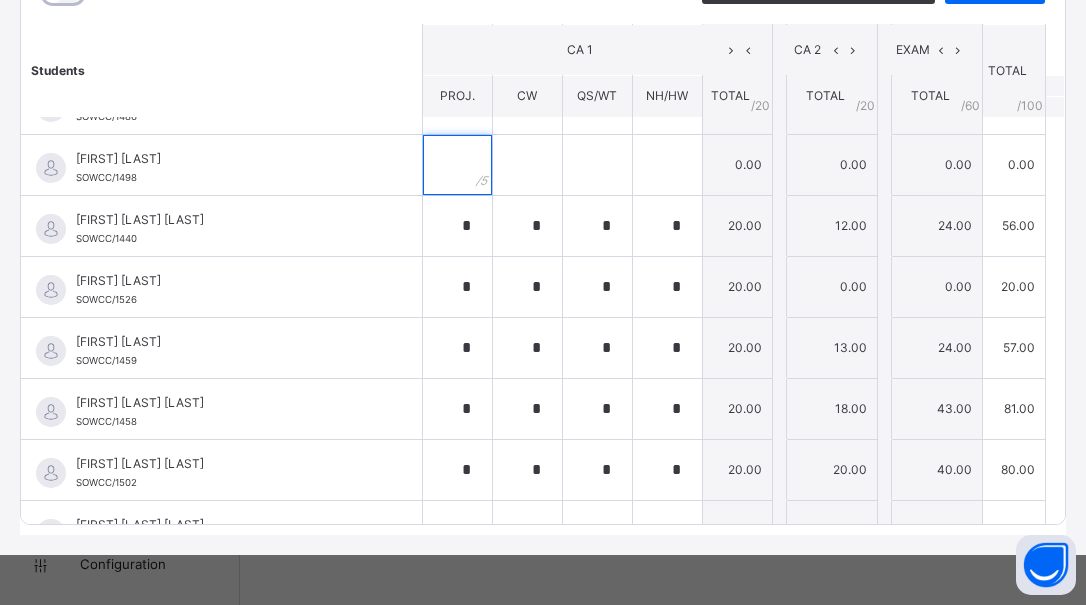 scroll, scrollTop: 416, scrollLeft: 0, axis: vertical 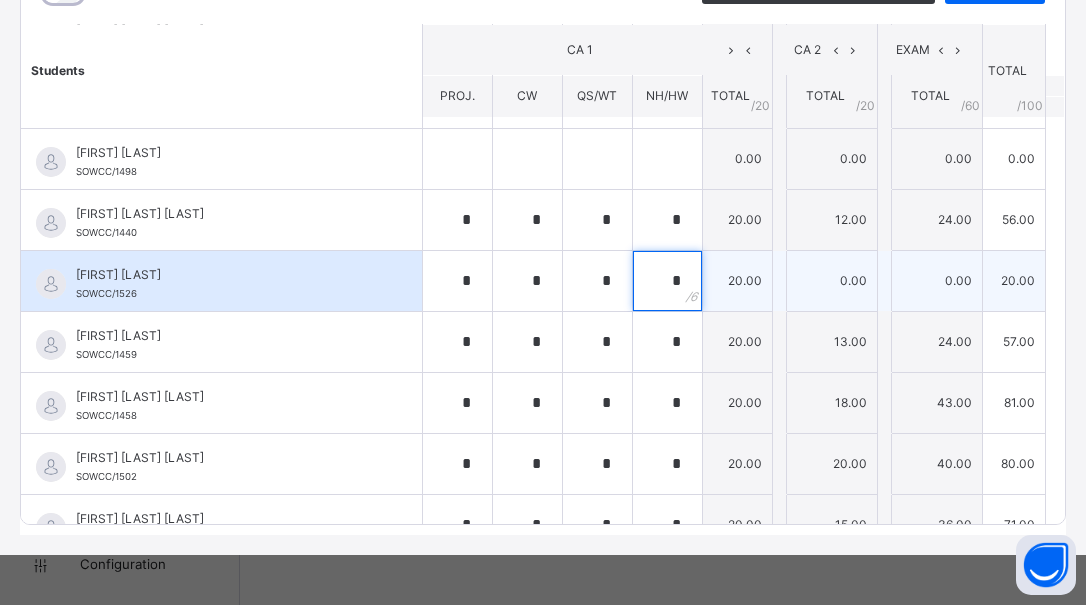 click on "*" at bounding box center [667, 281] 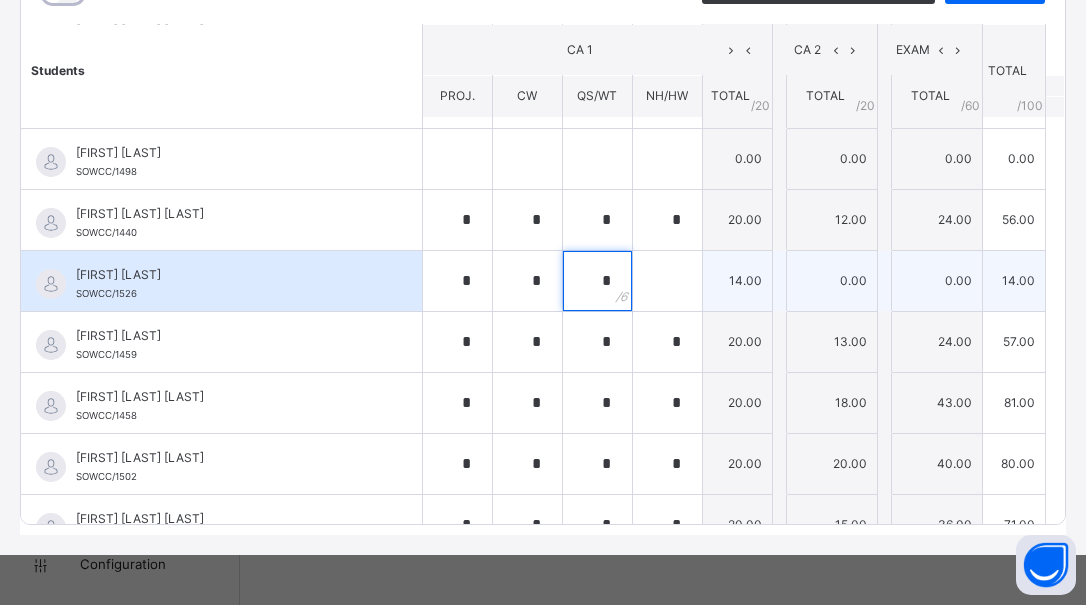 click on "*" at bounding box center (597, 281) 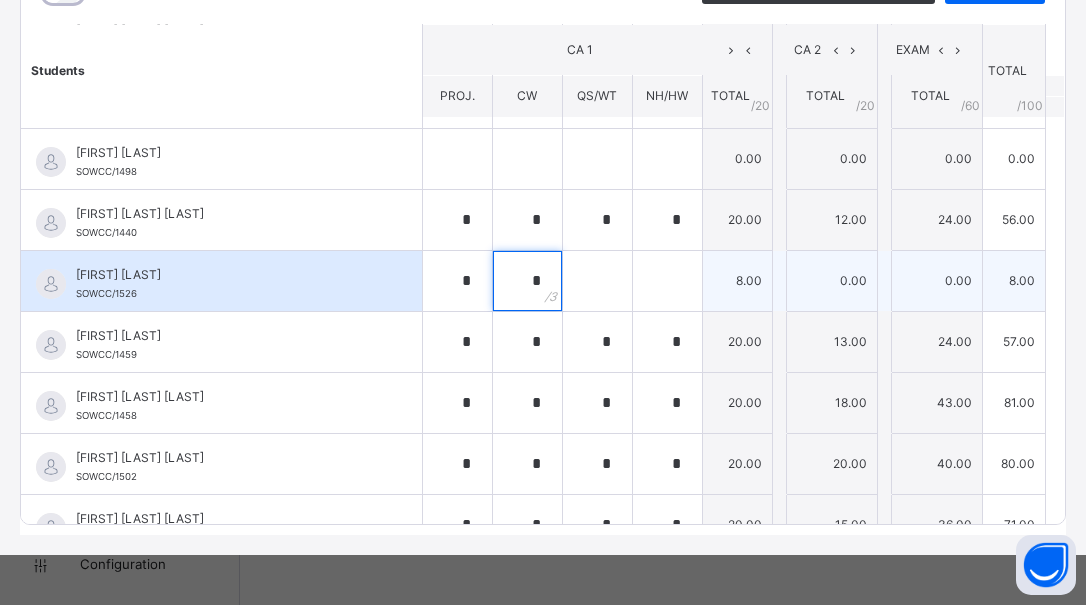 click on "*" at bounding box center [527, 281] 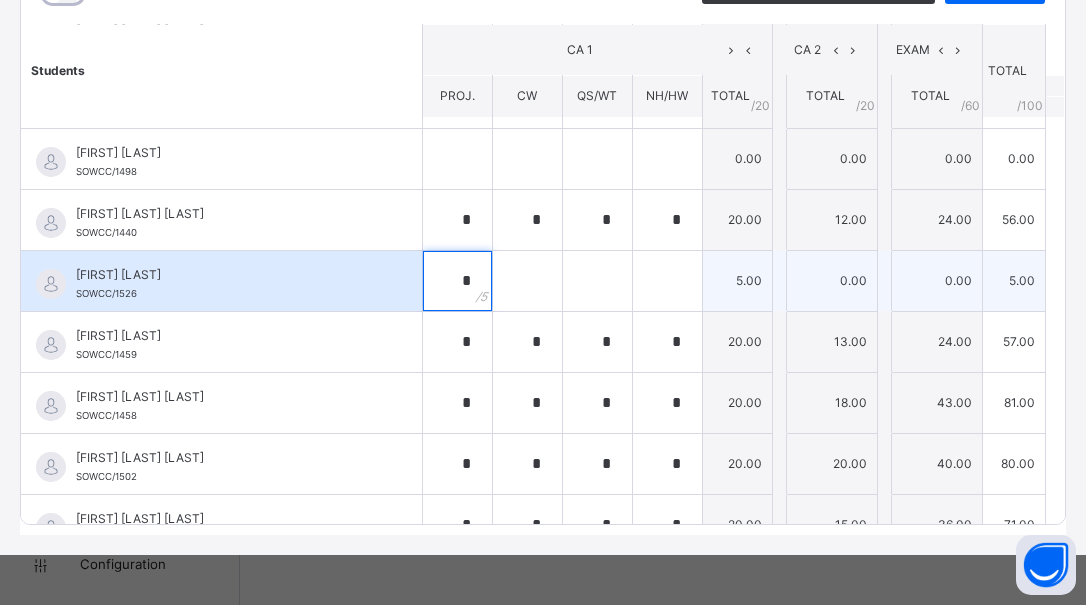 click on "*" at bounding box center (457, 281) 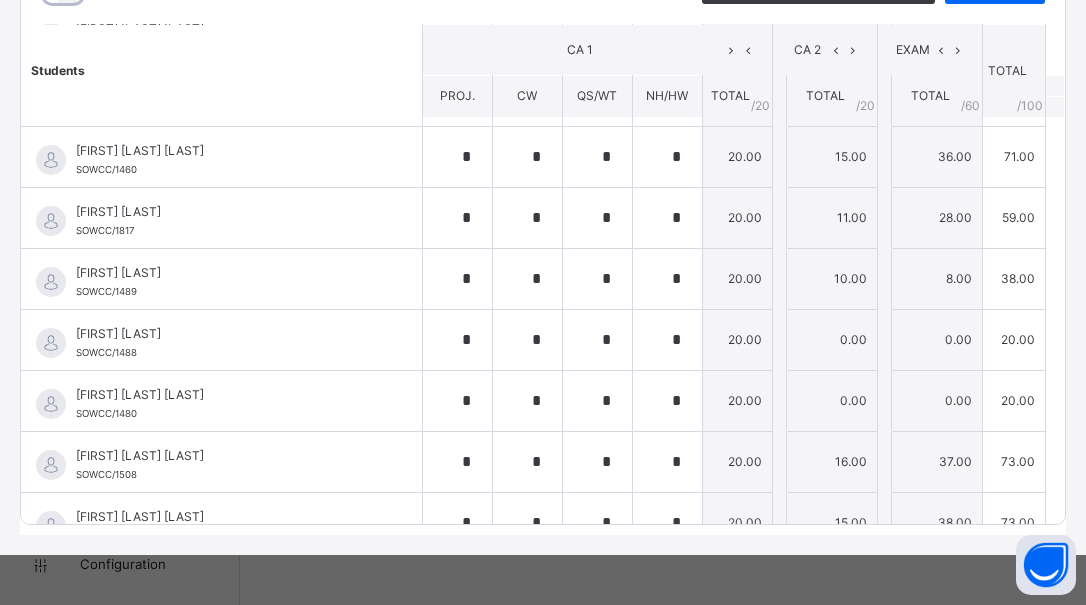 scroll, scrollTop: 790, scrollLeft: 0, axis: vertical 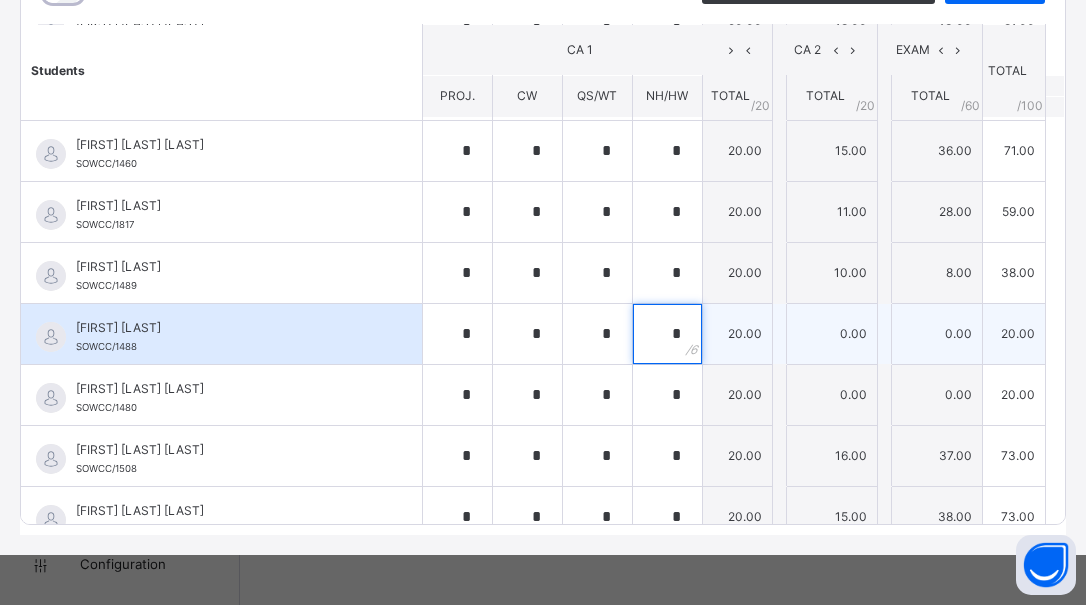 click on "*" at bounding box center [667, 334] 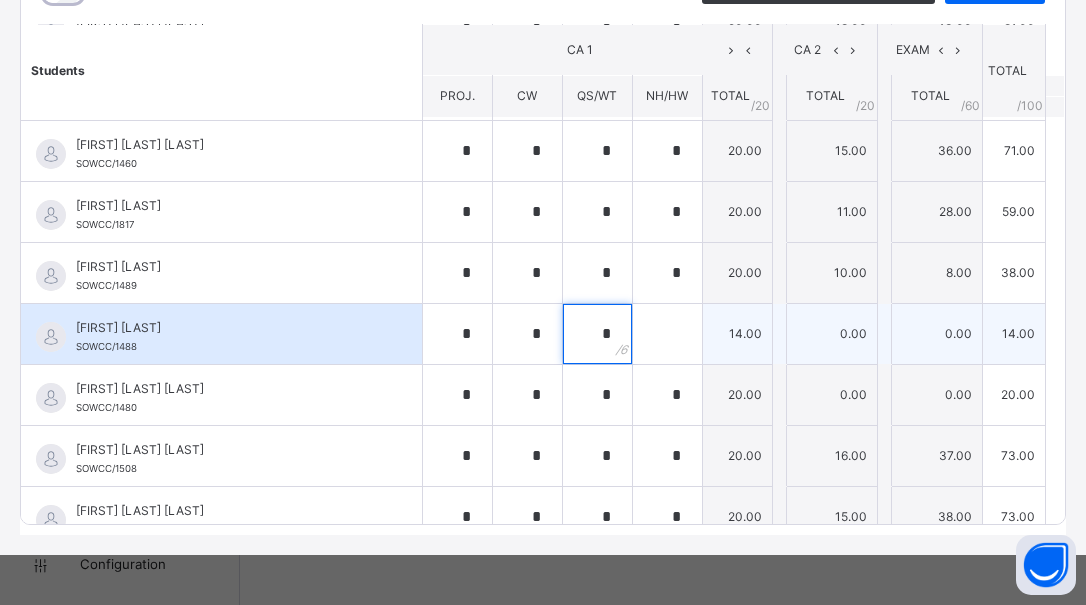click on "*" at bounding box center (597, 334) 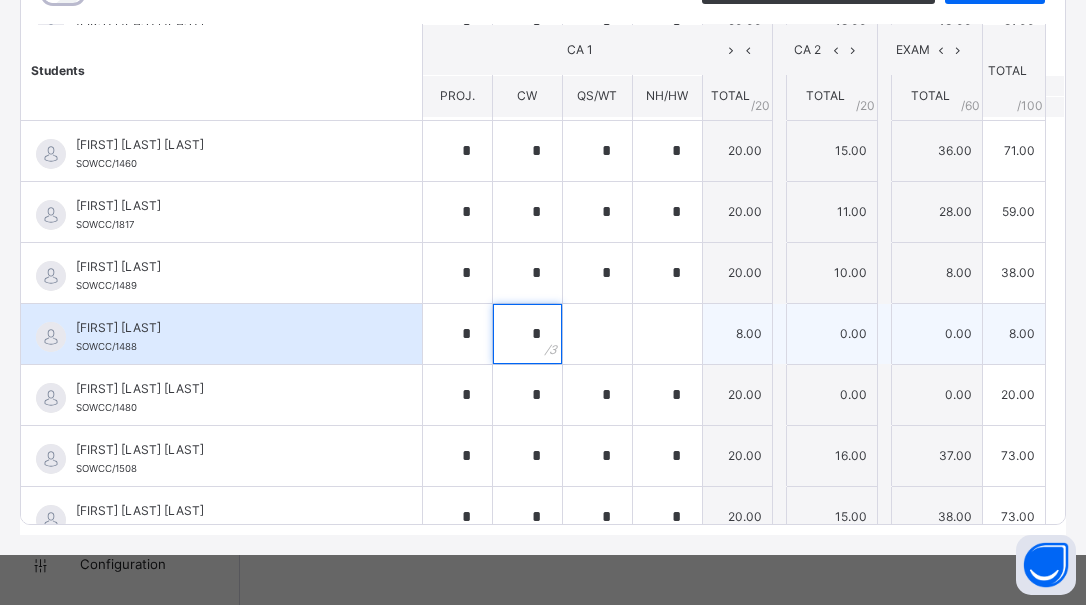 click on "*" at bounding box center (527, 334) 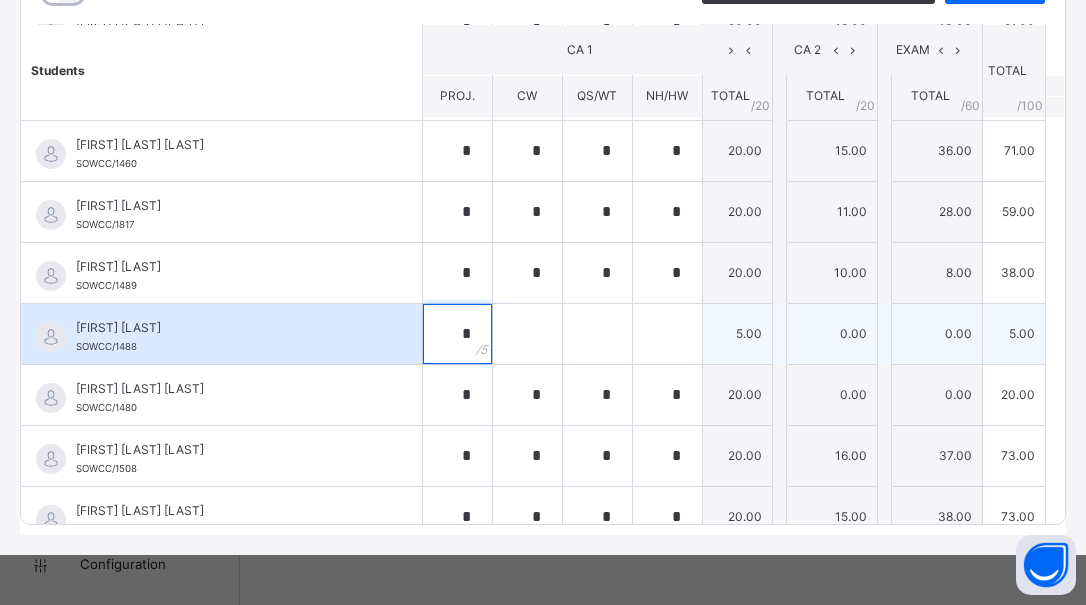 click on "*" at bounding box center (457, 334) 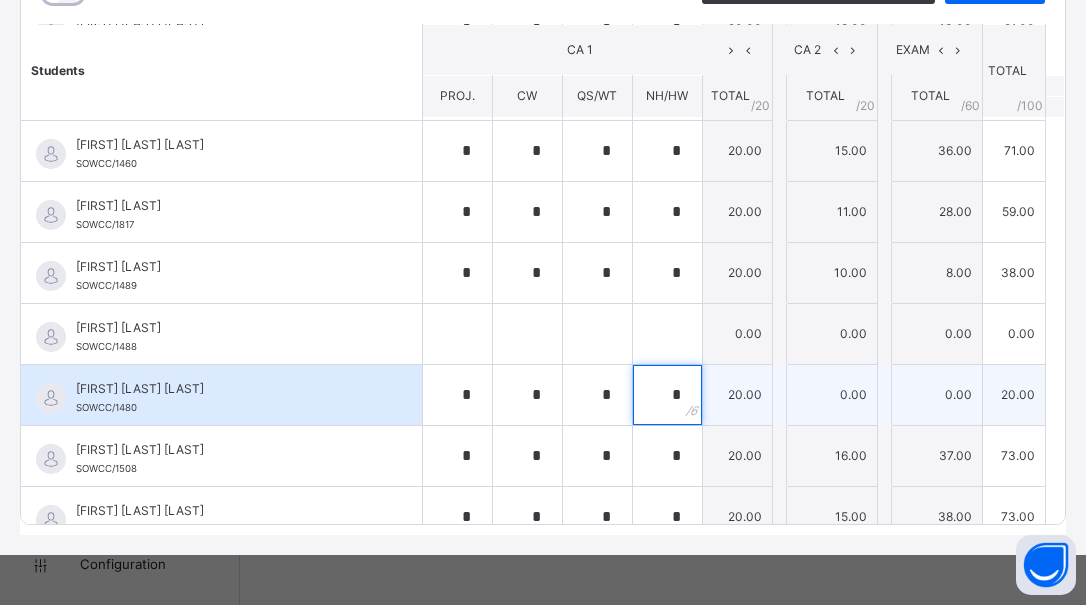 click on "*" at bounding box center [667, 395] 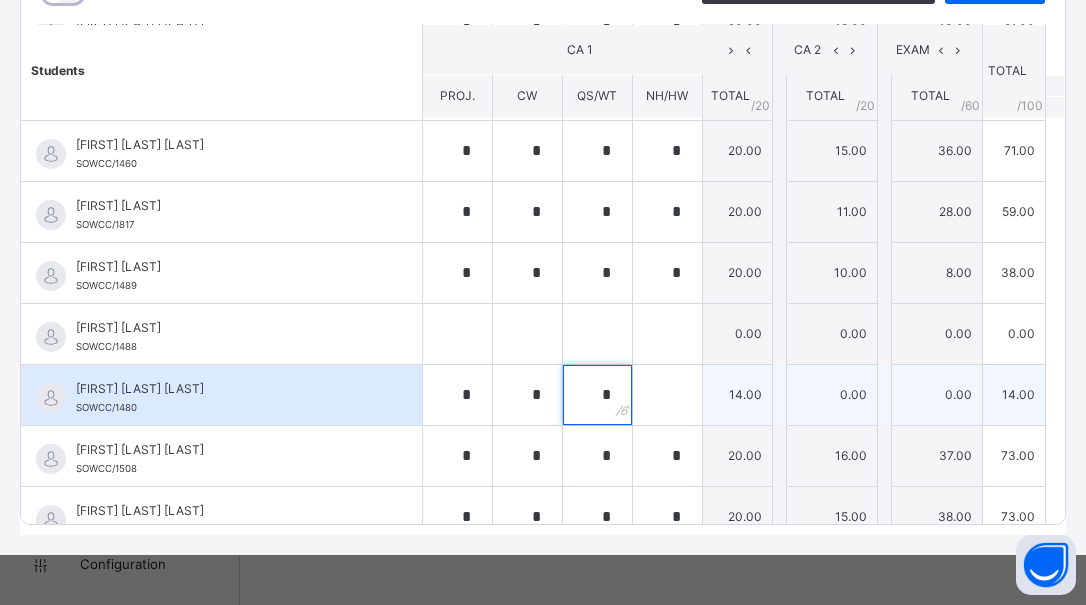 click on "*" at bounding box center (597, 395) 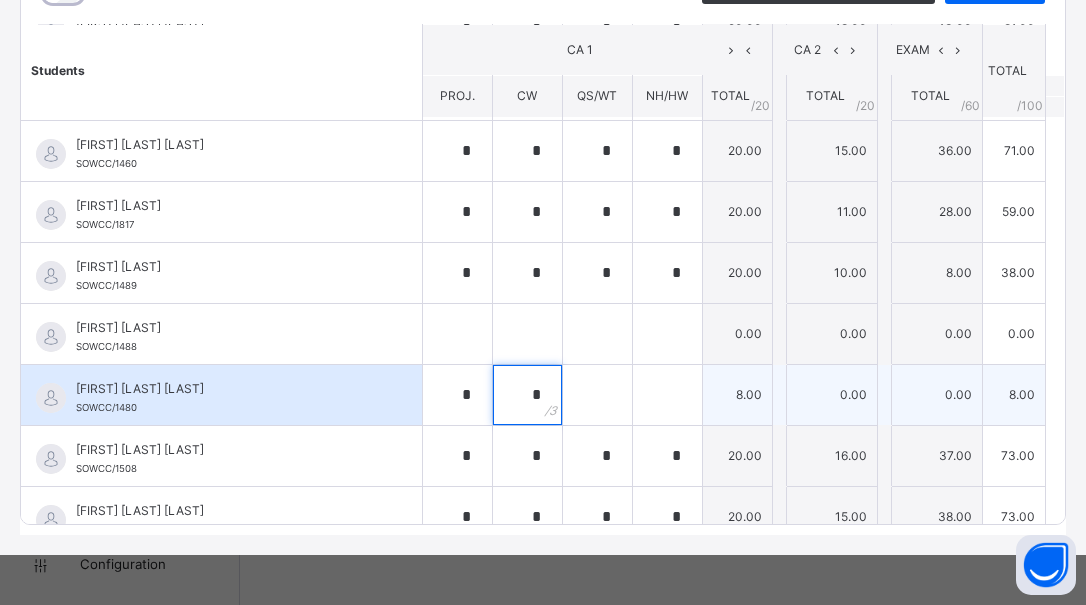 click on "*" at bounding box center (527, 395) 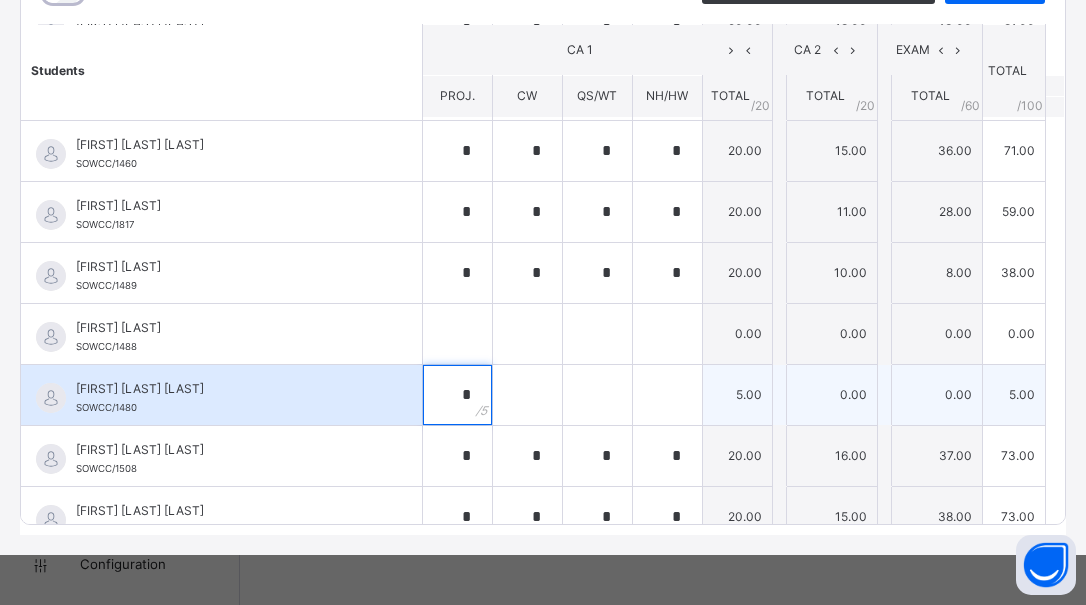 click on "*" at bounding box center (457, 395) 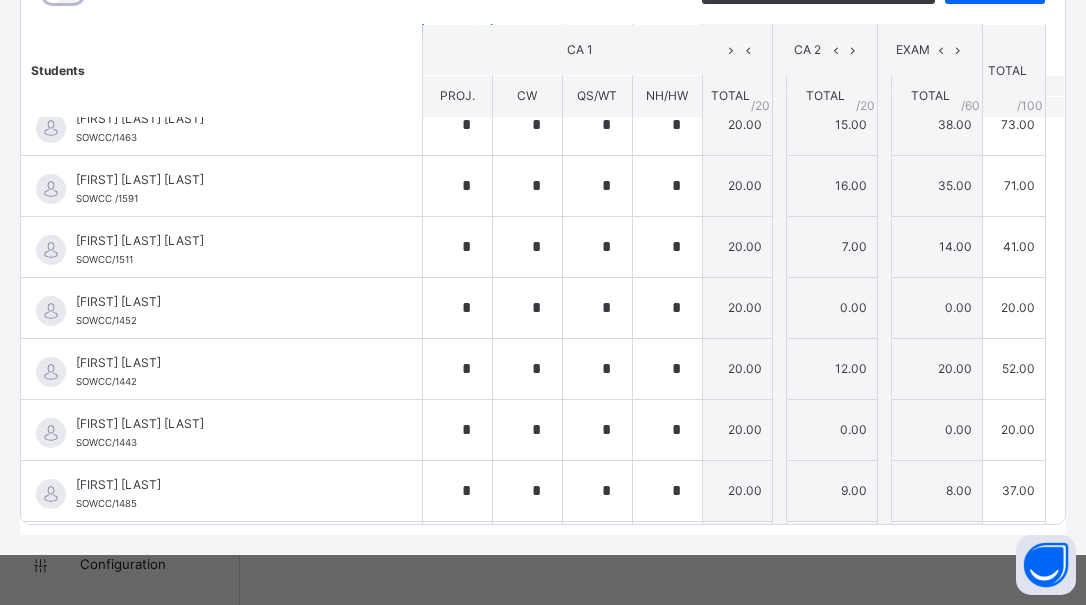 scroll, scrollTop: 1200, scrollLeft: 0, axis: vertical 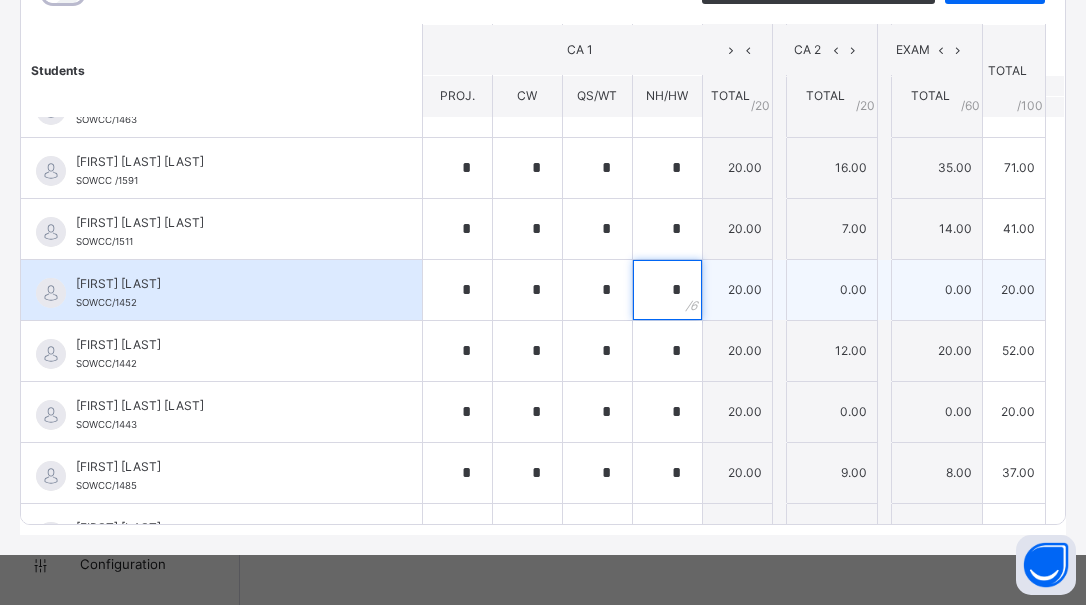 click on "*" at bounding box center [667, 290] 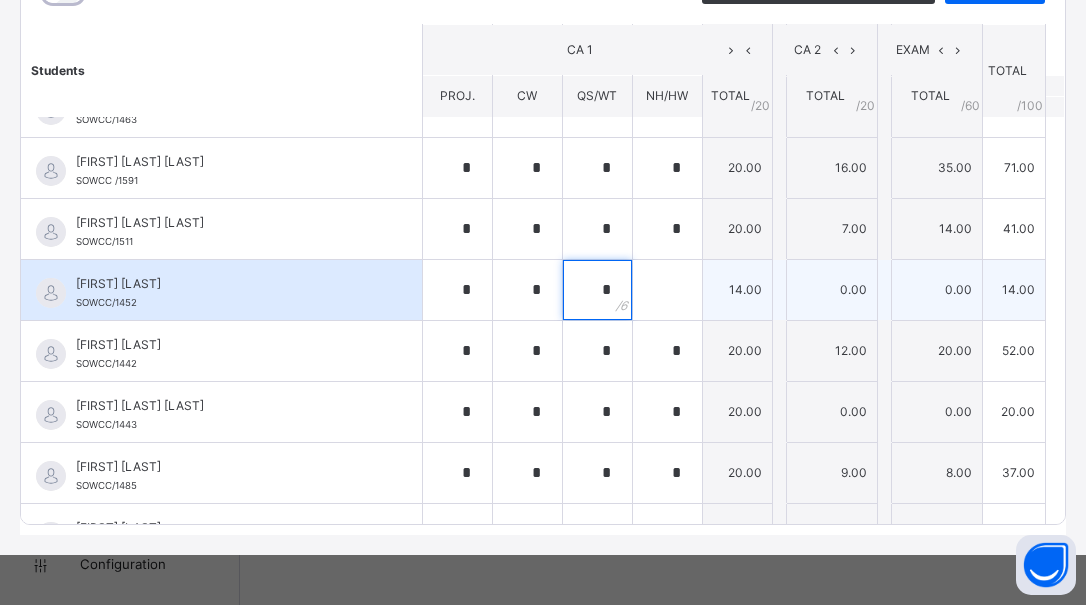 click on "*" at bounding box center [597, 290] 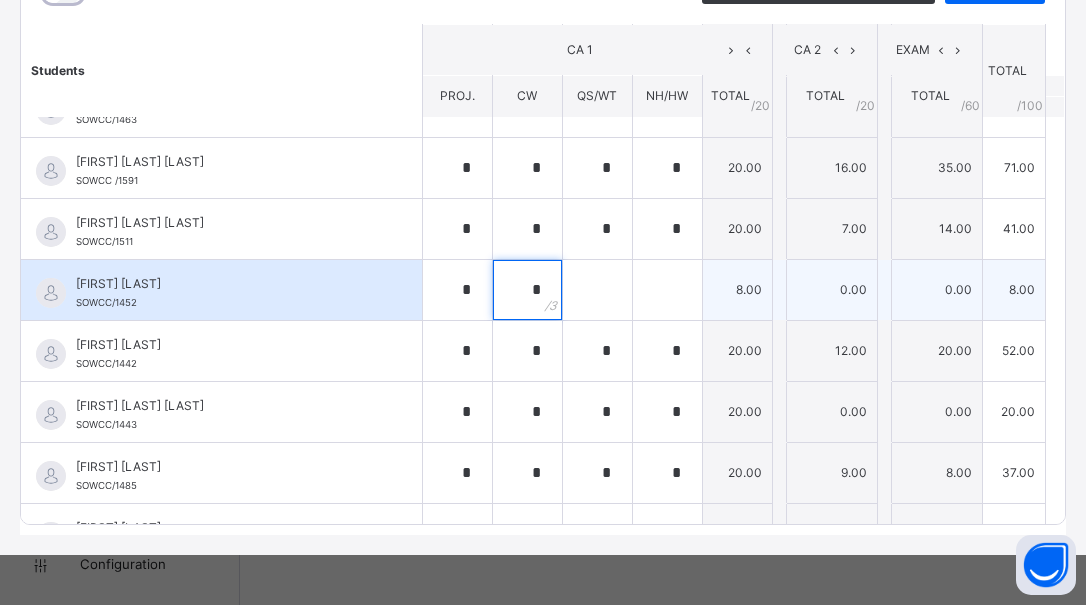 click on "*" at bounding box center (527, 290) 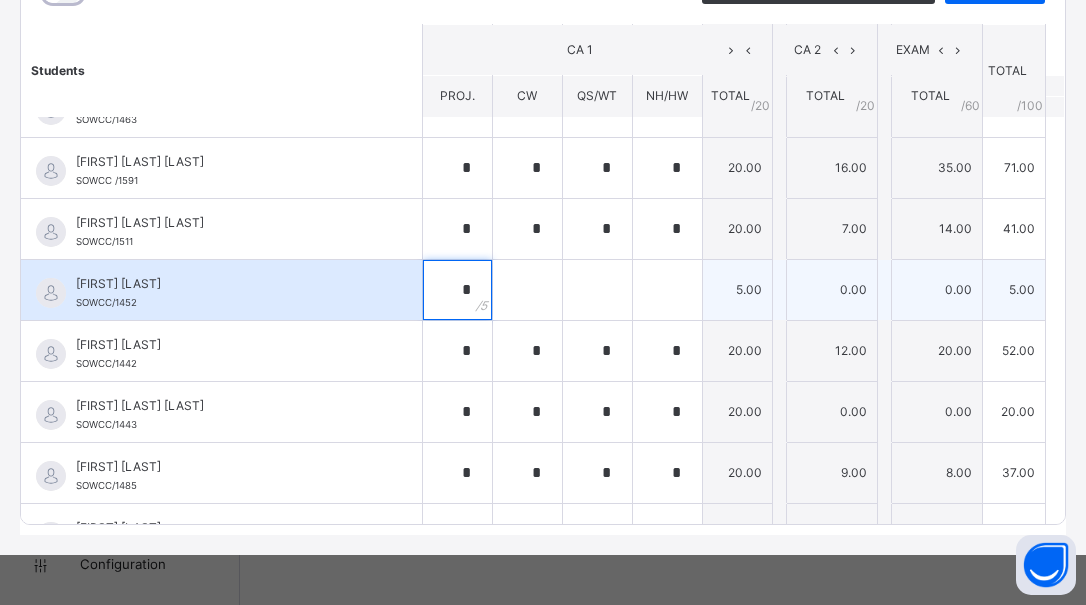 click on "*" at bounding box center (457, 290) 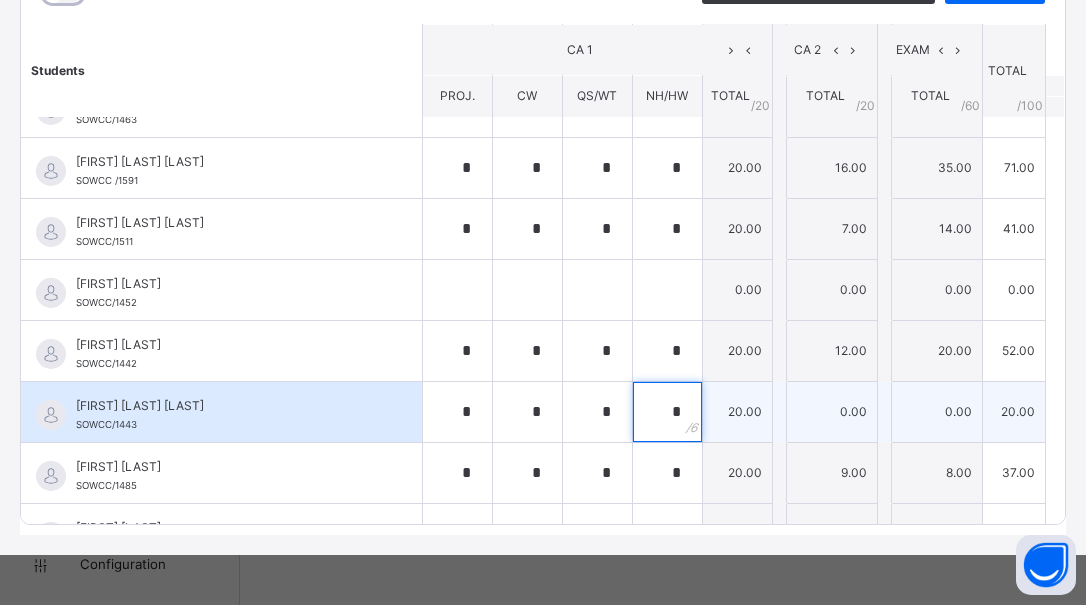 click on "*" at bounding box center (667, 412) 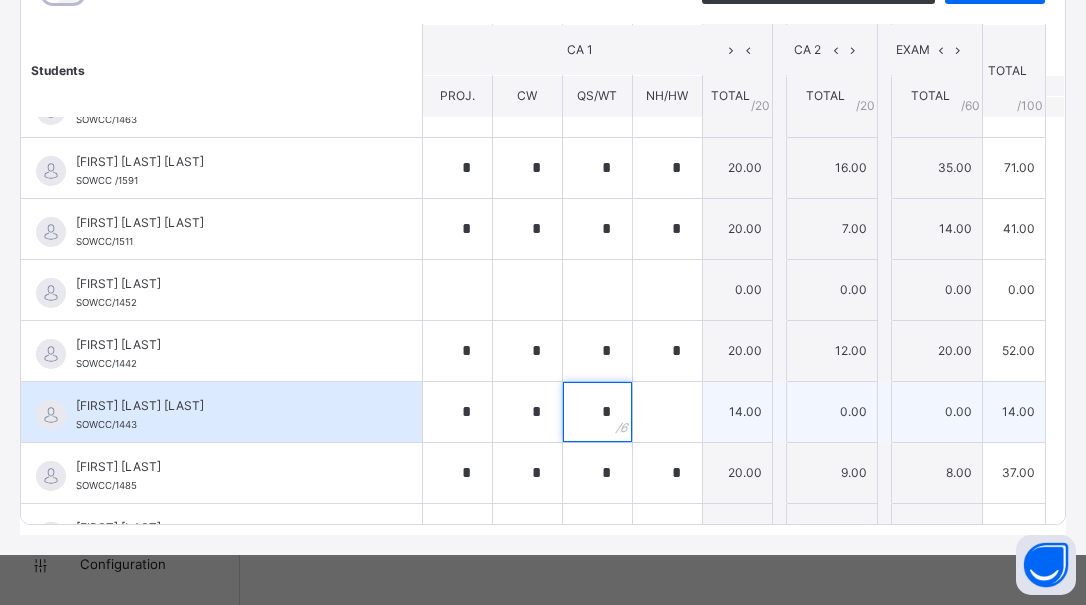 click on "*" at bounding box center [597, 412] 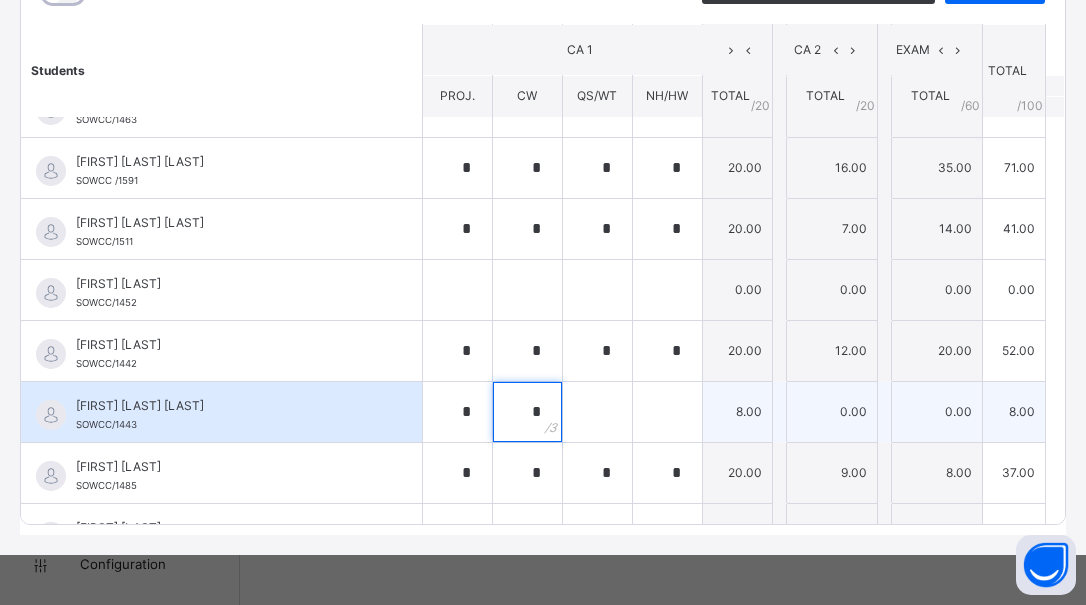 click on "*" at bounding box center [527, 412] 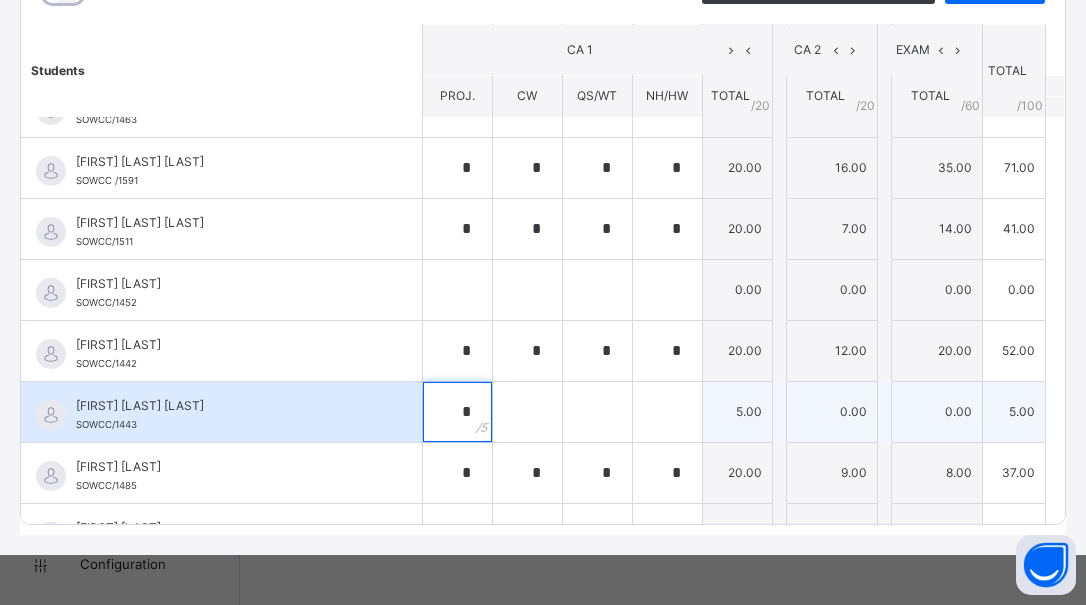 click on "*" at bounding box center (457, 412) 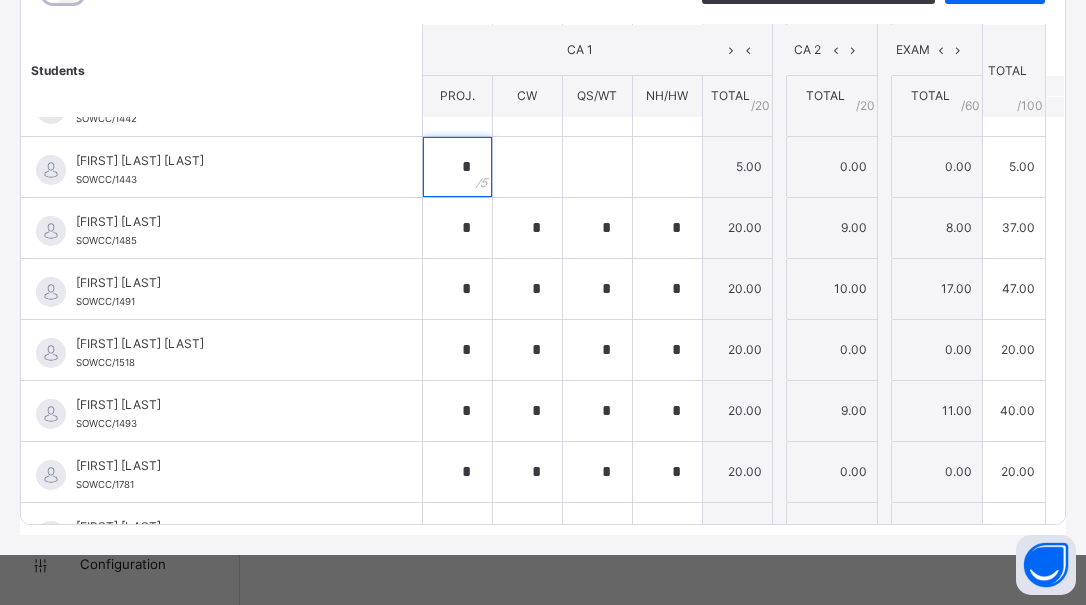 scroll, scrollTop: 1463, scrollLeft: 0, axis: vertical 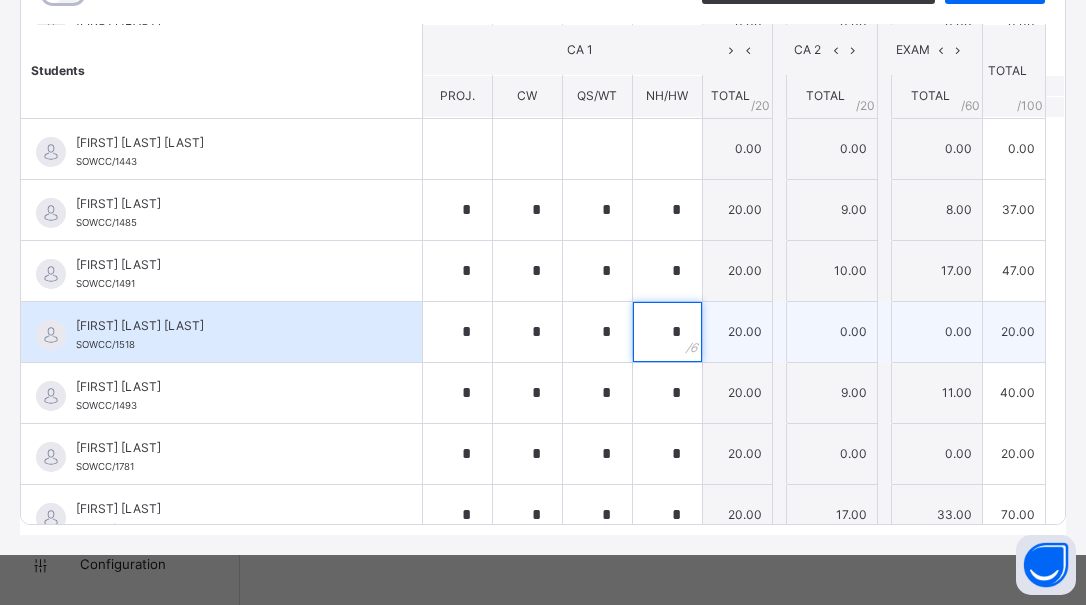 click on "*" at bounding box center (667, 332) 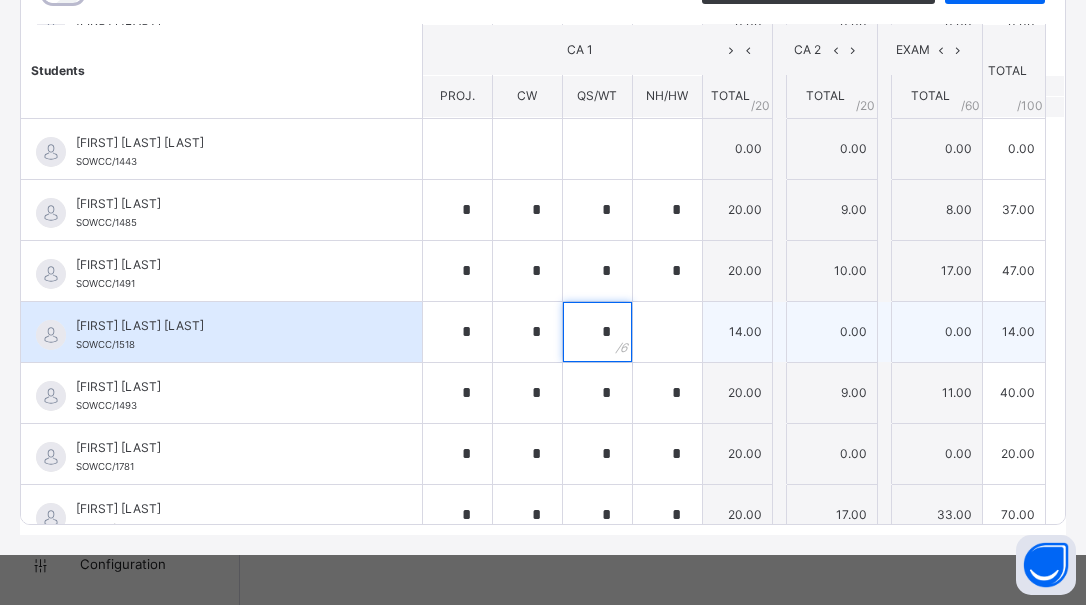 click on "*" at bounding box center (597, 332) 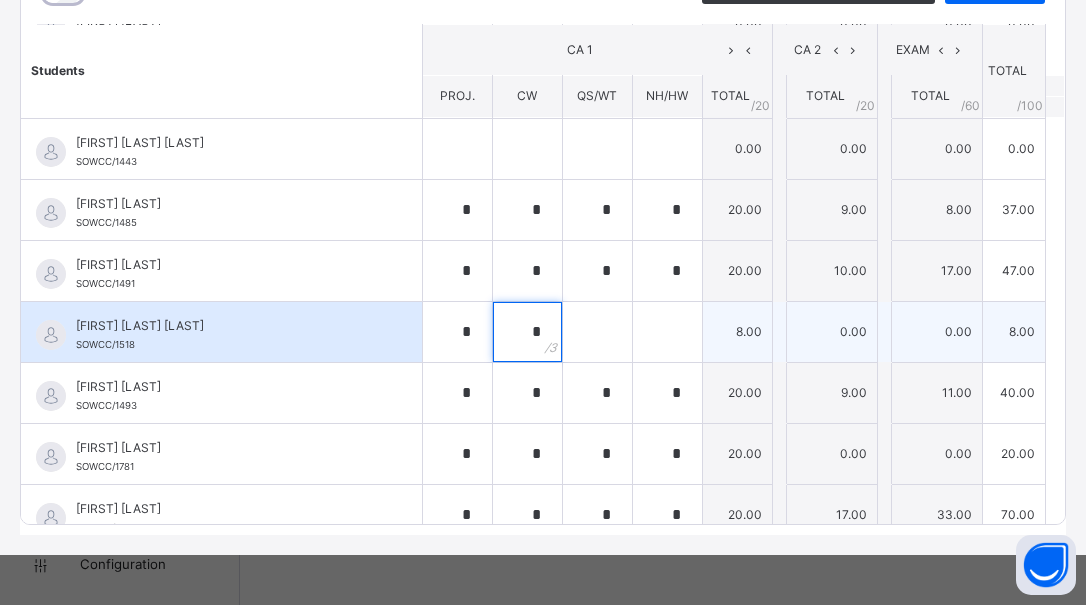 click on "*" at bounding box center (527, 332) 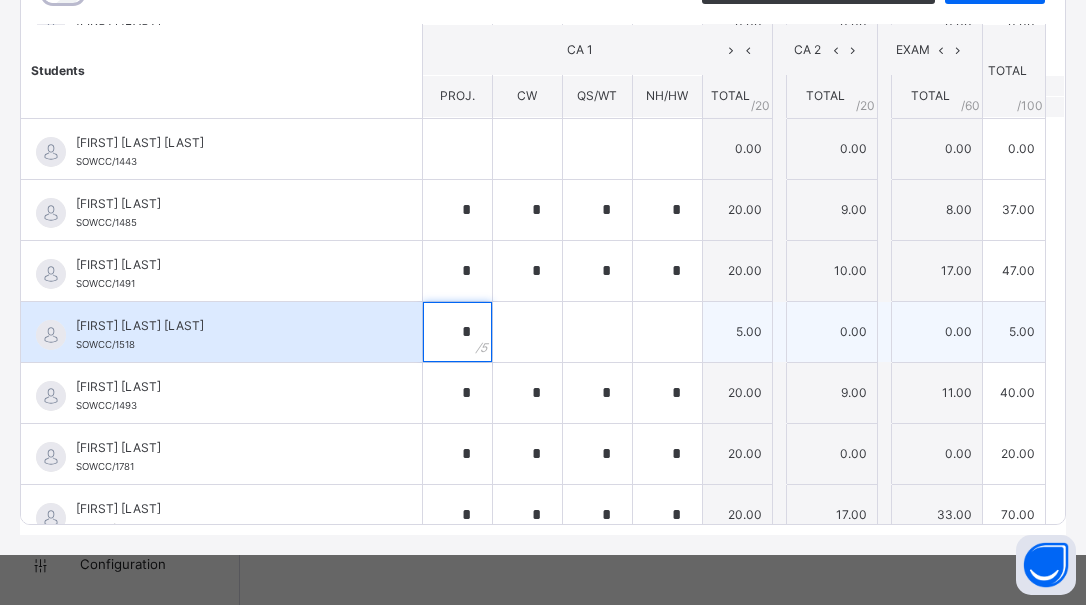 click on "*" at bounding box center [457, 332] 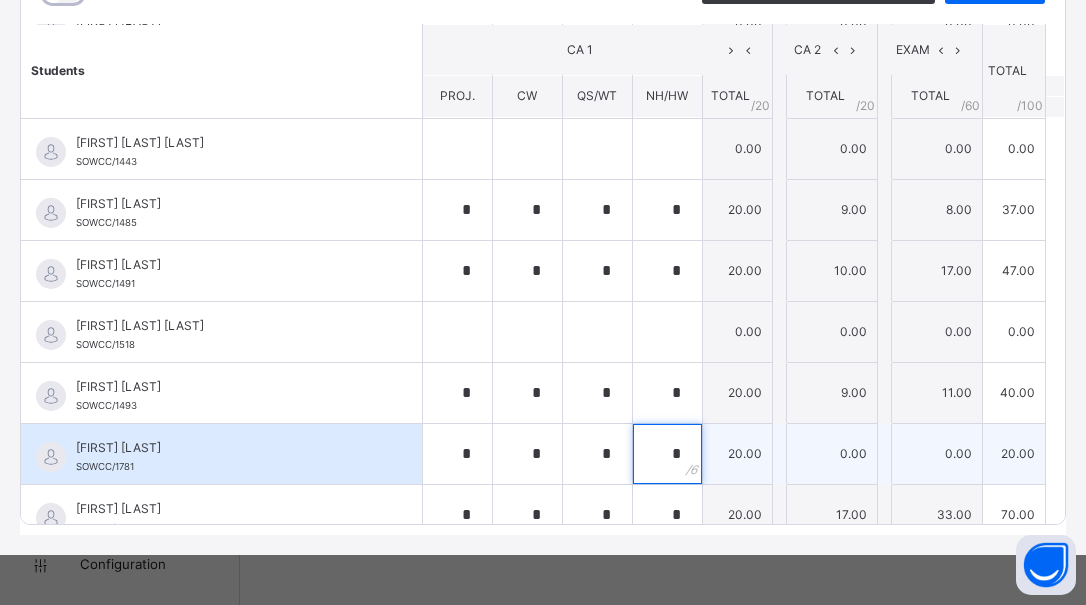 click on "*" at bounding box center (667, 454) 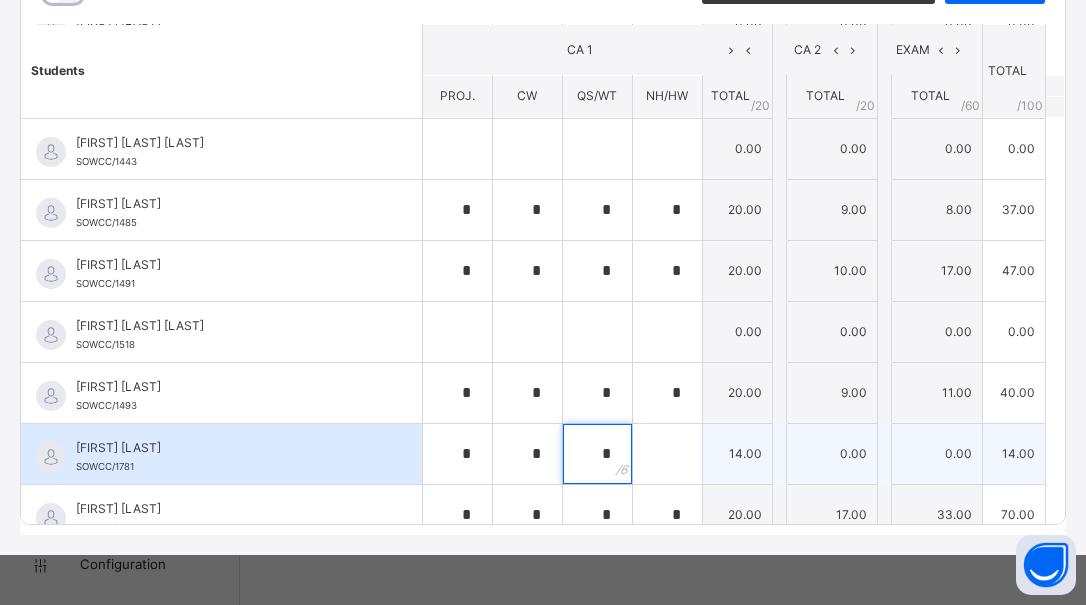 click on "*" at bounding box center [597, 454] 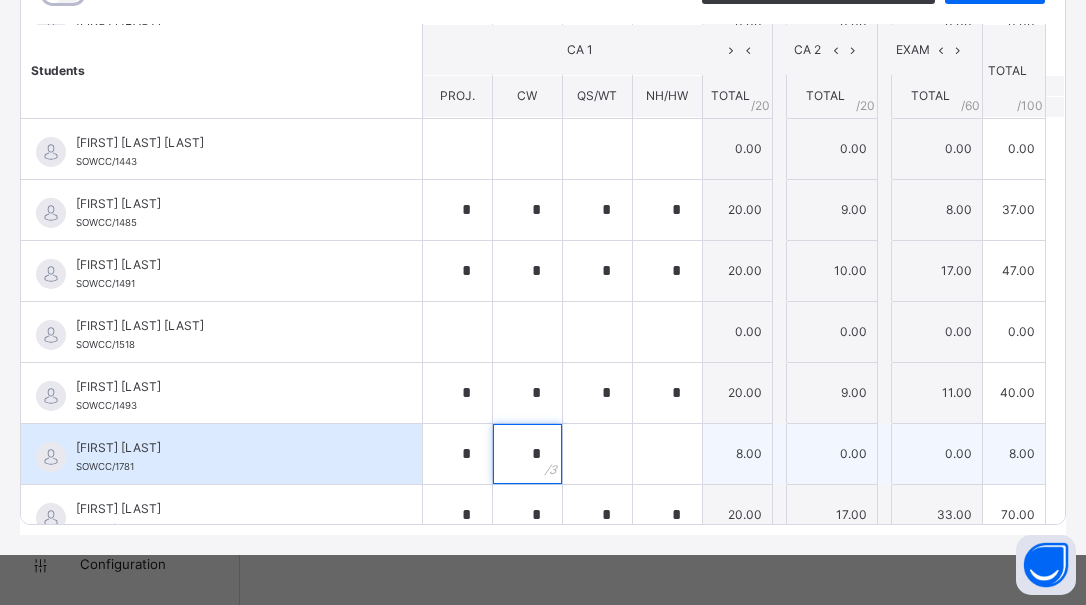 click on "*" at bounding box center (527, 454) 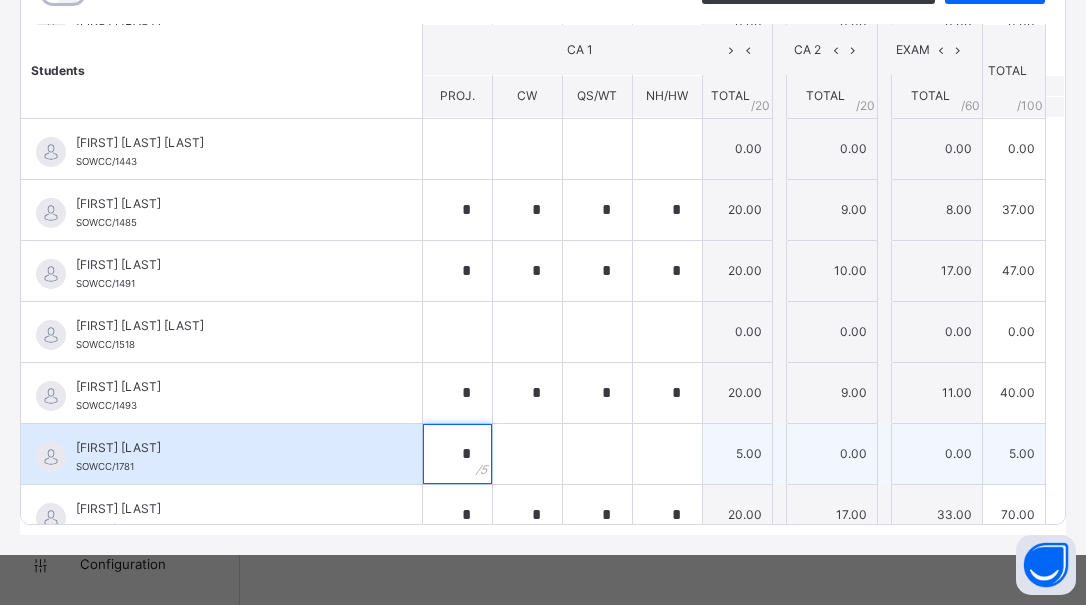 click on "*" at bounding box center (457, 454) 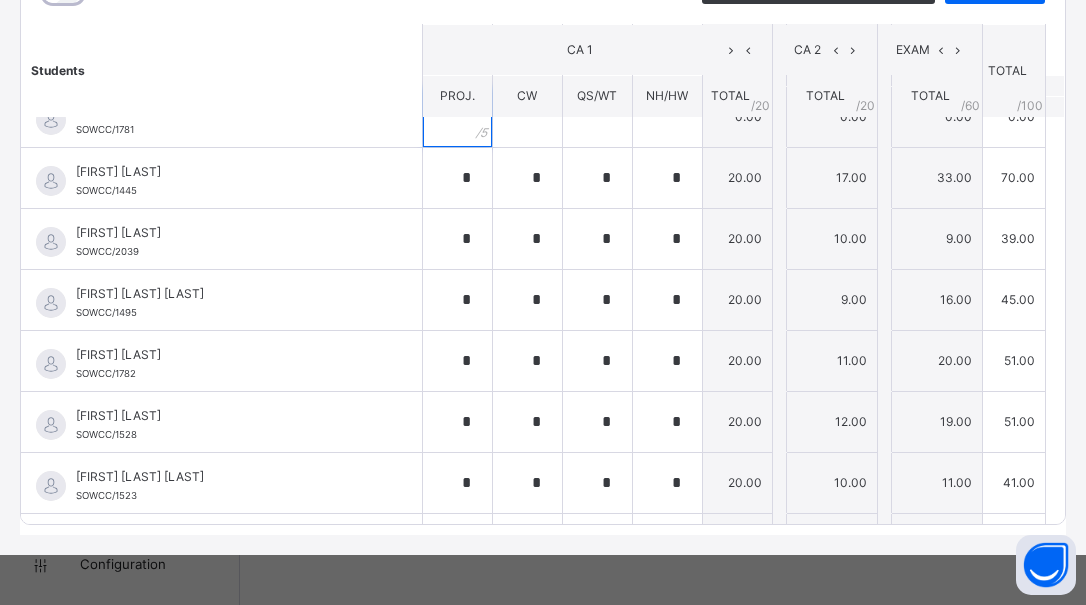 scroll, scrollTop: 1788, scrollLeft: 0, axis: vertical 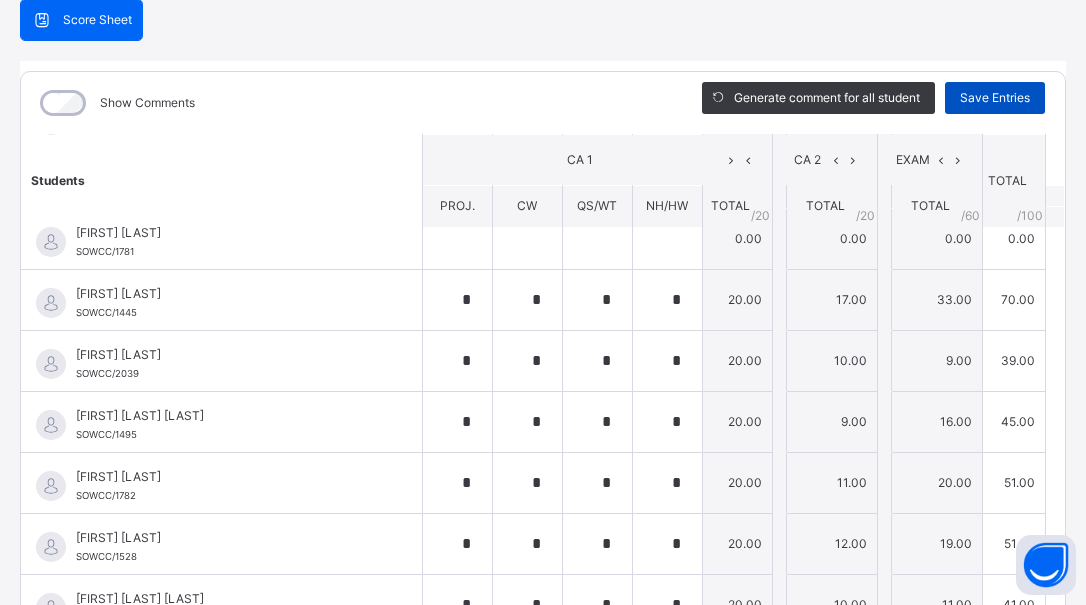 click on "Save Entries" at bounding box center (995, 98) 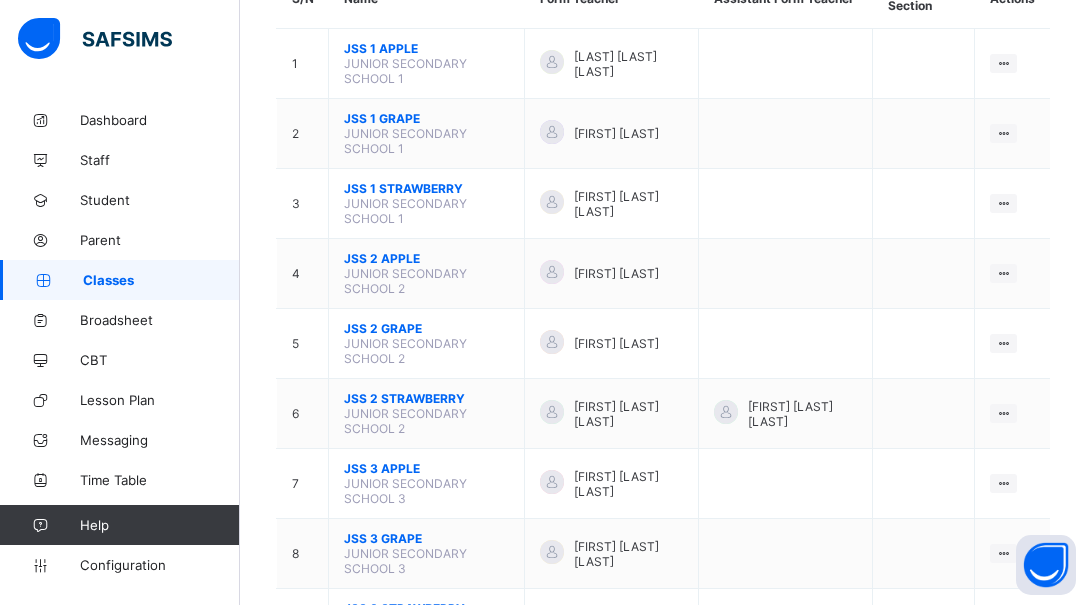 scroll, scrollTop: 224, scrollLeft: 0, axis: vertical 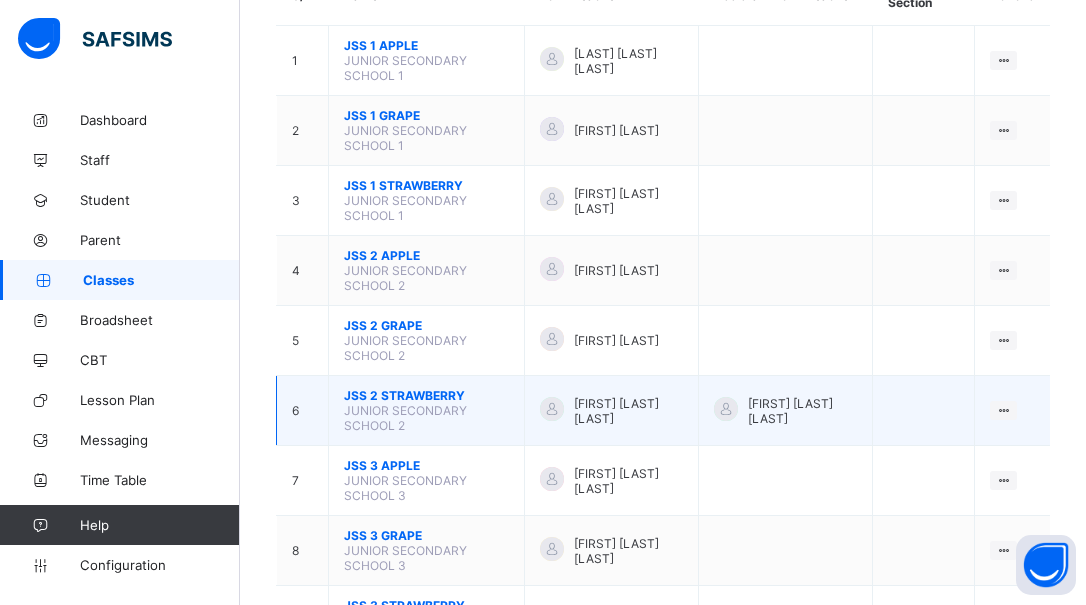 click on "JSS 2   STRAWBERRY" at bounding box center [426, 395] 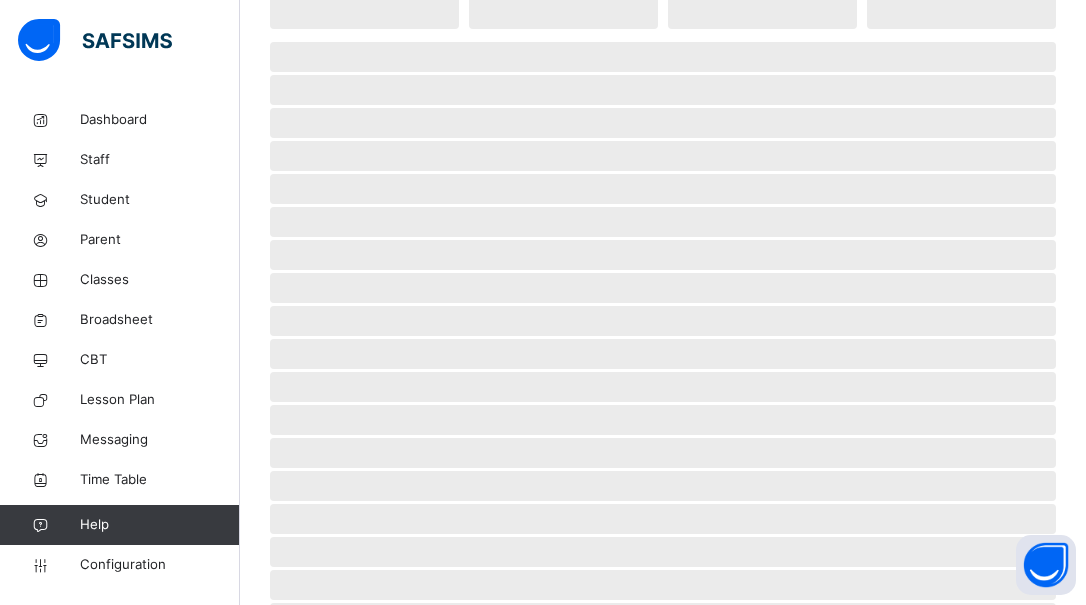 scroll, scrollTop: 0, scrollLeft: 0, axis: both 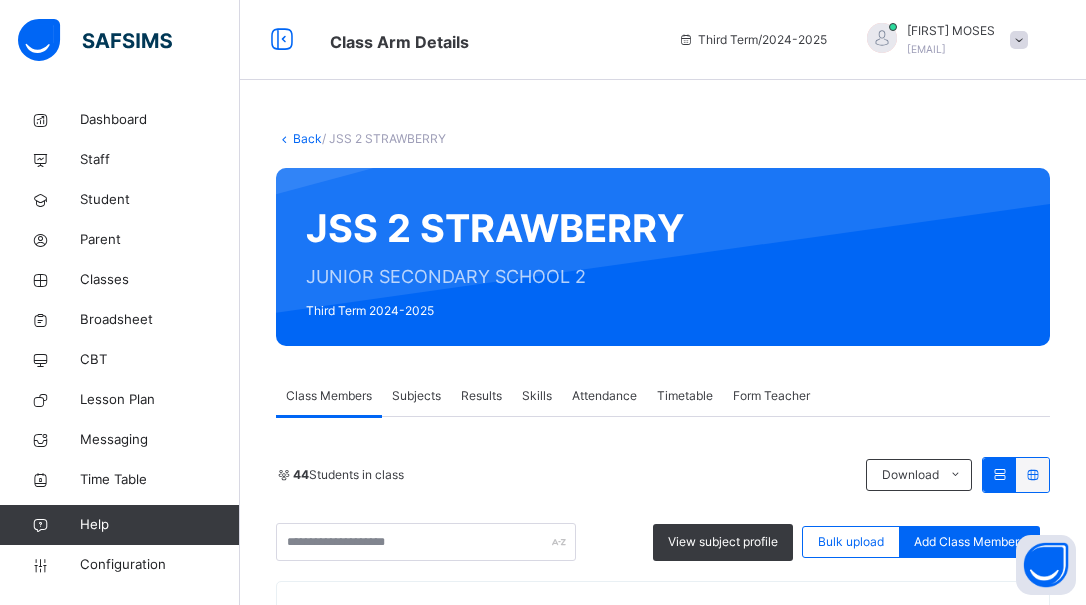 click on "Subjects" at bounding box center (416, 396) 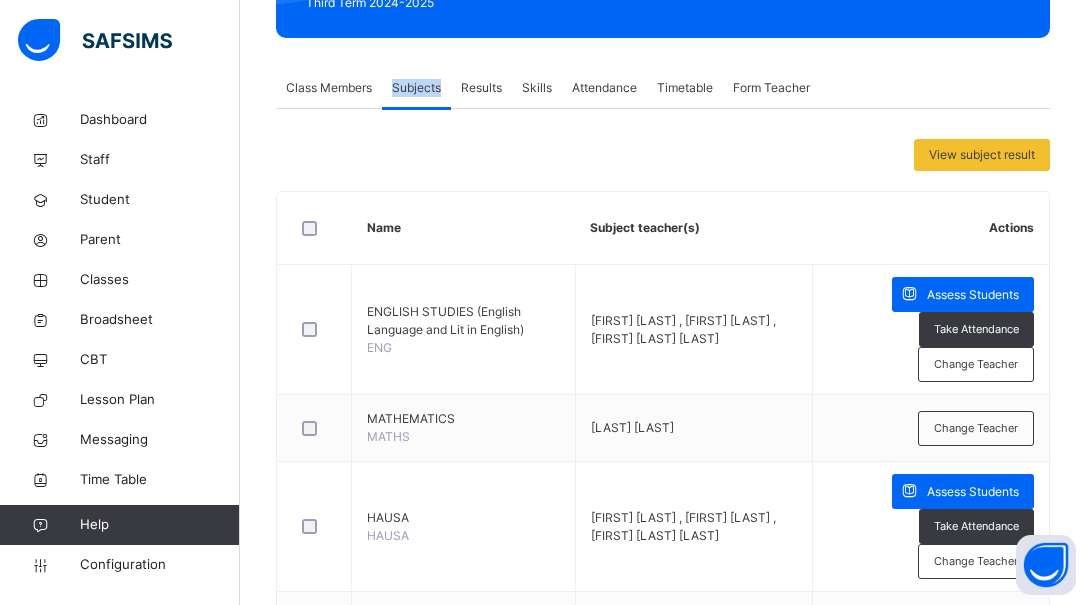 scroll, scrollTop: 312, scrollLeft: 0, axis: vertical 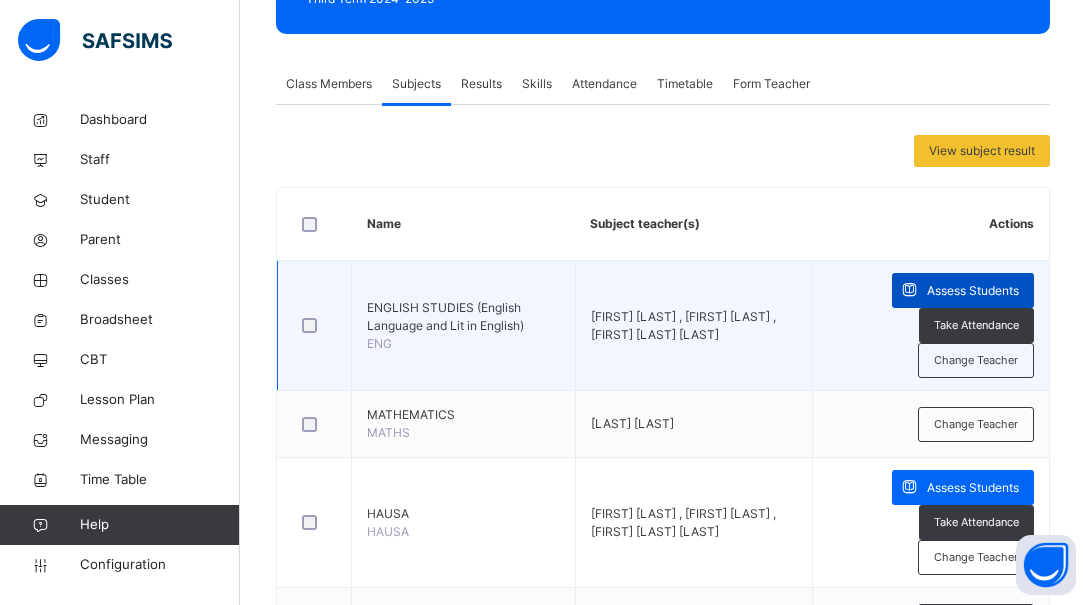 click on "Assess Students" at bounding box center [963, 290] 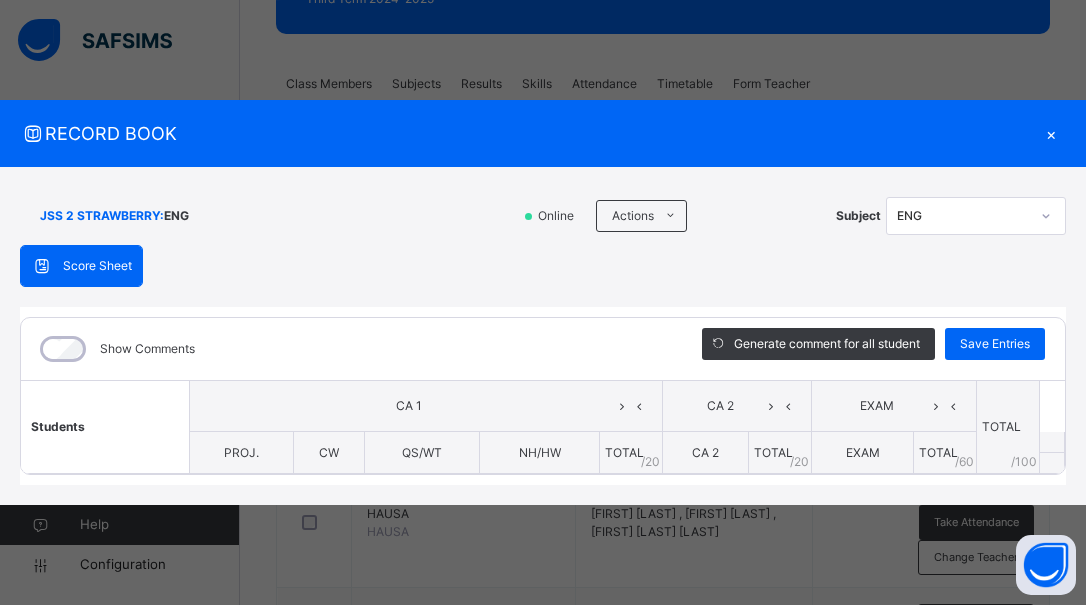 scroll, scrollTop: 261, scrollLeft: 0, axis: vertical 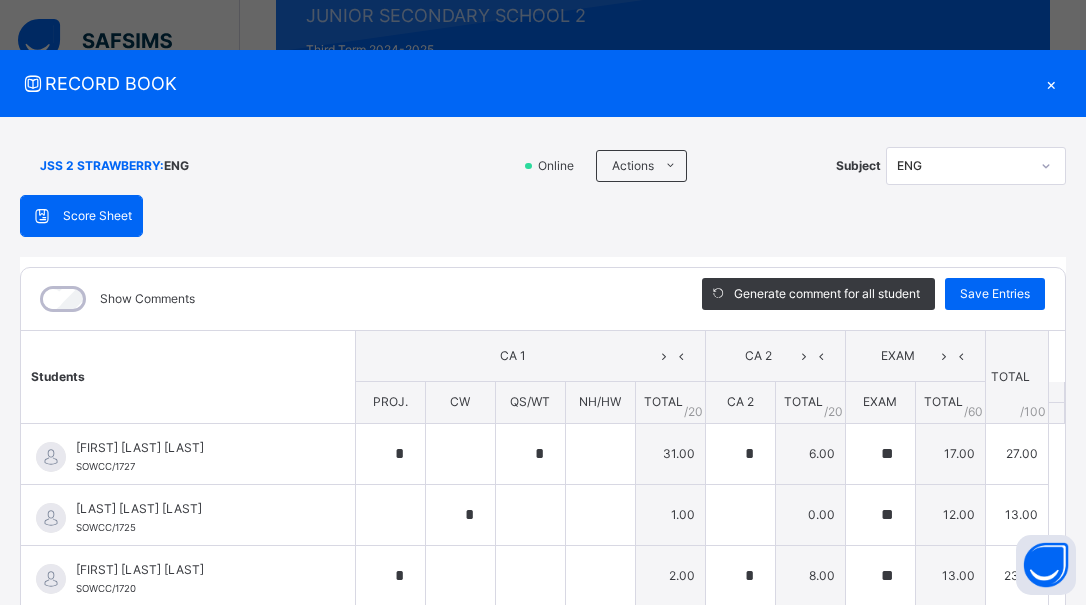 type on "*" 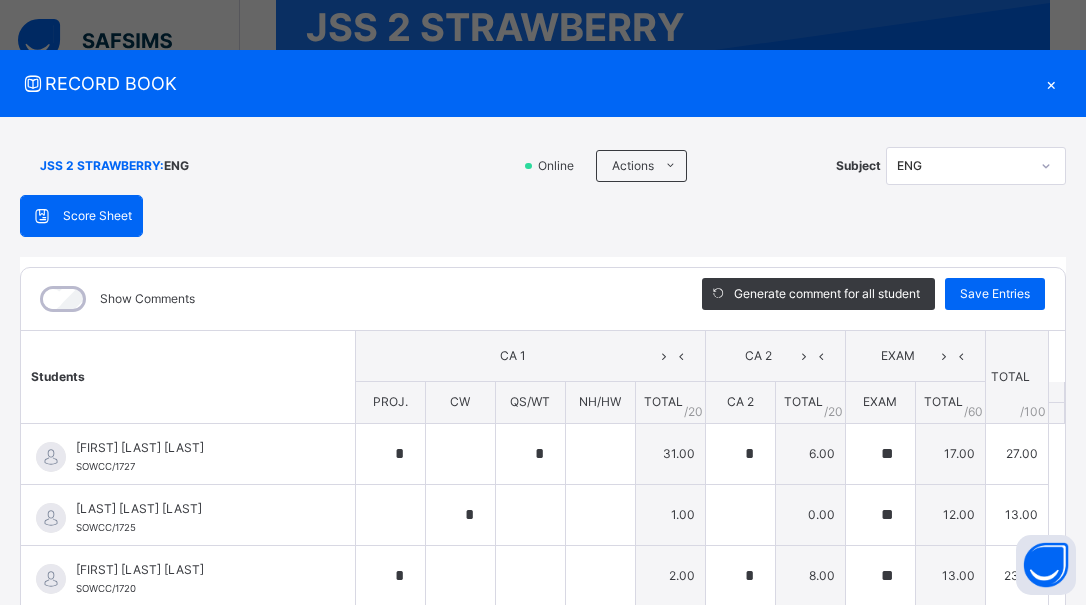 scroll, scrollTop: 208, scrollLeft: 0, axis: vertical 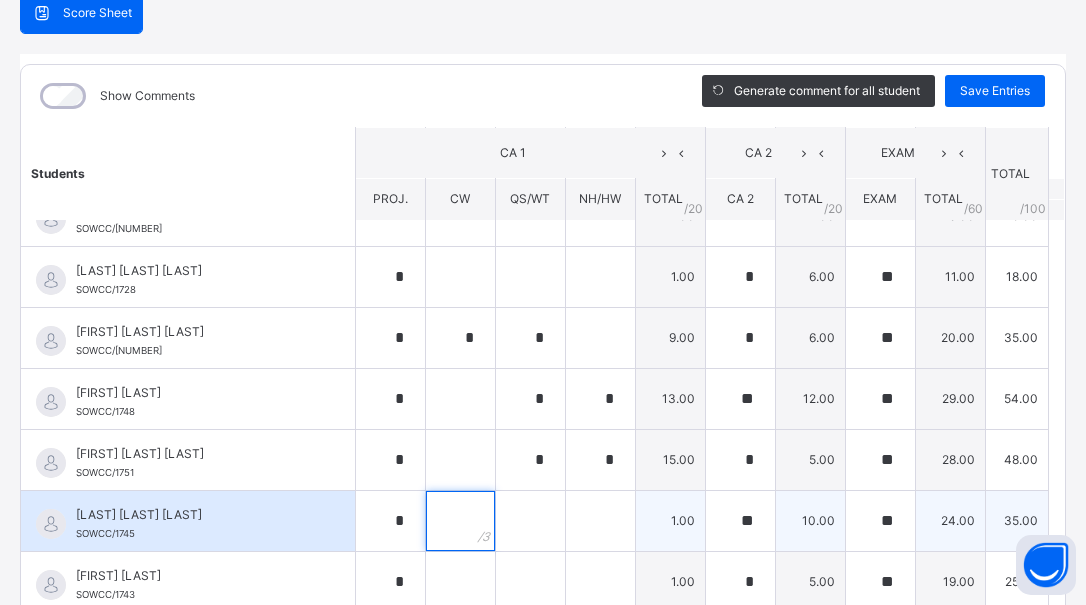 click at bounding box center (460, 521) 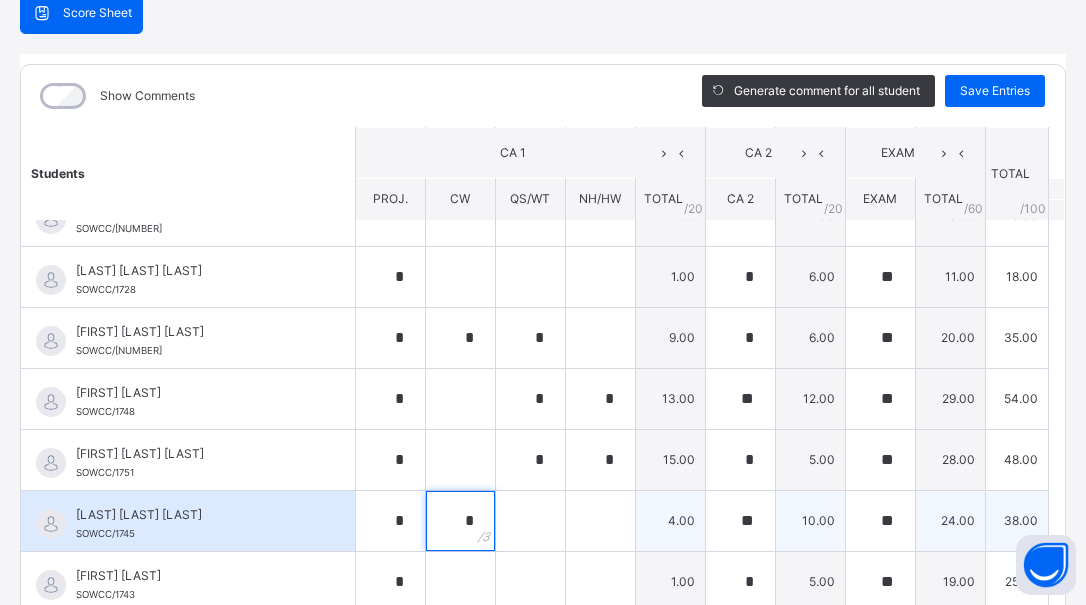 type on "*" 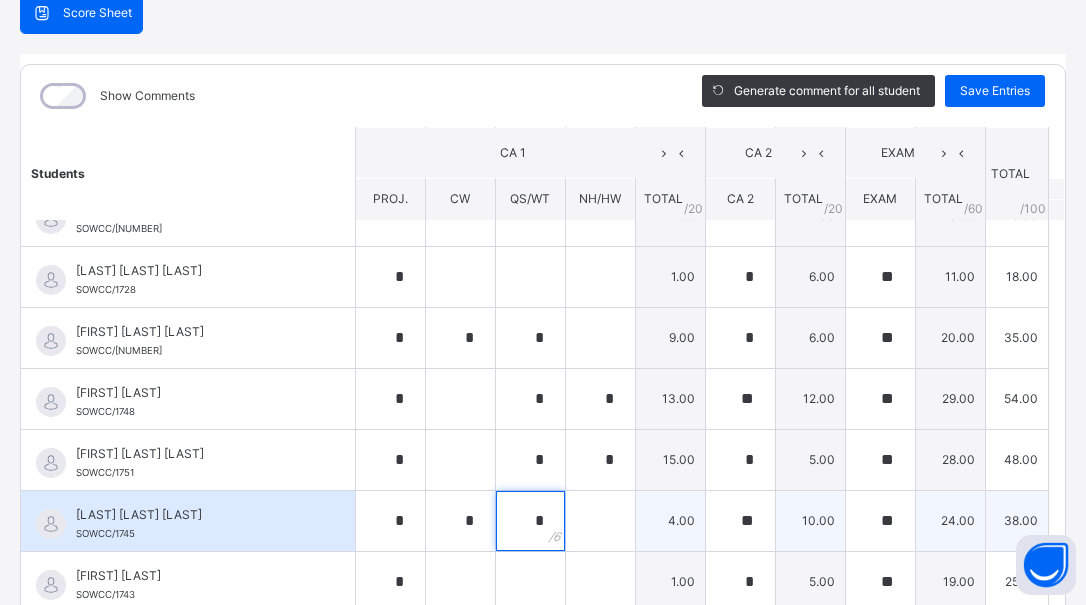 type on "*" 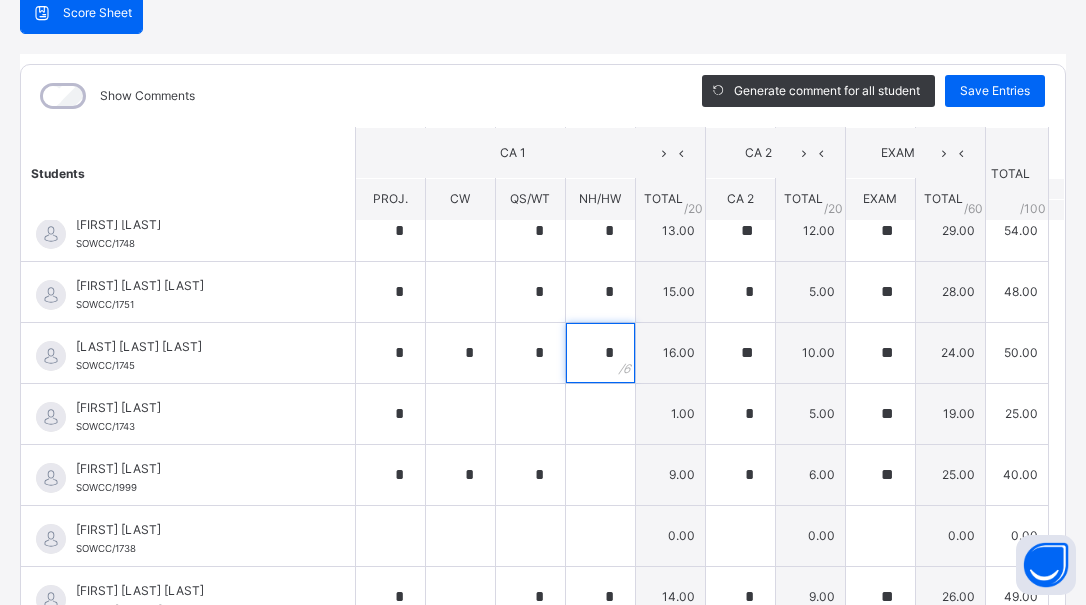 scroll, scrollTop: 1697, scrollLeft: 0, axis: vertical 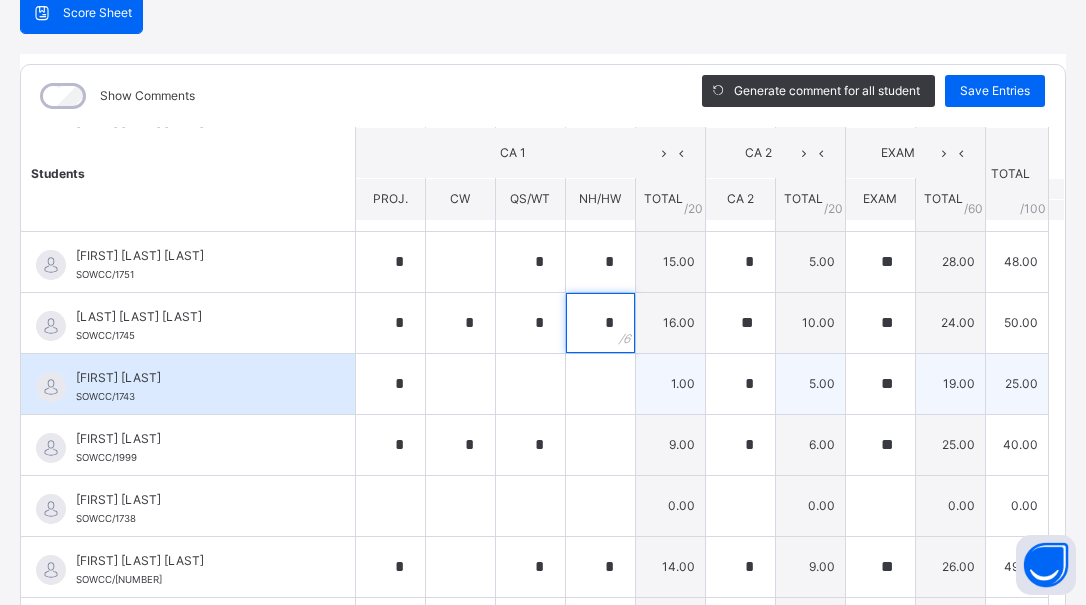 type on "*" 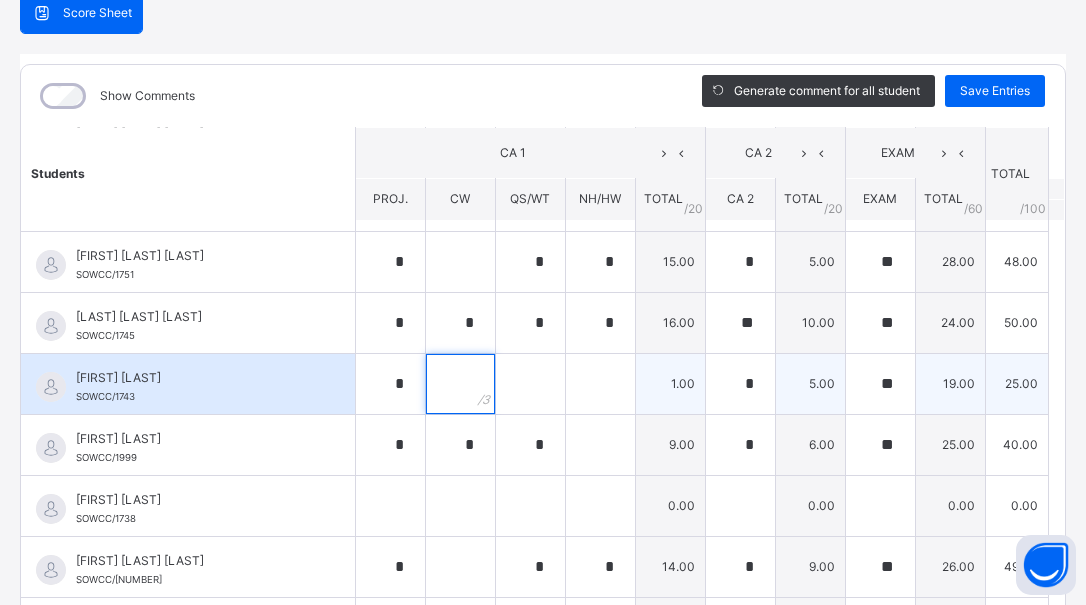 click at bounding box center (460, 384) 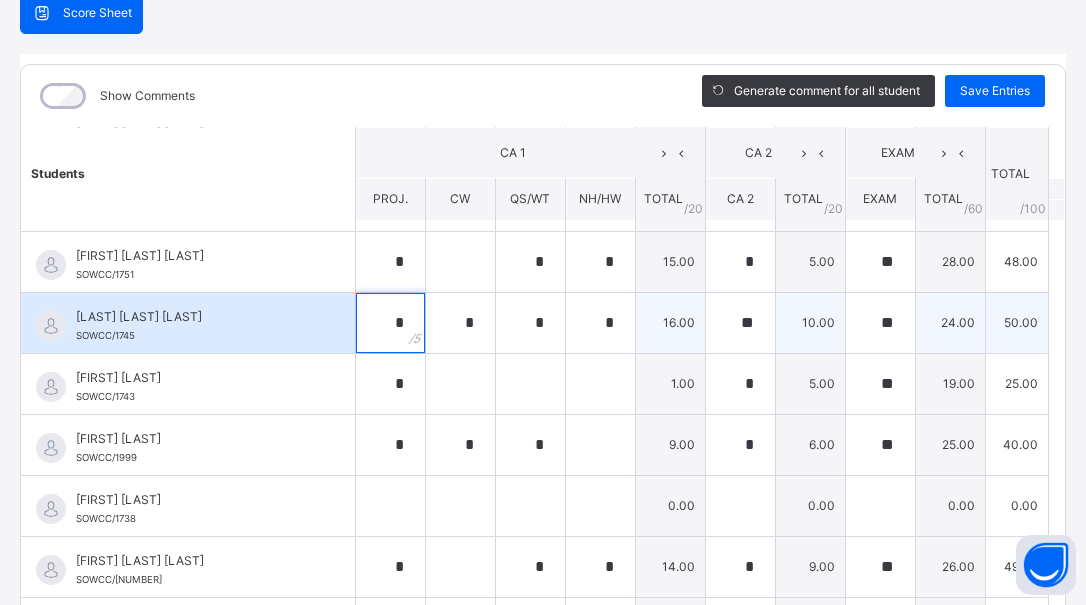 click on "*" at bounding box center [390, 323] 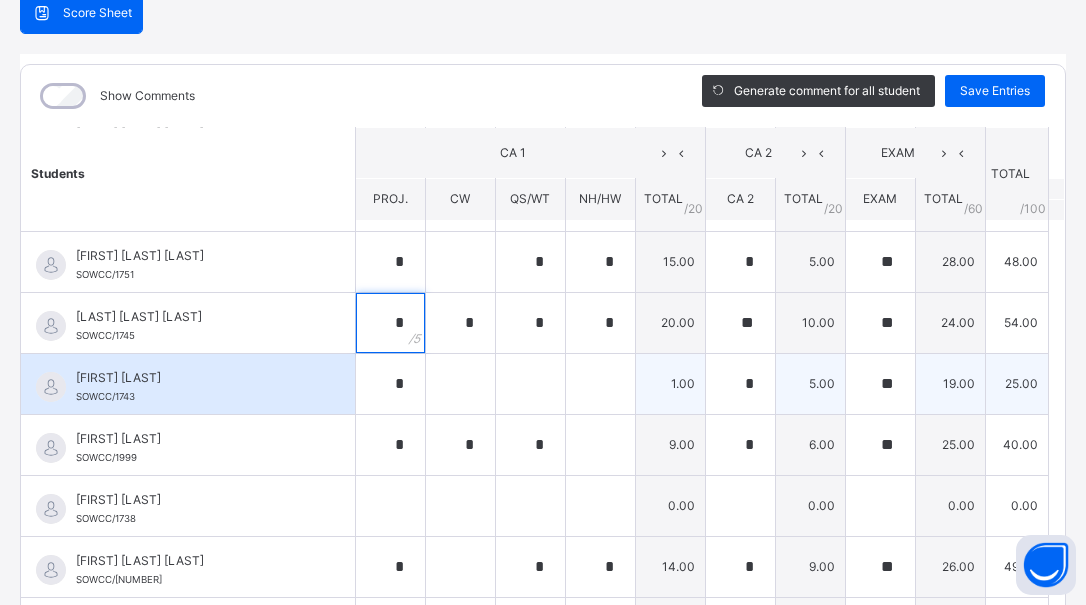 type on "*" 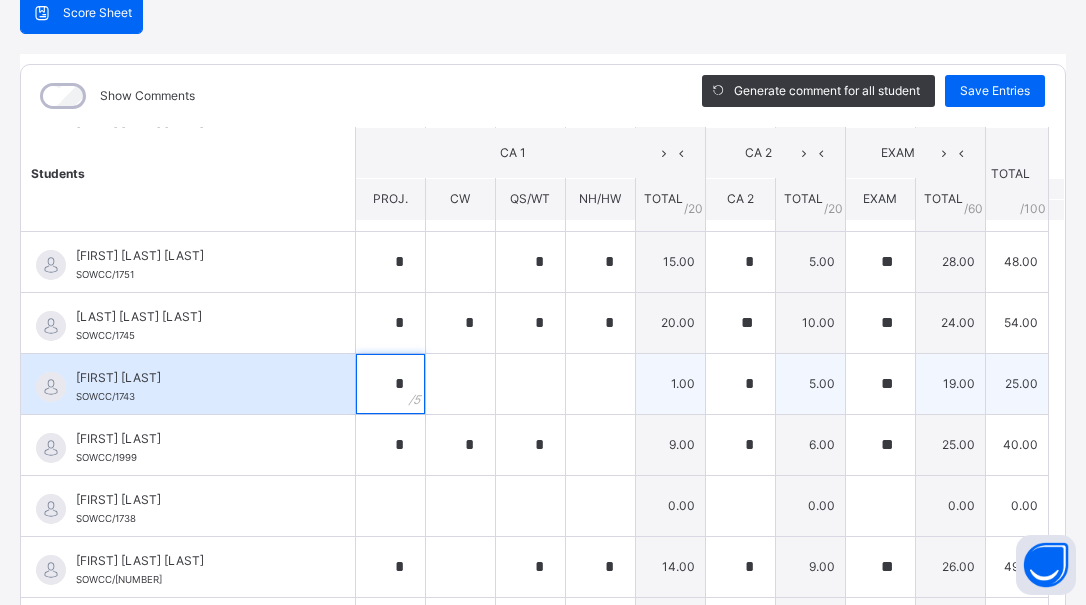 click on "*" at bounding box center [390, 384] 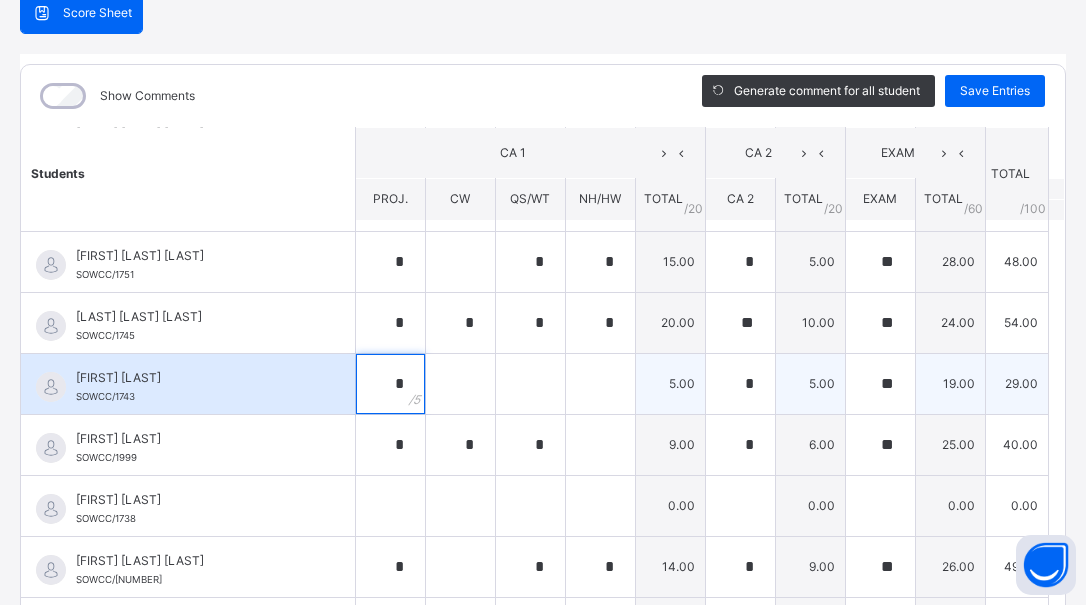 type on "*" 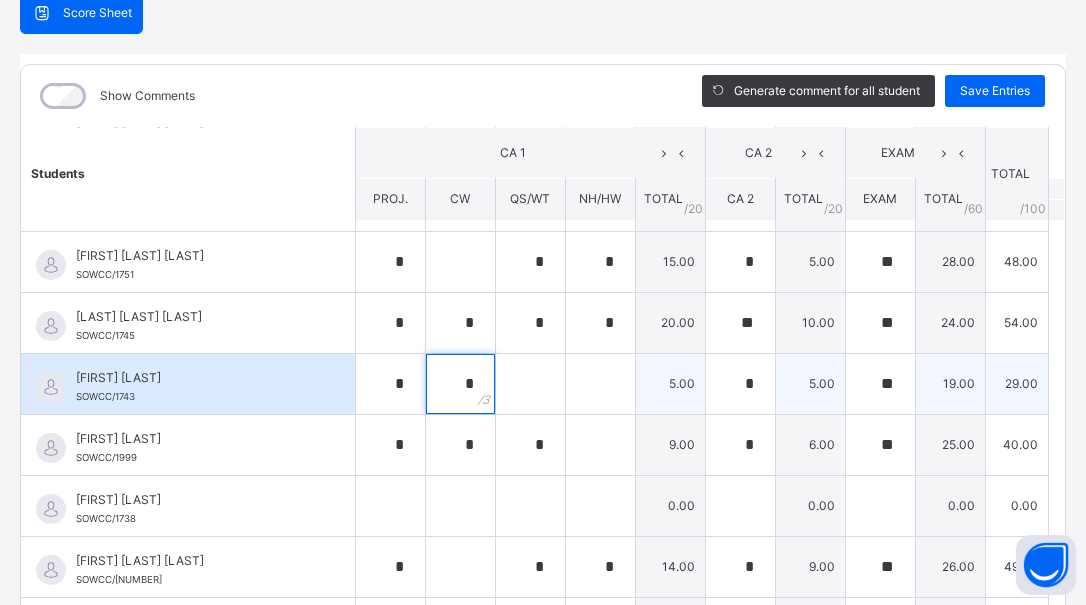 type on "*" 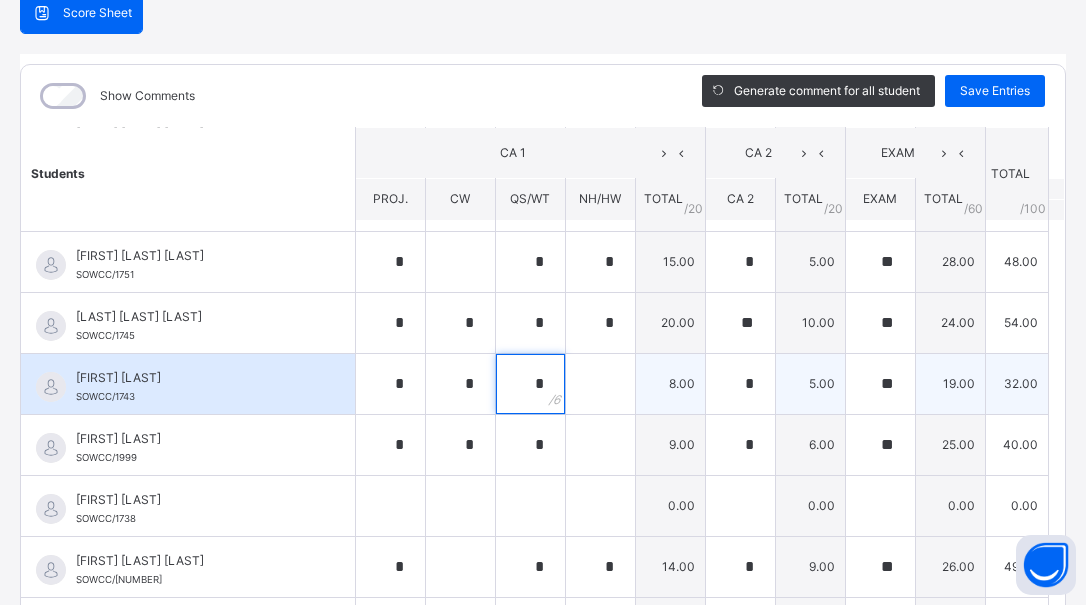 type on "*" 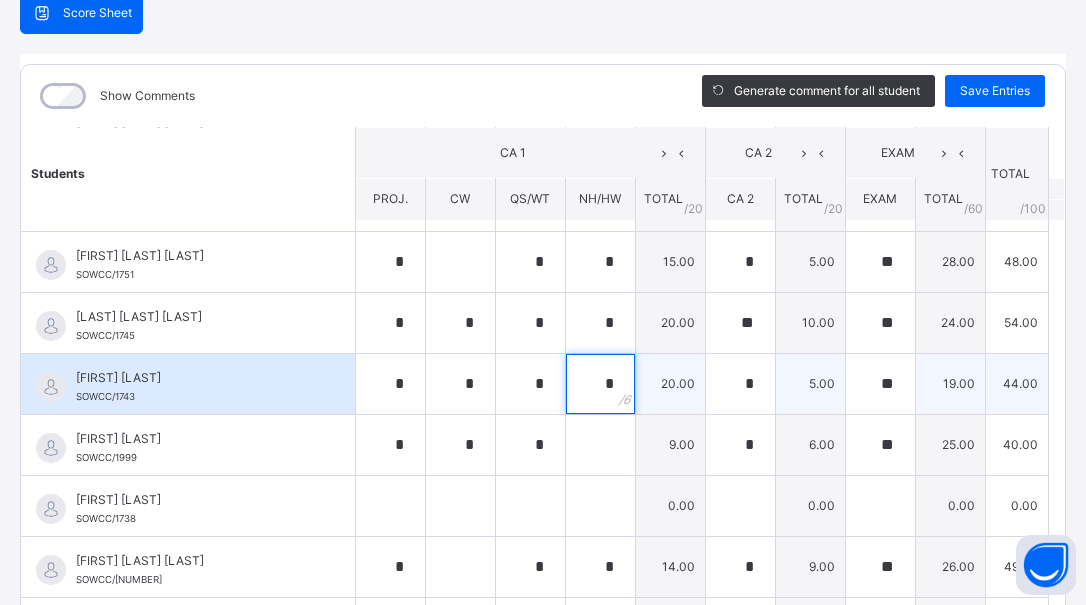 type on "*" 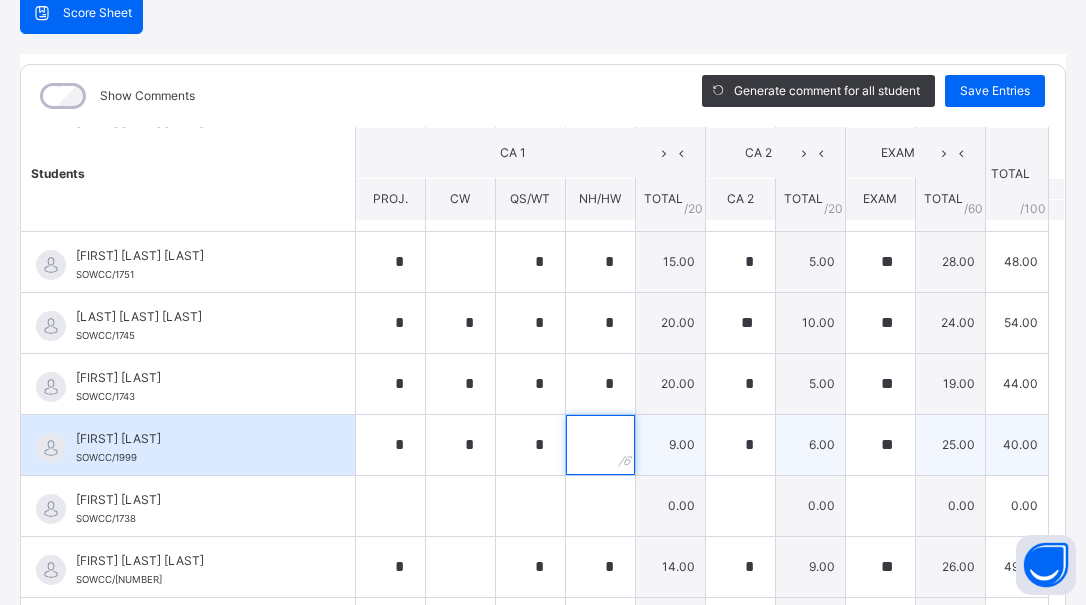 click at bounding box center (600, 445) 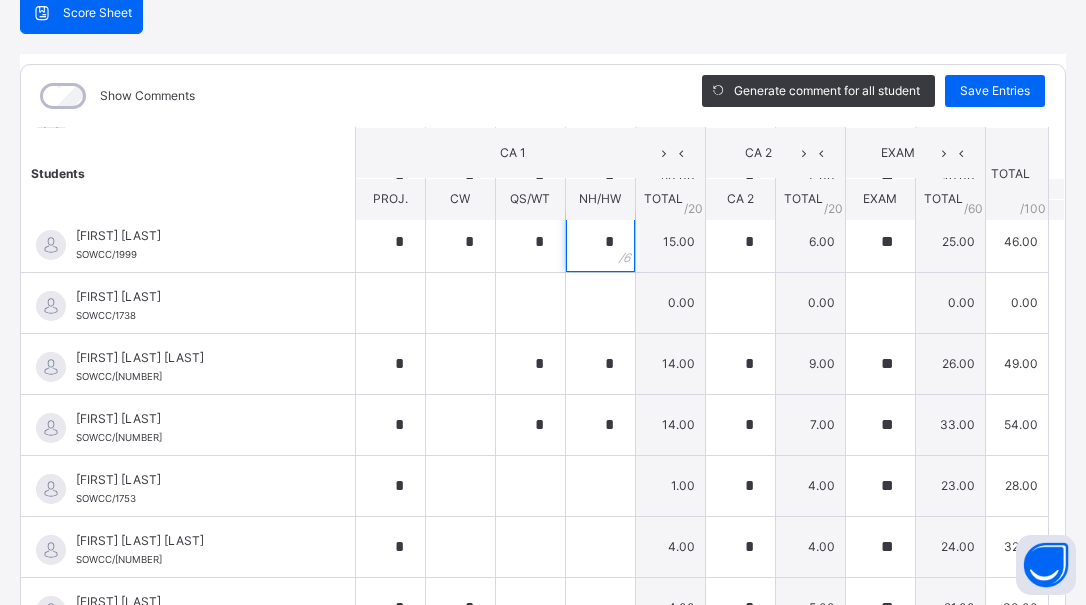 scroll, scrollTop: 1906, scrollLeft: 0, axis: vertical 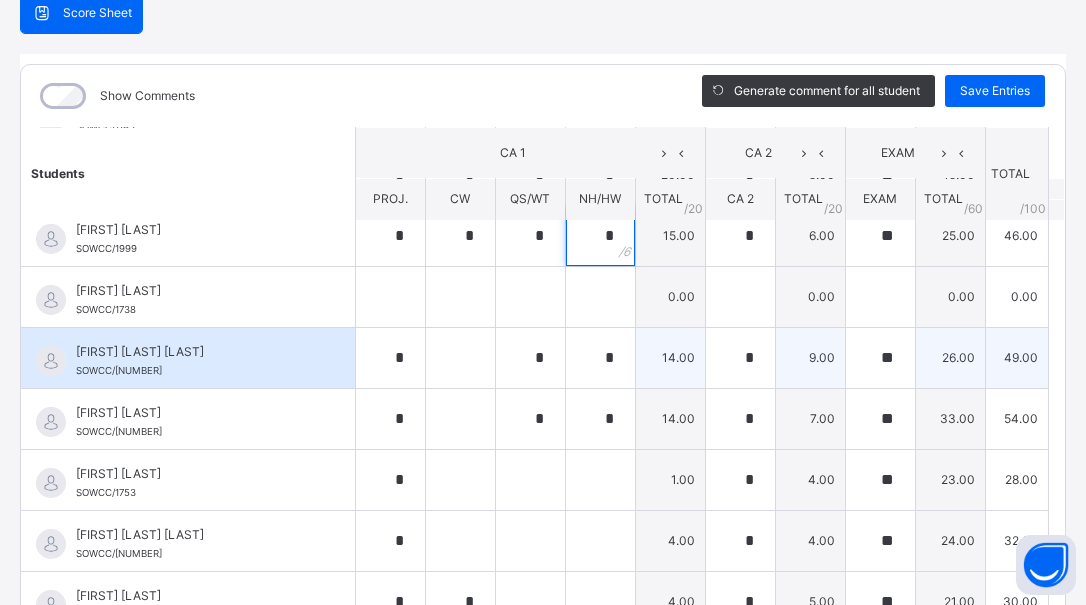 type on "*" 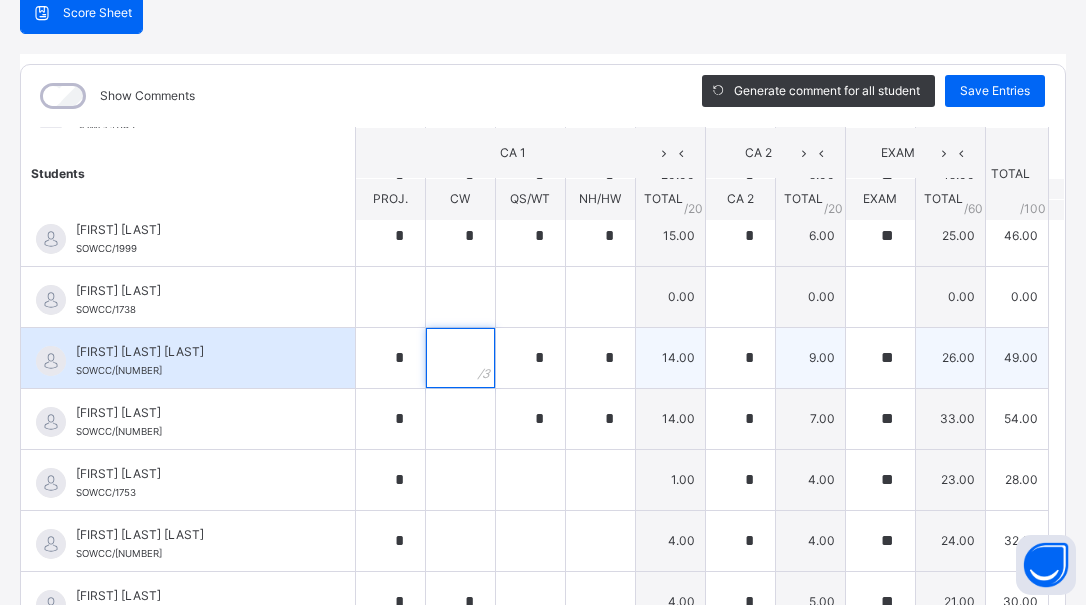 click at bounding box center (460, 358) 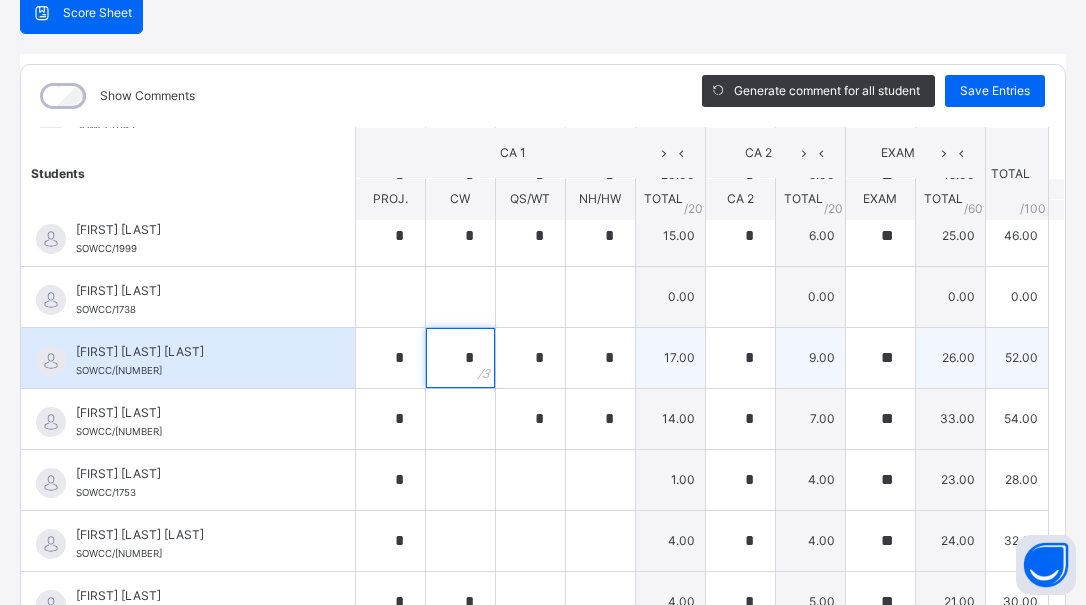 type on "*" 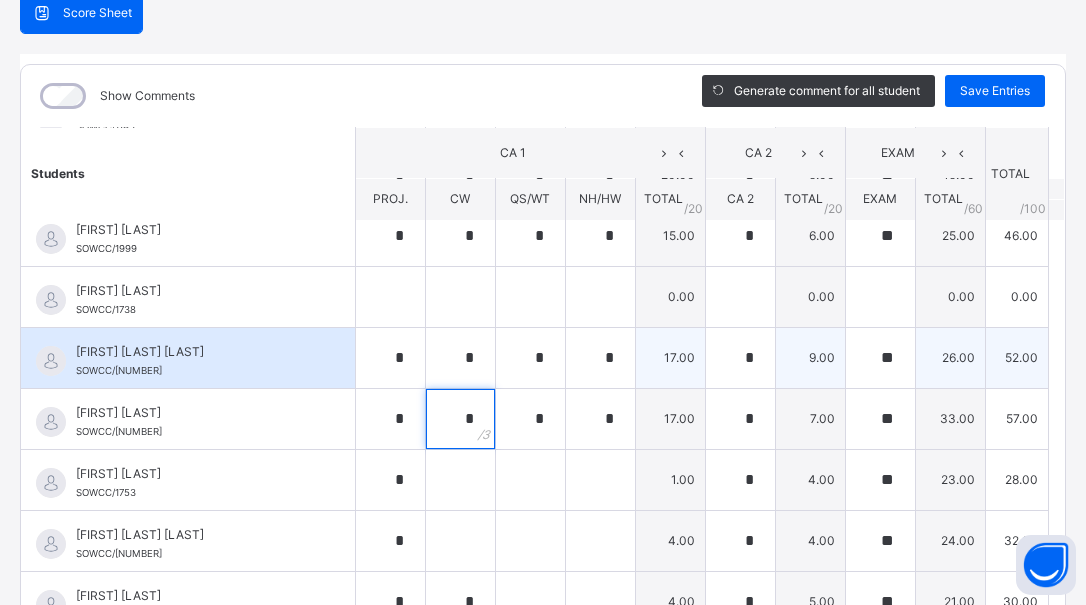 type on "*" 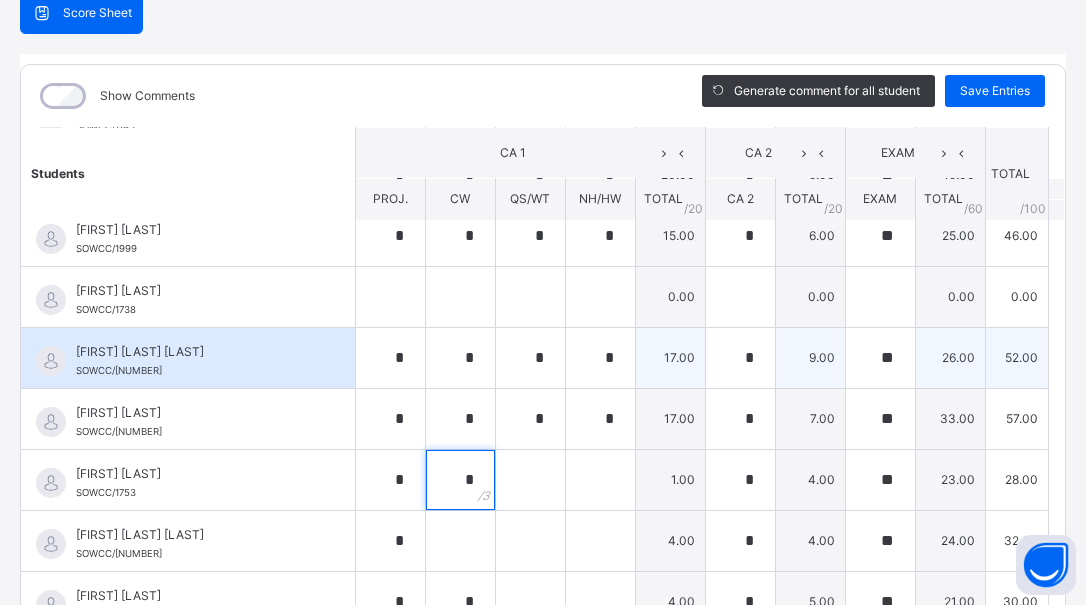 type on "*" 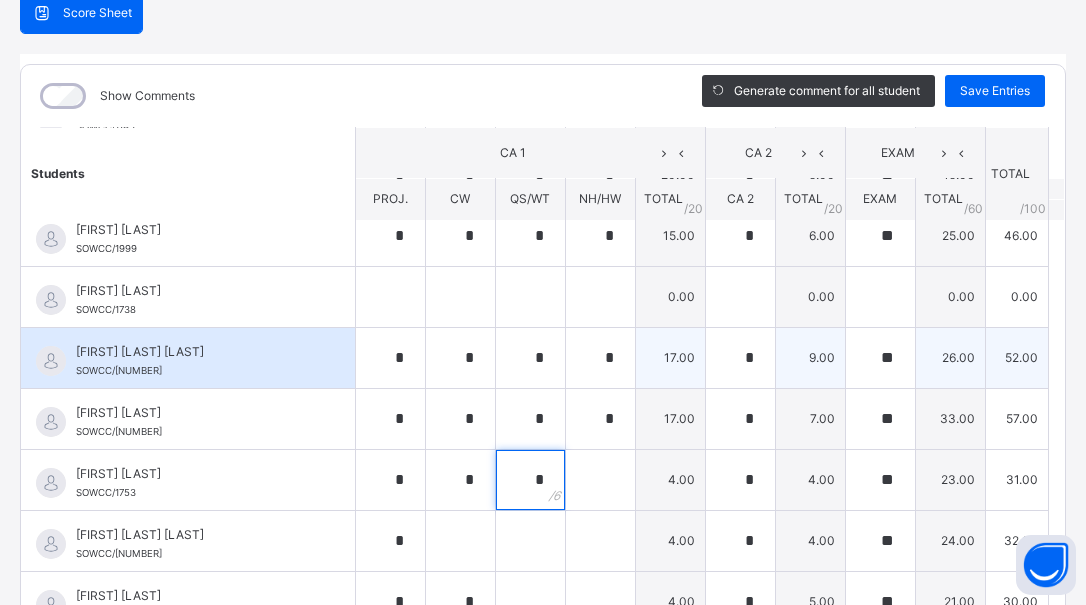 type on "*" 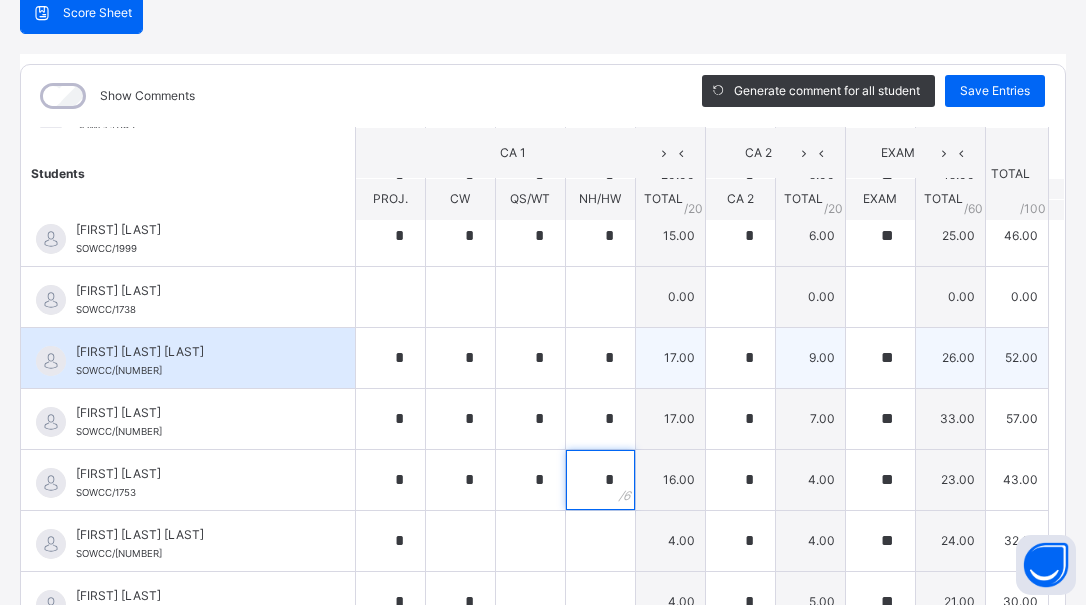 type on "*" 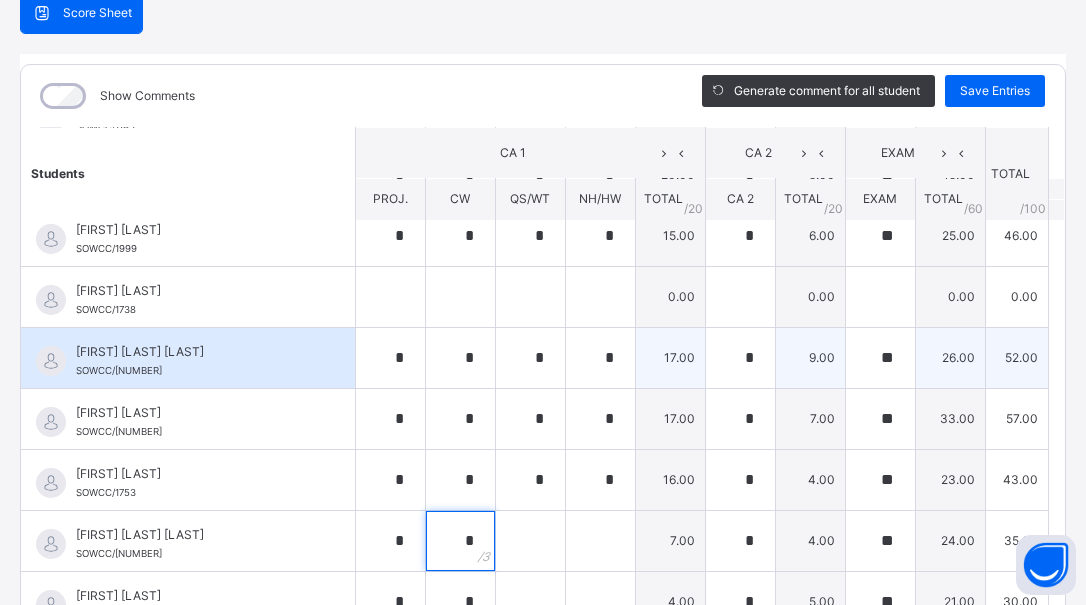 type on "*" 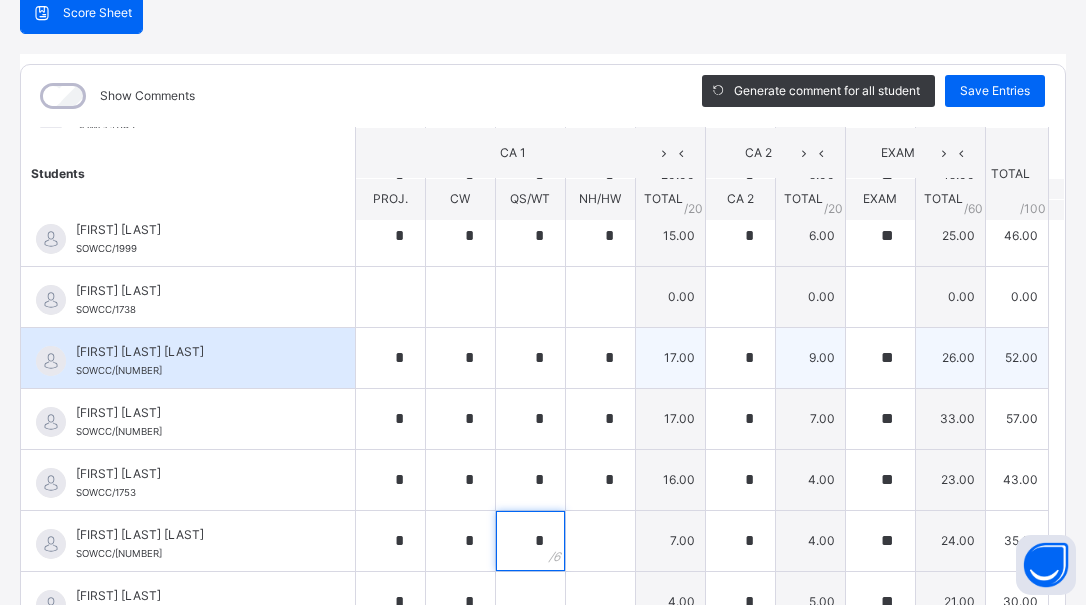 type on "*" 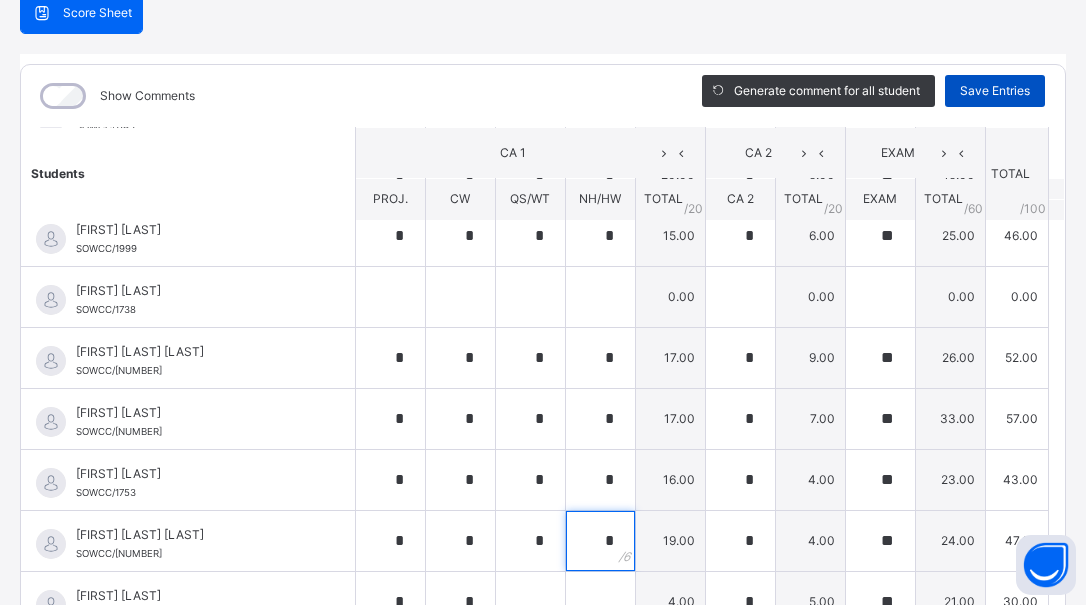 type on "*" 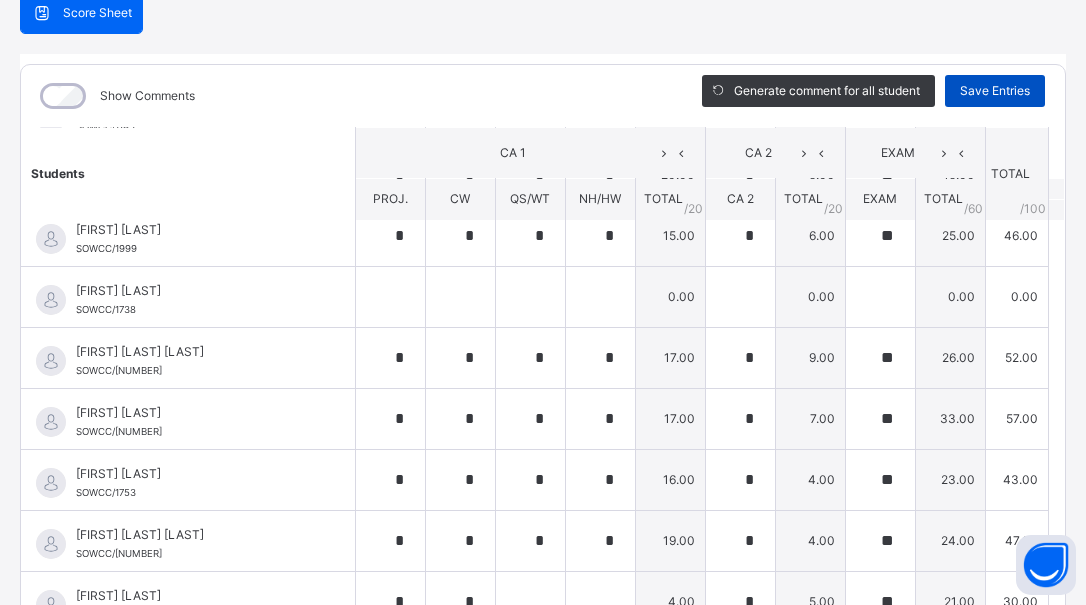 click on "Save Entries" at bounding box center (995, 91) 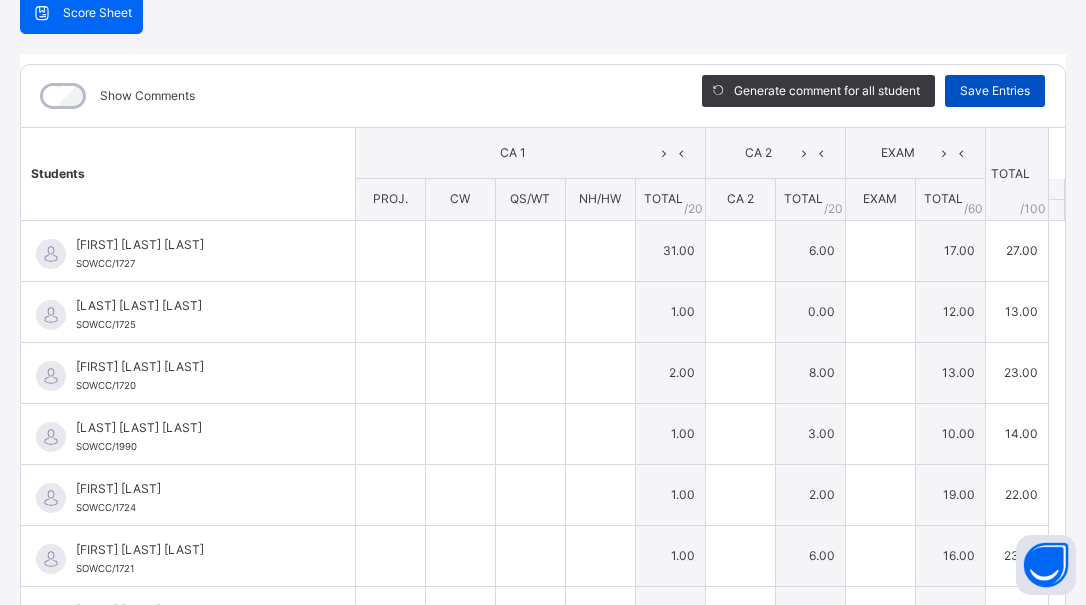 type on "*" 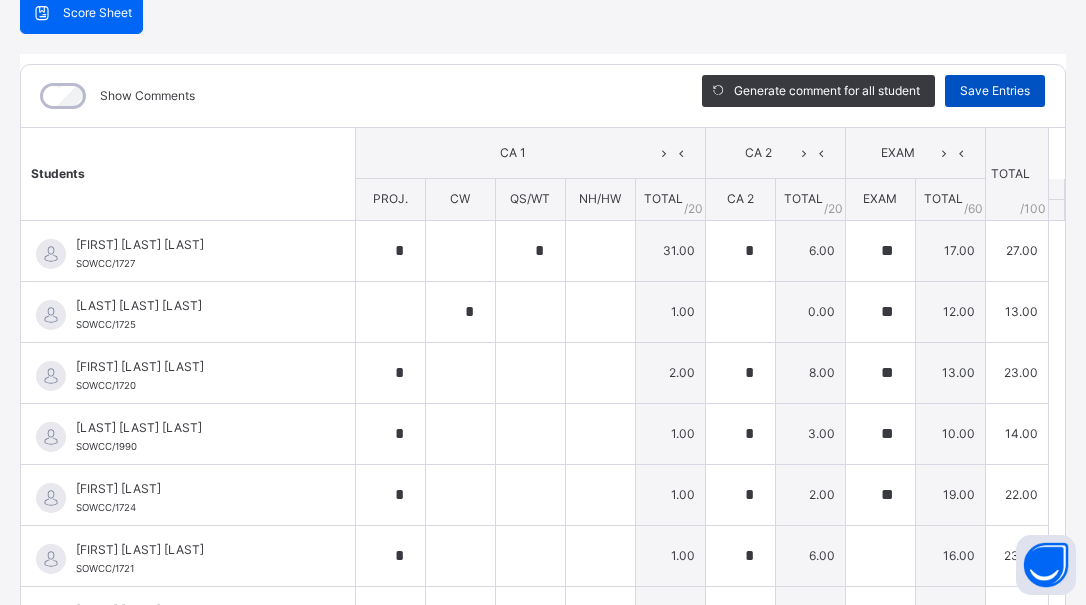 type on "**" 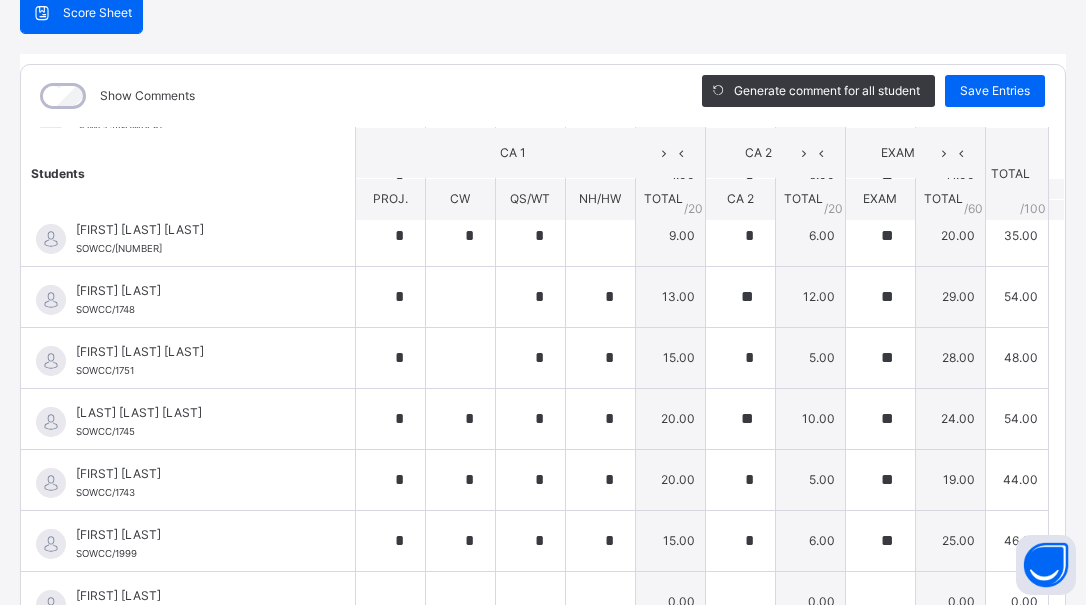 scroll, scrollTop: 1607, scrollLeft: 0, axis: vertical 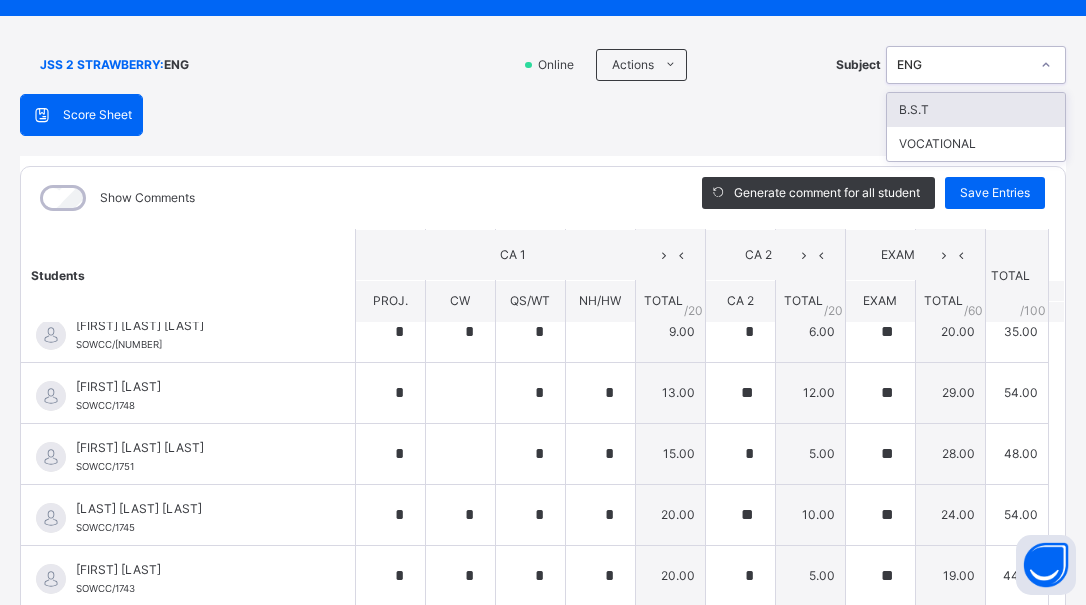 click at bounding box center (1046, 65) 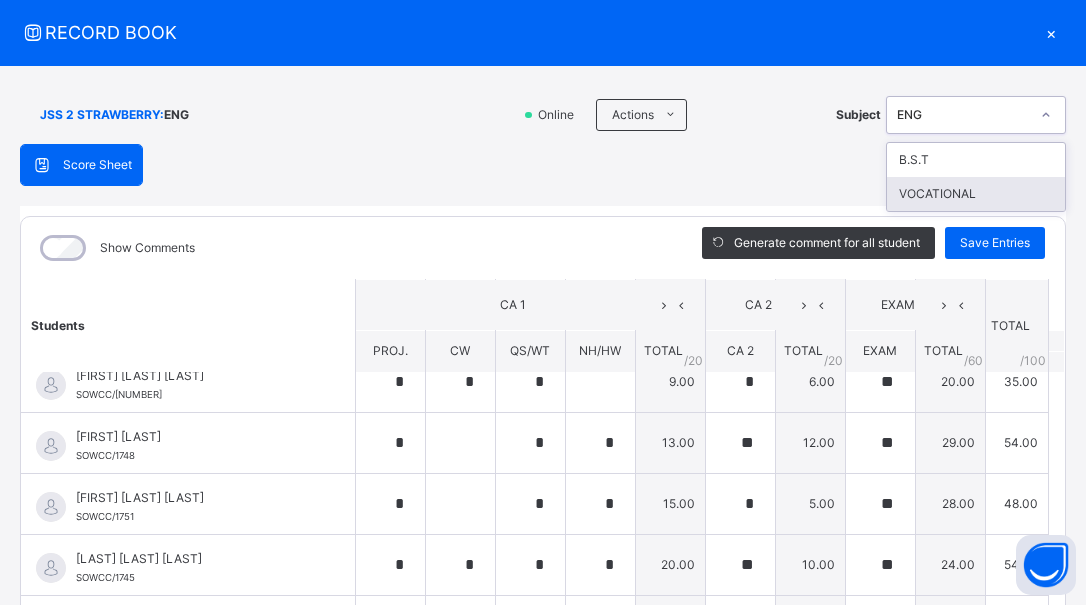 scroll, scrollTop: 53, scrollLeft: 0, axis: vertical 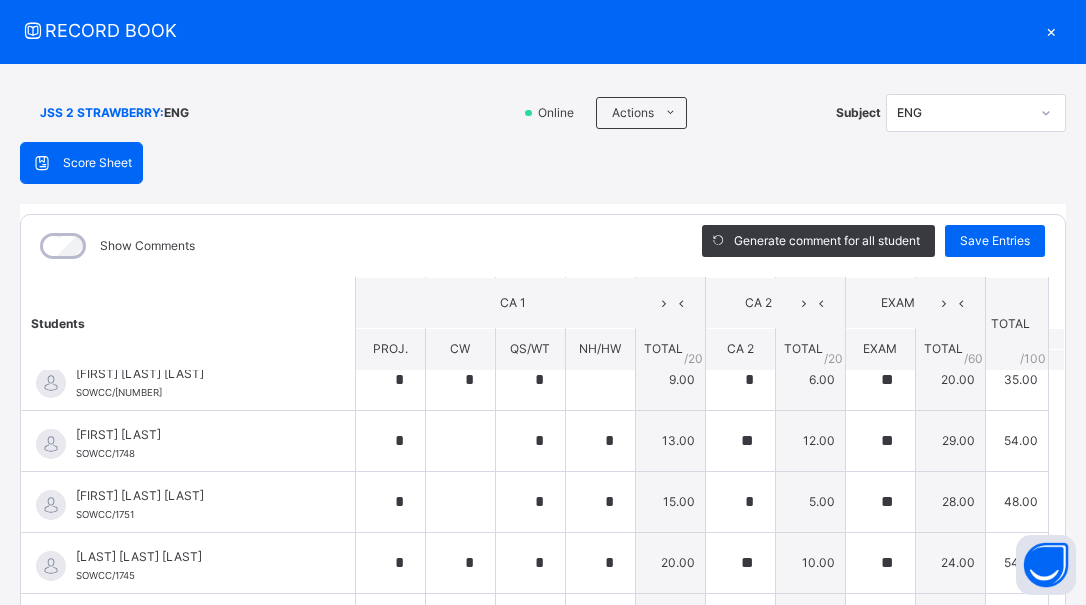 click on "×" at bounding box center [1051, 30] 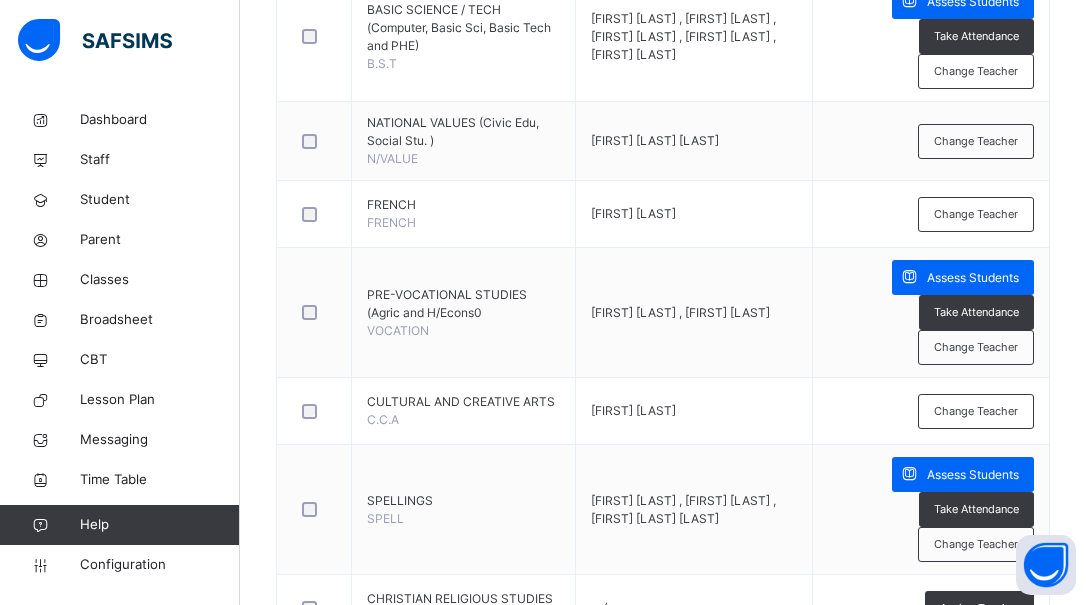 scroll, scrollTop: 998, scrollLeft: 0, axis: vertical 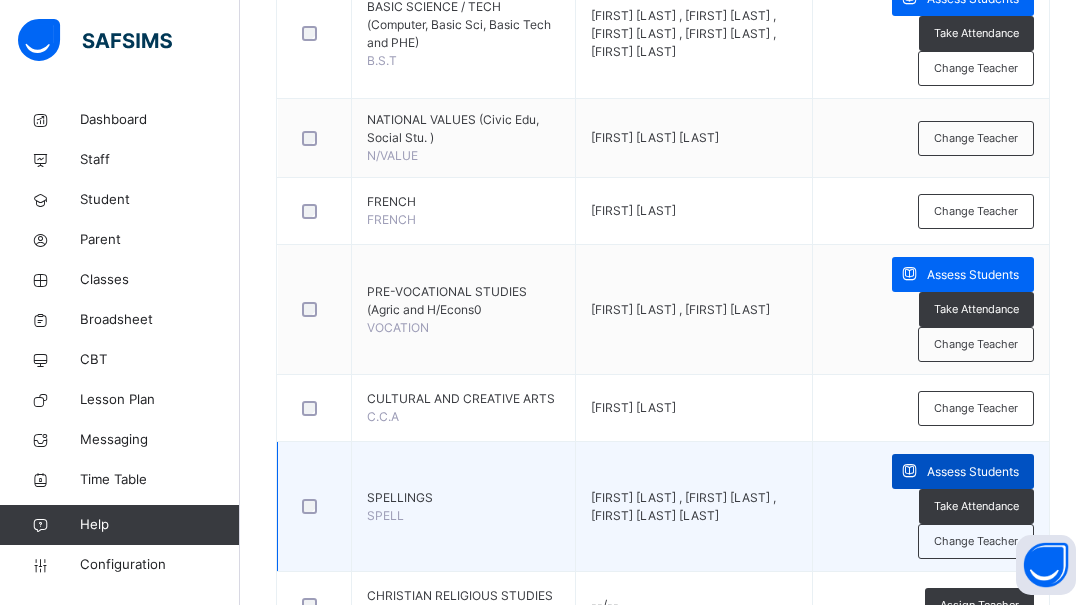 click on "Assess Students" at bounding box center (973, 472) 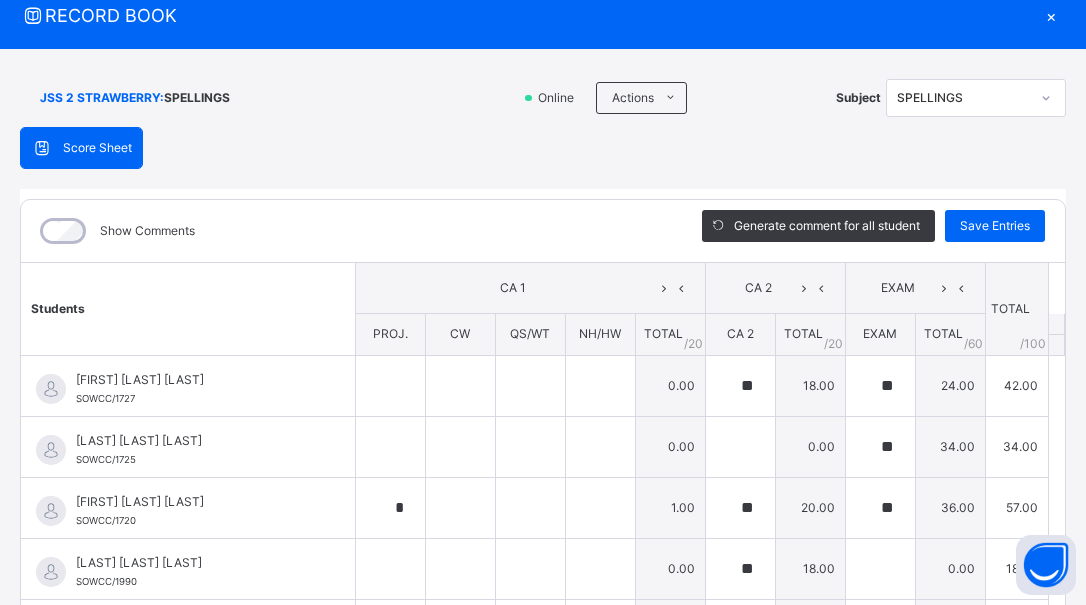 scroll, scrollTop: 104, scrollLeft: 0, axis: vertical 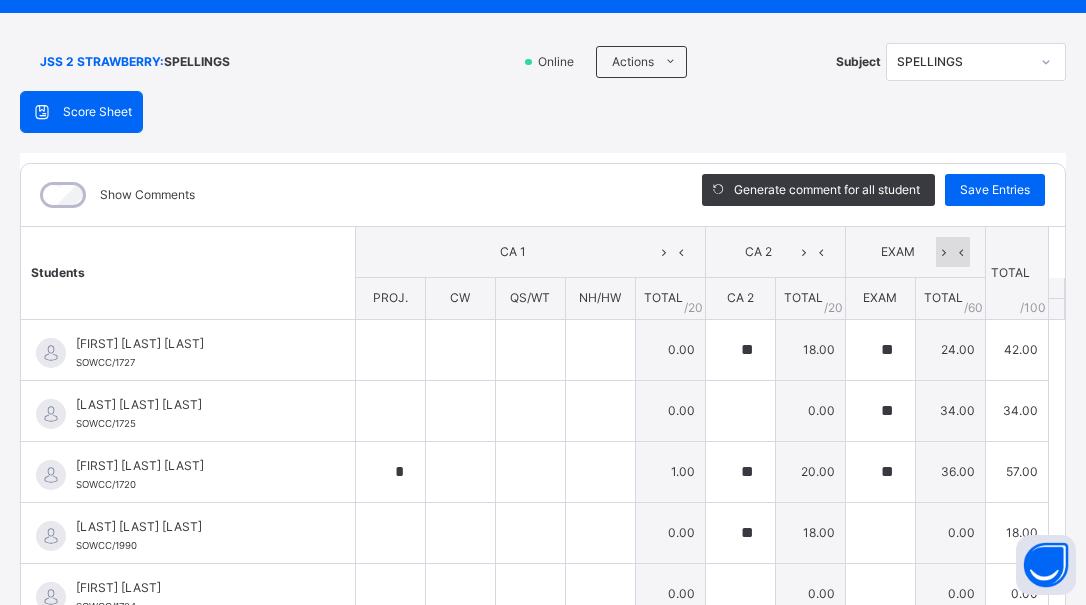 click at bounding box center (961, 252) 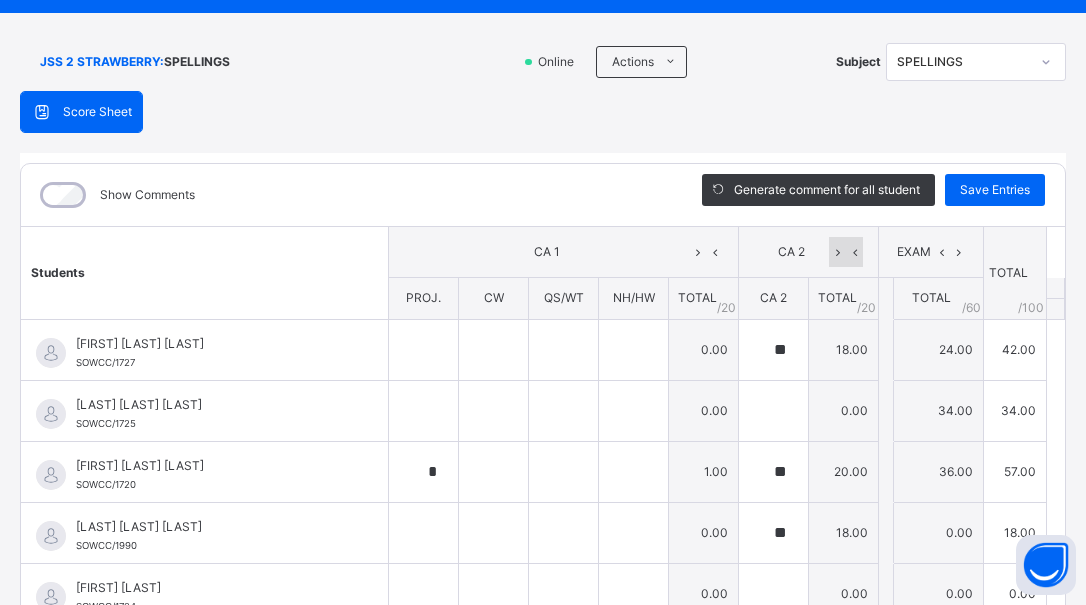 click at bounding box center [854, 252] 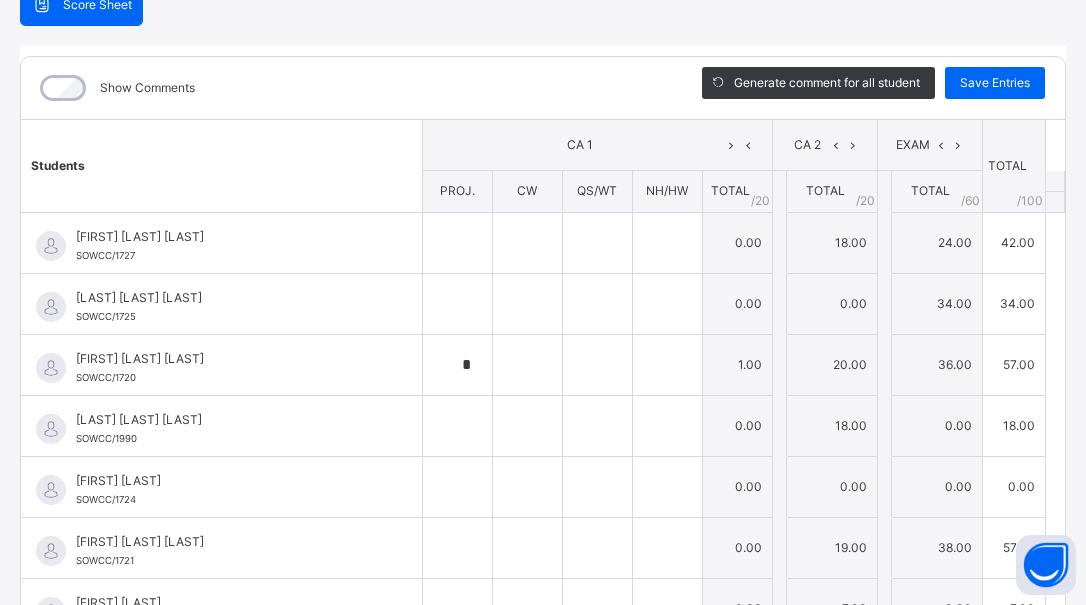 scroll, scrollTop: 306, scrollLeft: 0, axis: vertical 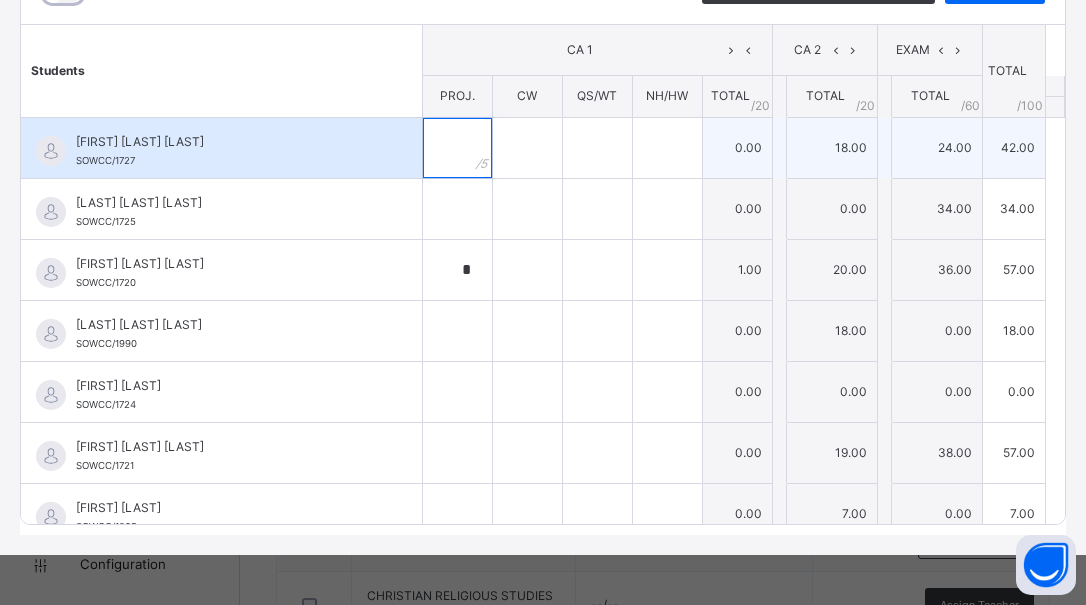 click at bounding box center [457, 148] 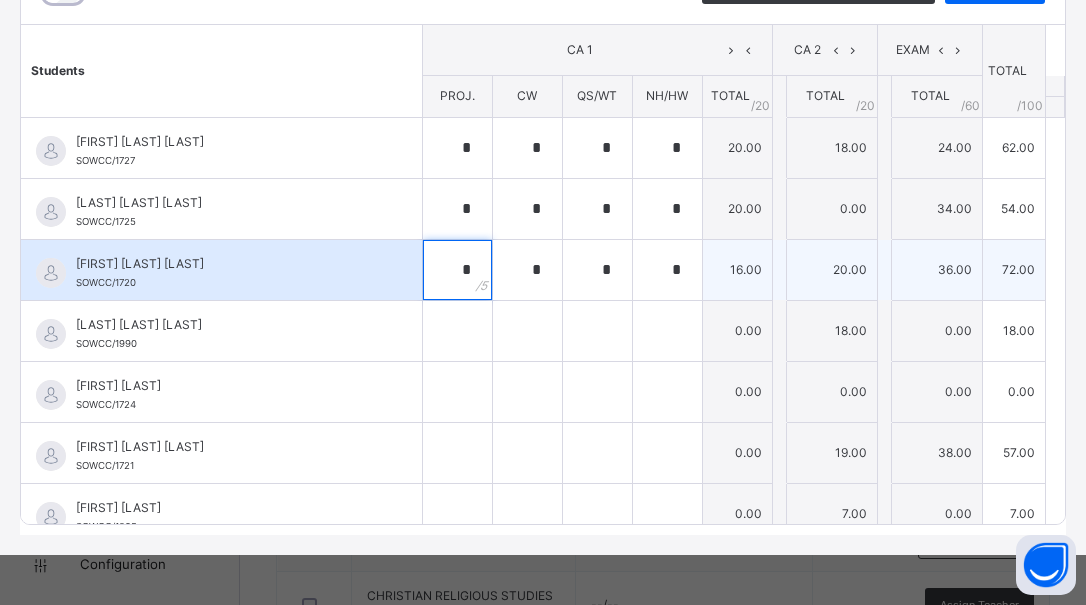 click on "*" at bounding box center [457, 270] 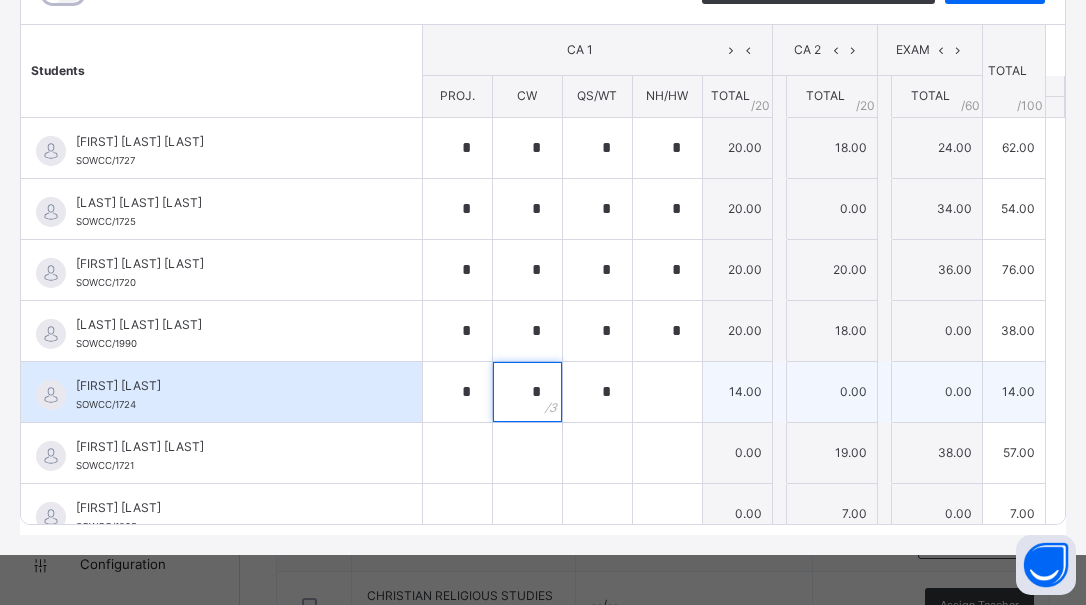 click on "*" at bounding box center (527, 392) 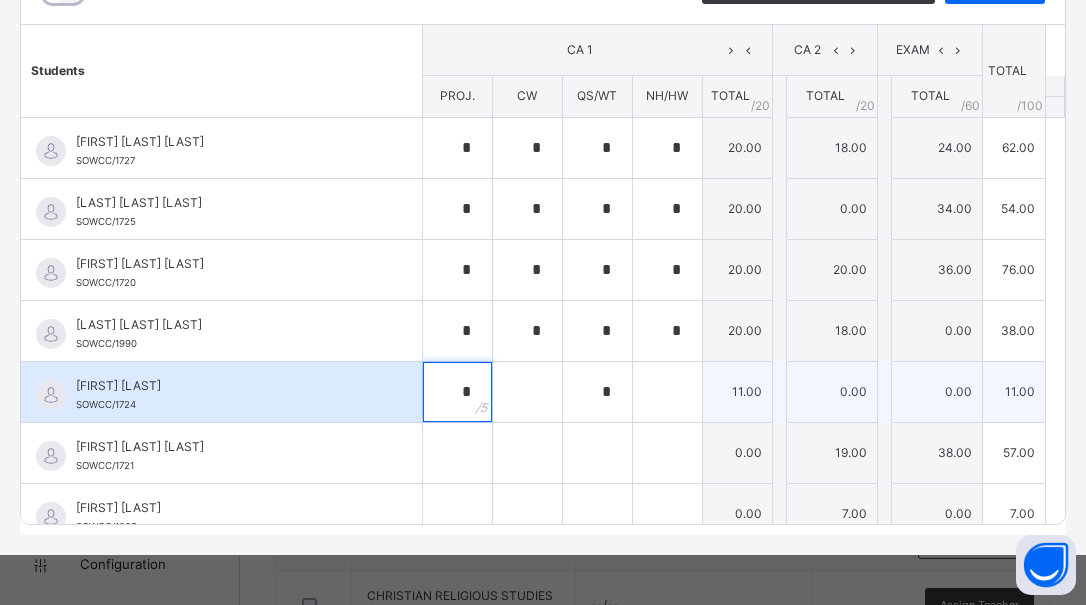 click on "*" at bounding box center (457, 392) 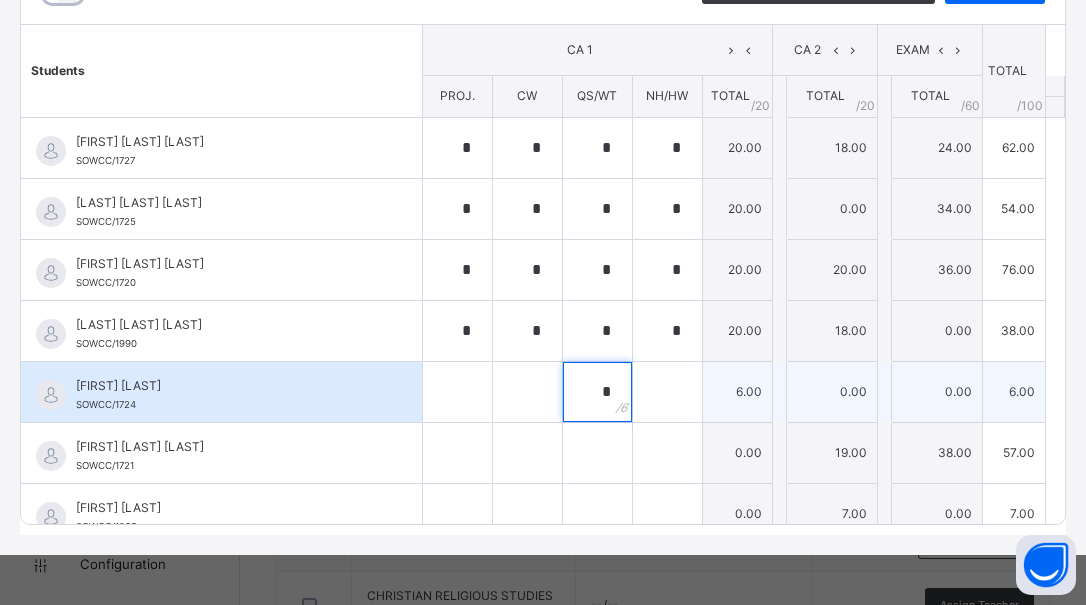 click on "*" at bounding box center (597, 392) 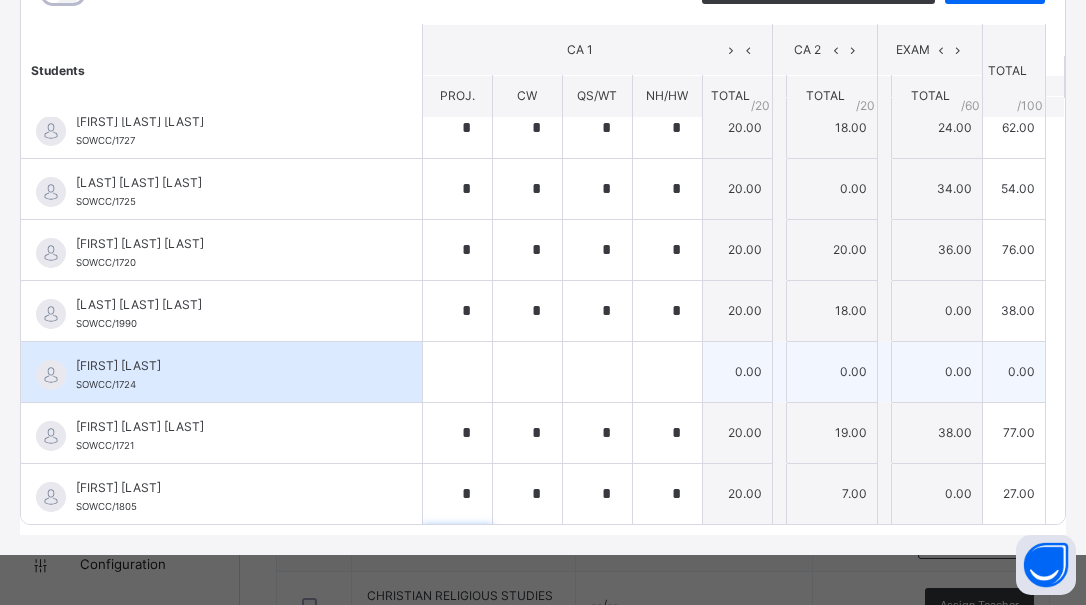 scroll, scrollTop: 301, scrollLeft: 0, axis: vertical 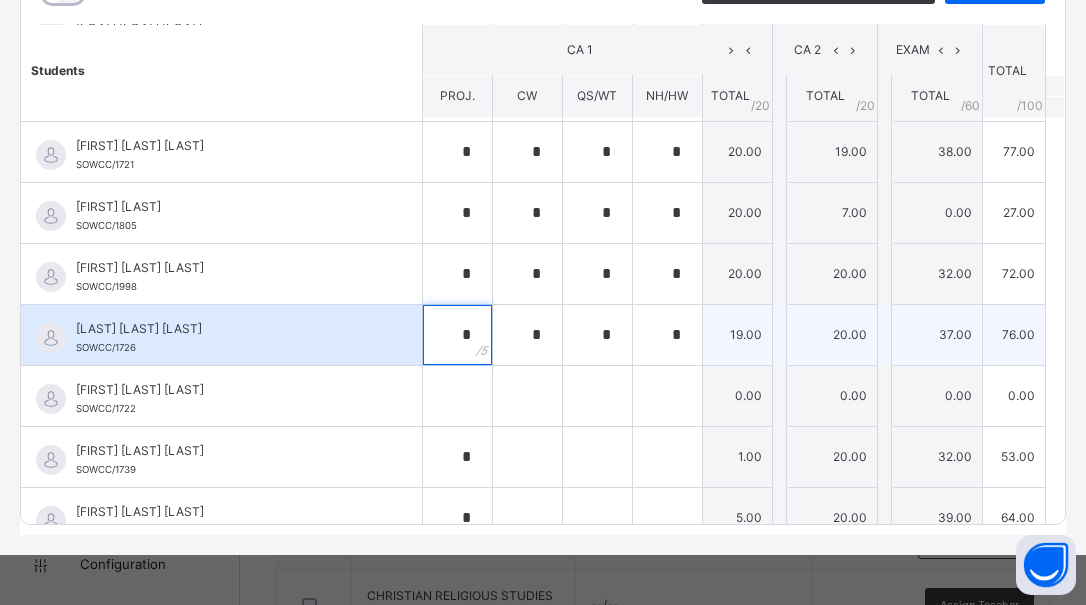 click on "*" at bounding box center (457, 335) 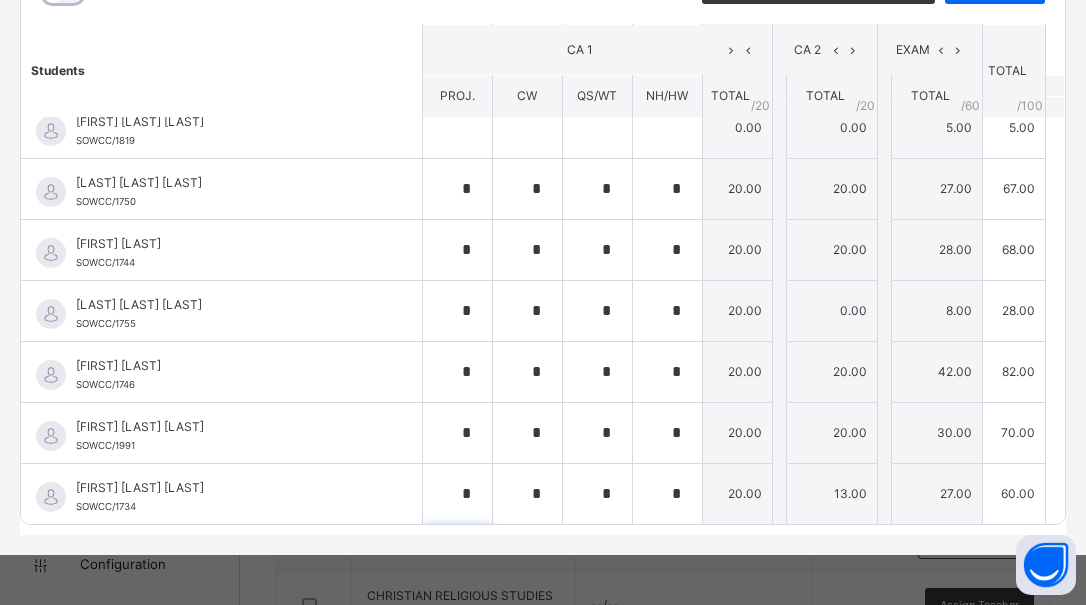 scroll, scrollTop: 1216, scrollLeft: 0, axis: vertical 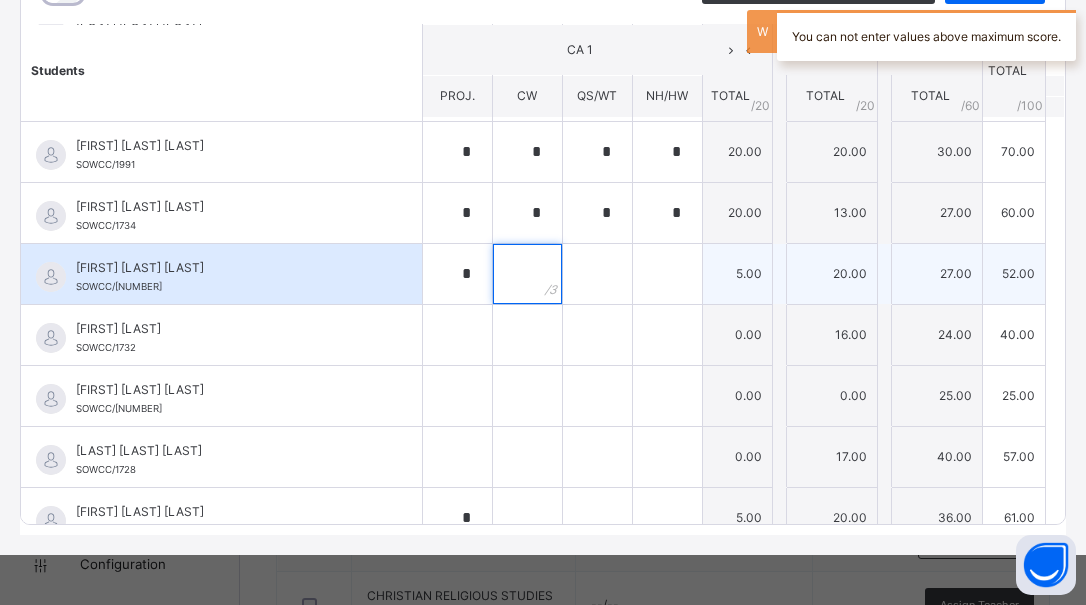click at bounding box center [527, 274] 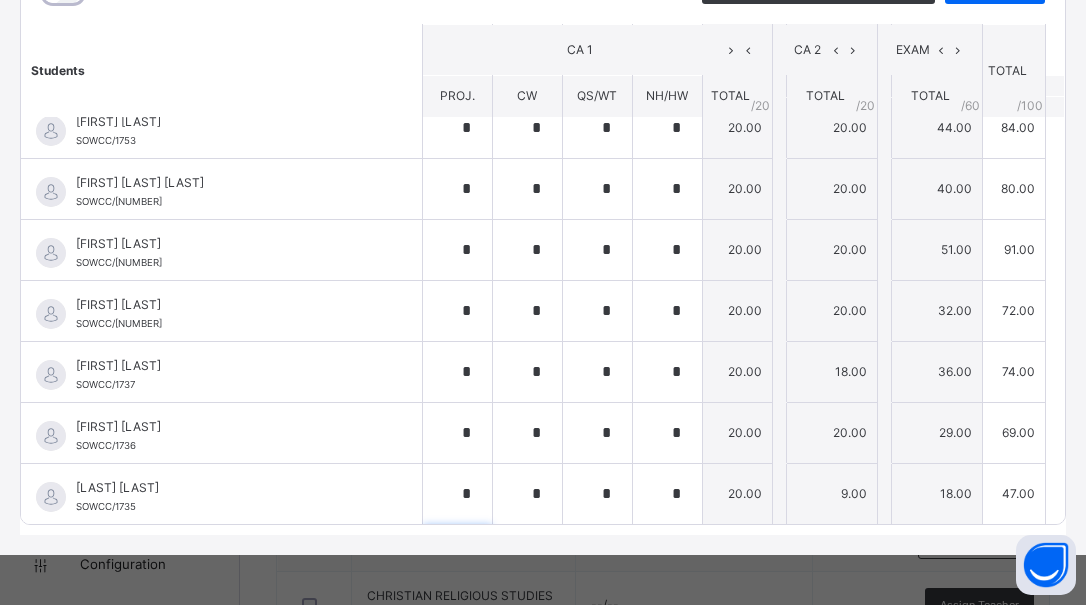 scroll, scrollTop: 2278, scrollLeft: 0, axis: vertical 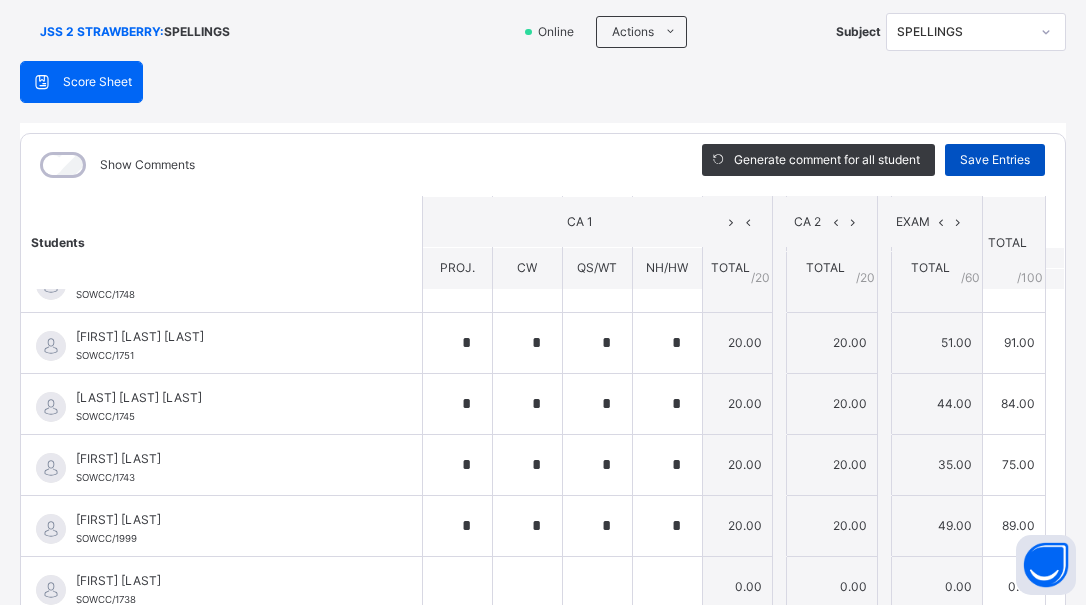 click on "Save Entries" at bounding box center (995, 160) 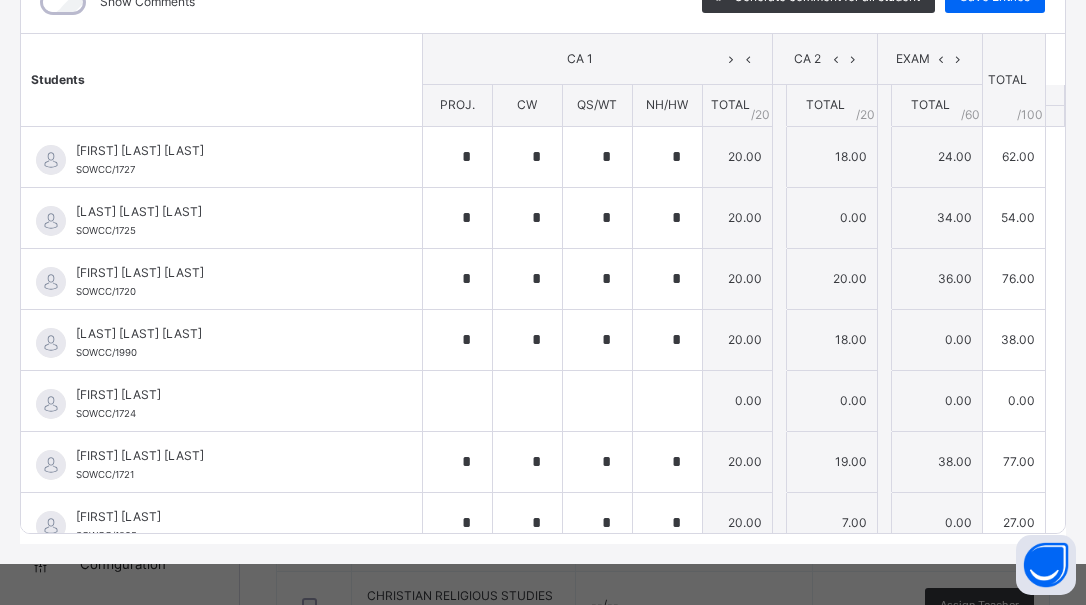 scroll, scrollTop: 306, scrollLeft: 0, axis: vertical 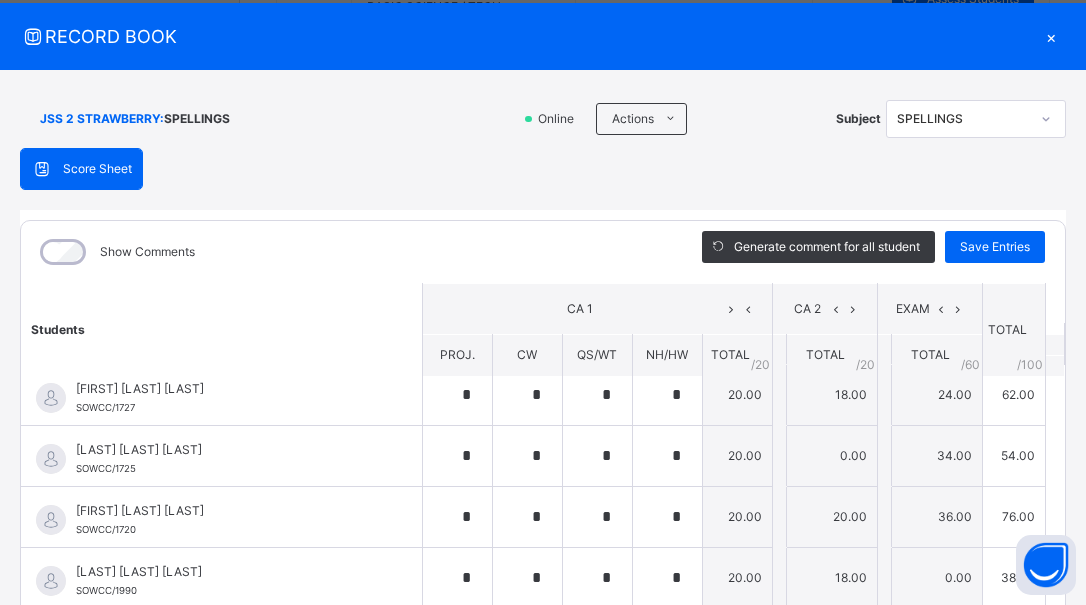 click on "×" at bounding box center (1051, 36) 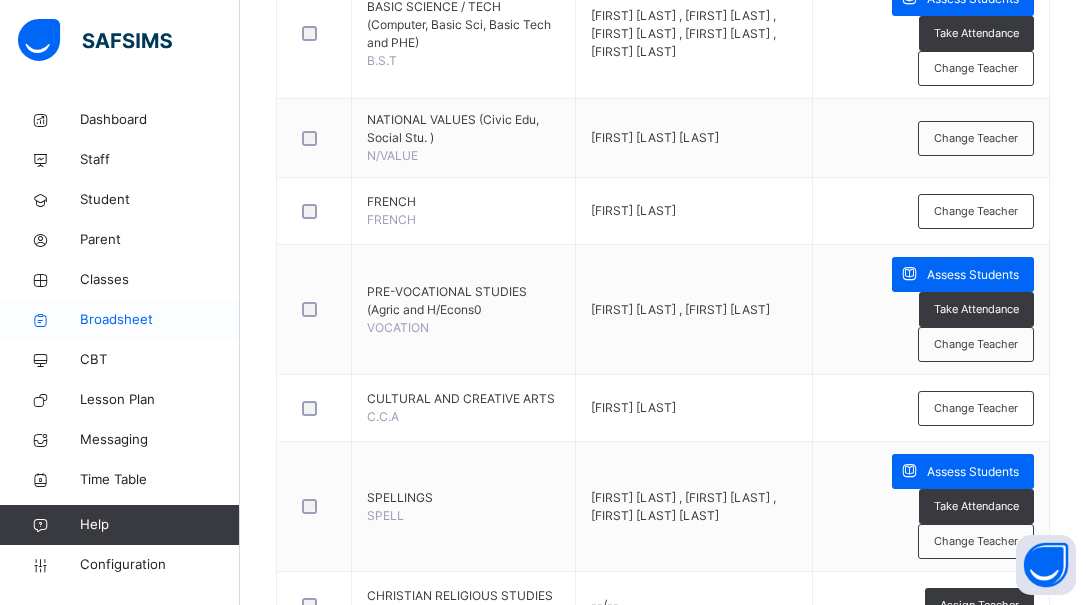click on "Broadsheet" at bounding box center (160, 320) 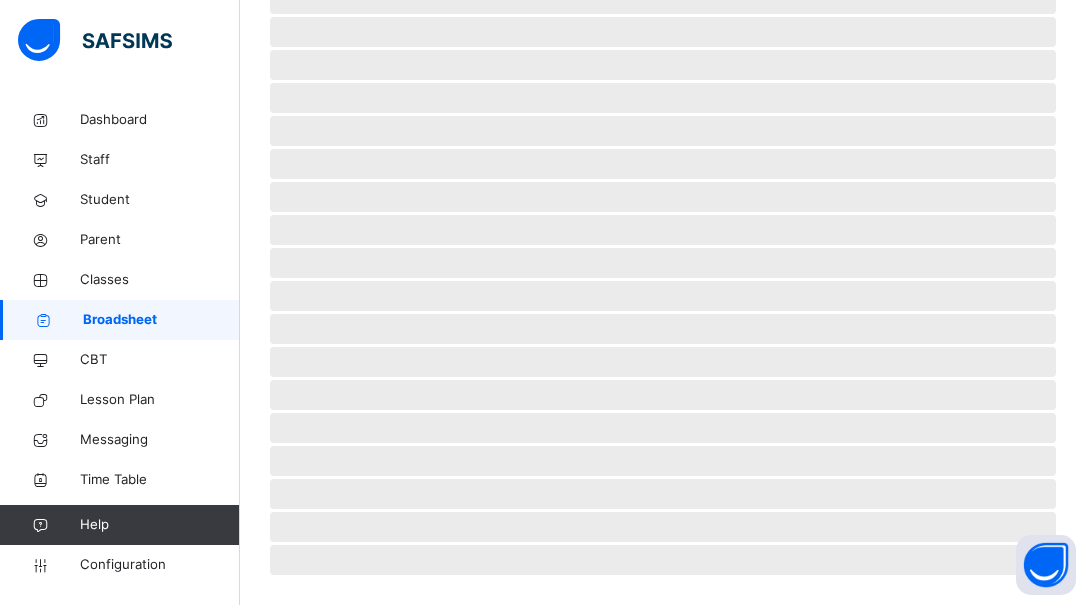 scroll, scrollTop: 0, scrollLeft: 0, axis: both 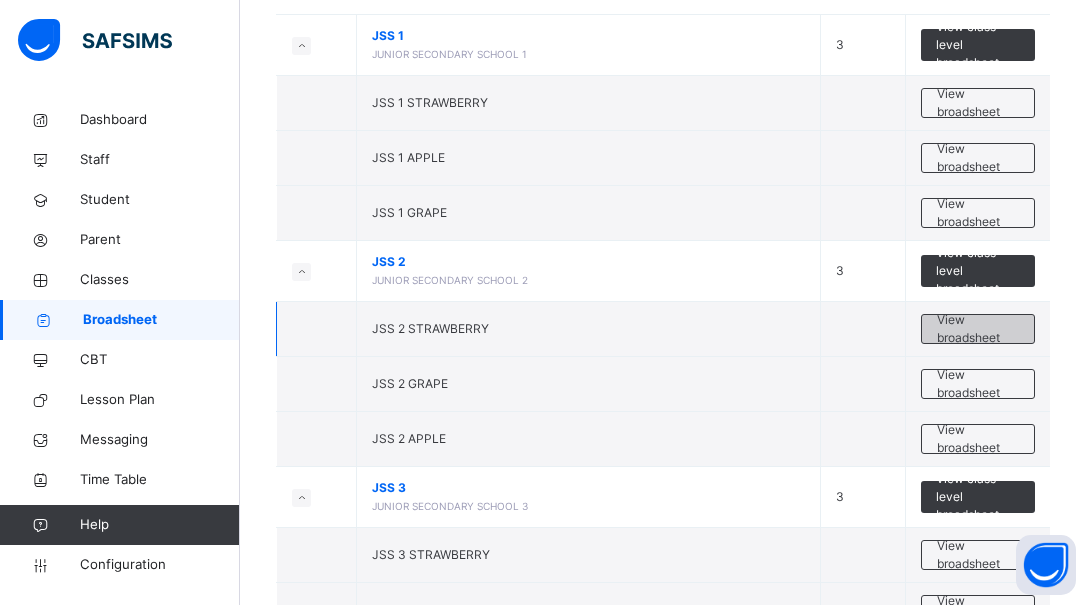 click on "View broadsheet" at bounding box center [978, 329] 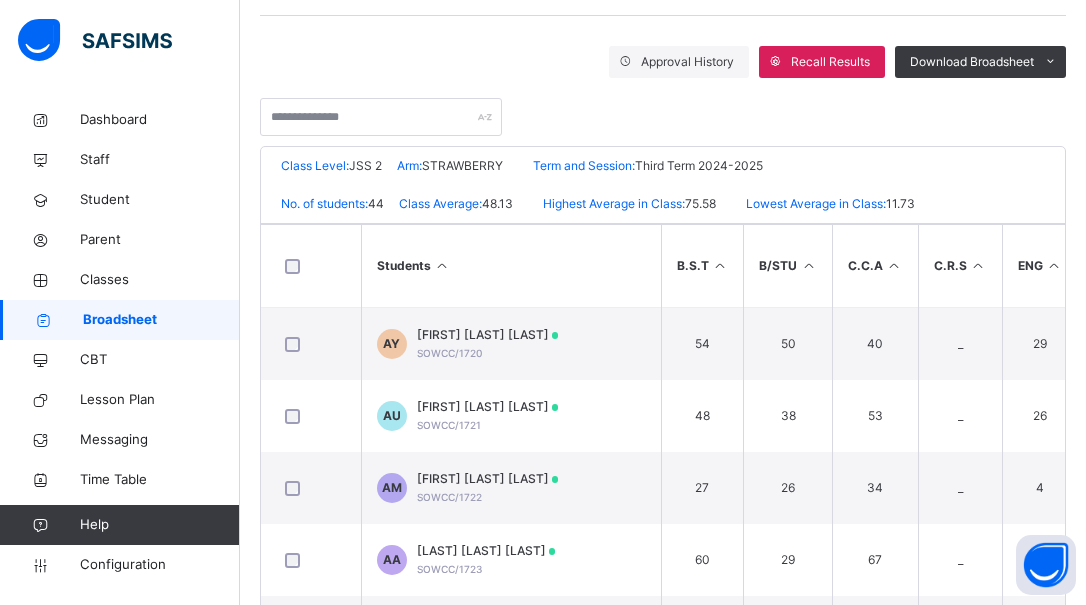 scroll, scrollTop: 338, scrollLeft: 0, axis: vertical 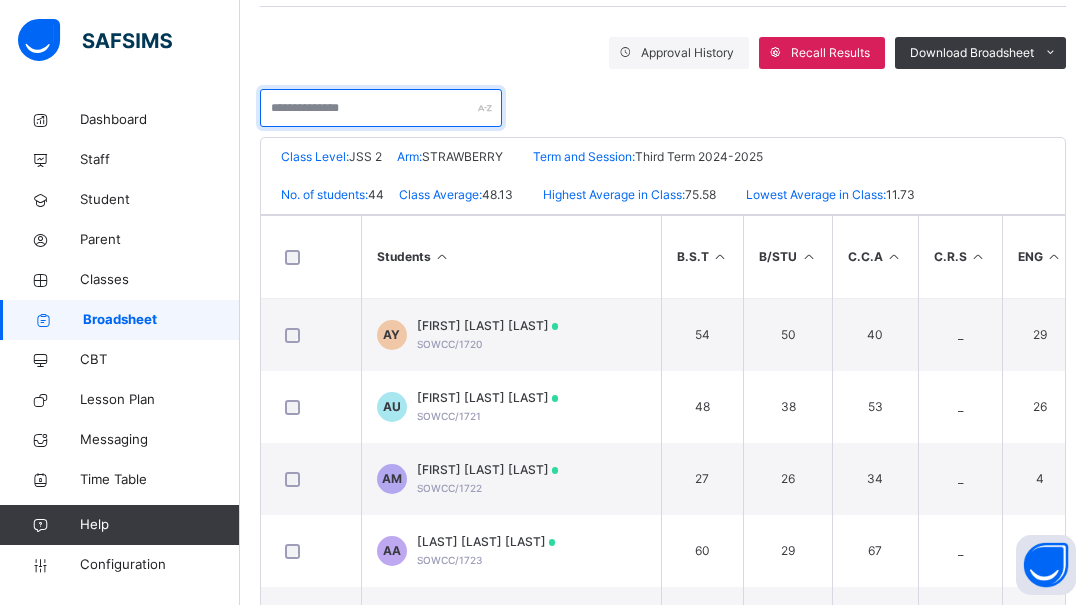 click at bounding box center [381, 108] 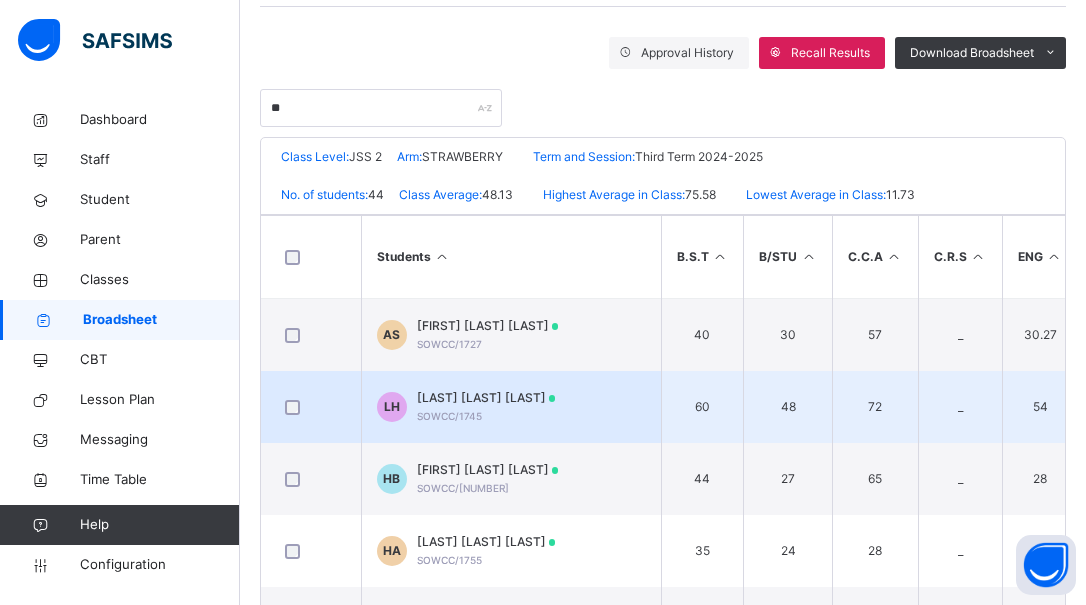click on "[FIRST] [MIDDLE] [LAST]" at bounding box center [486, 398] 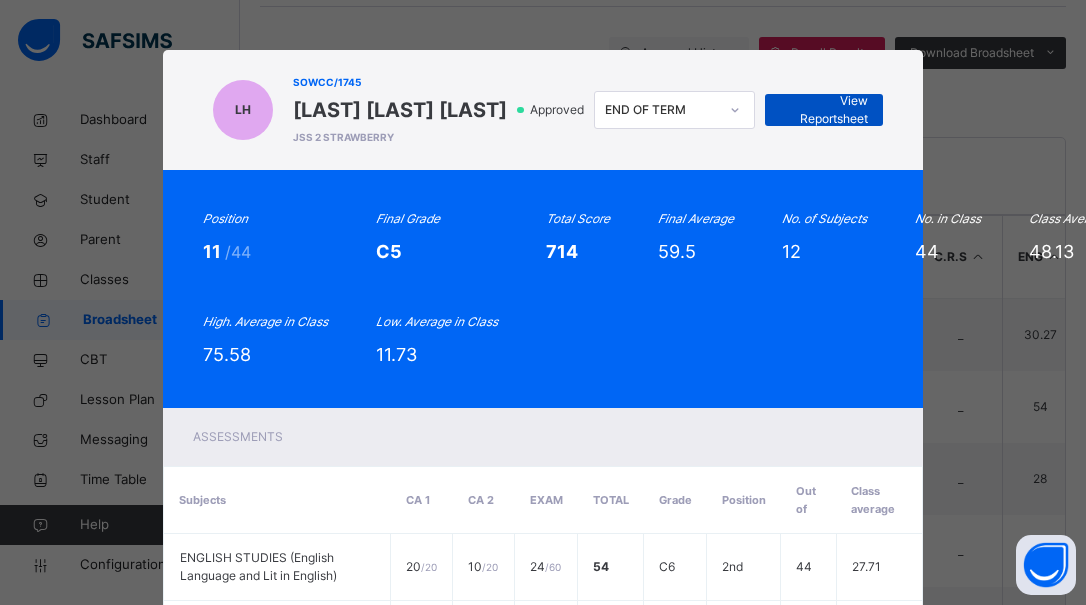 click on "View Reportsheet" at bounding box center (824, 110) 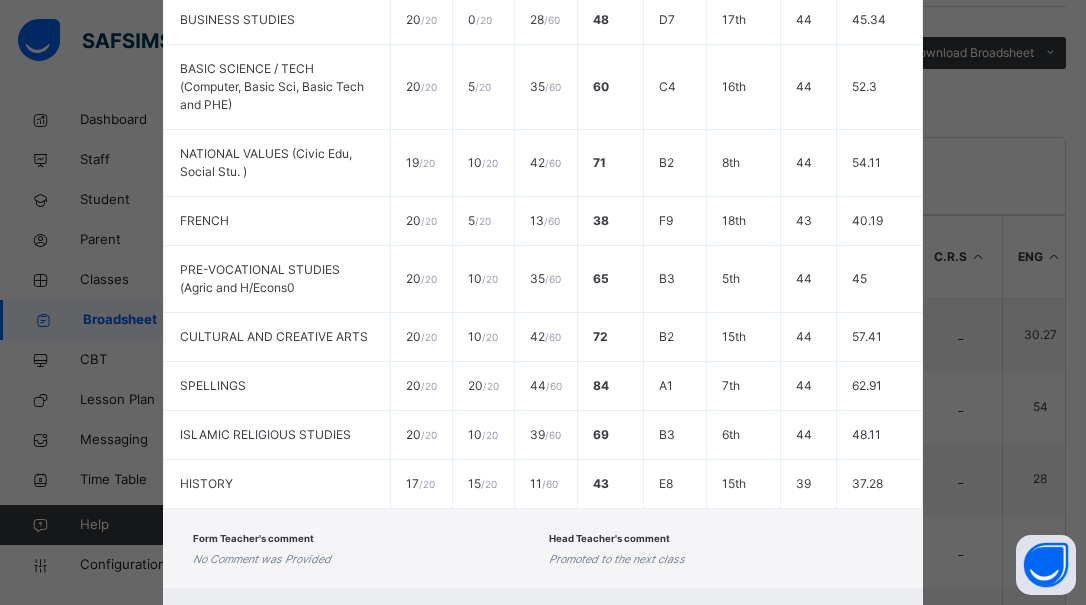 scroll, scrollTop: 805, scrollLeft: 0, axis: vertical 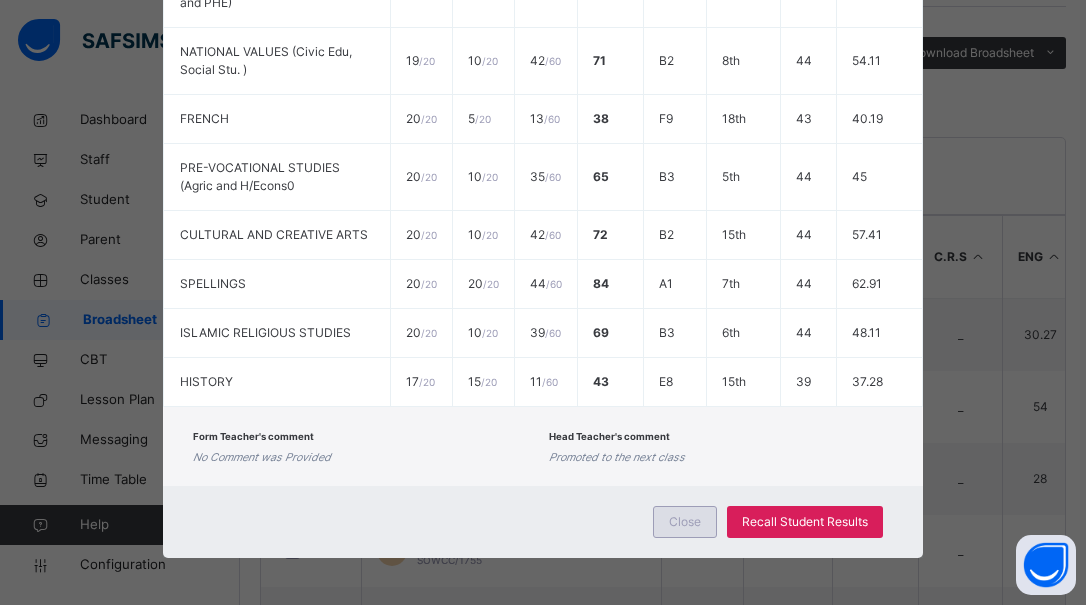 click on "Close" at bounding box center (685, 522) 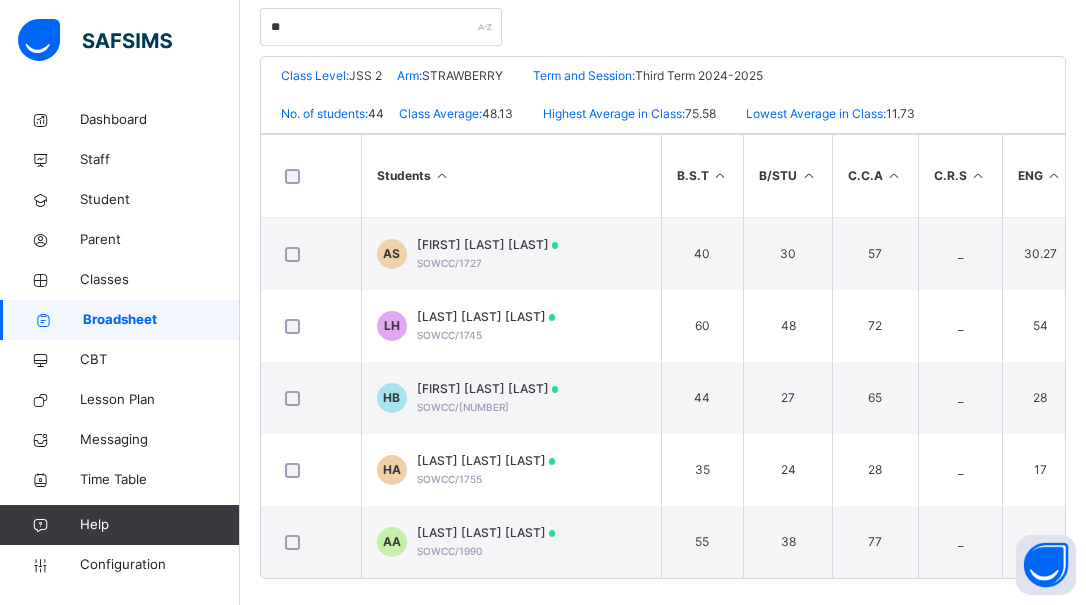 scroll, scrollTop: 441, scrollLeft: 0, axis: vertical 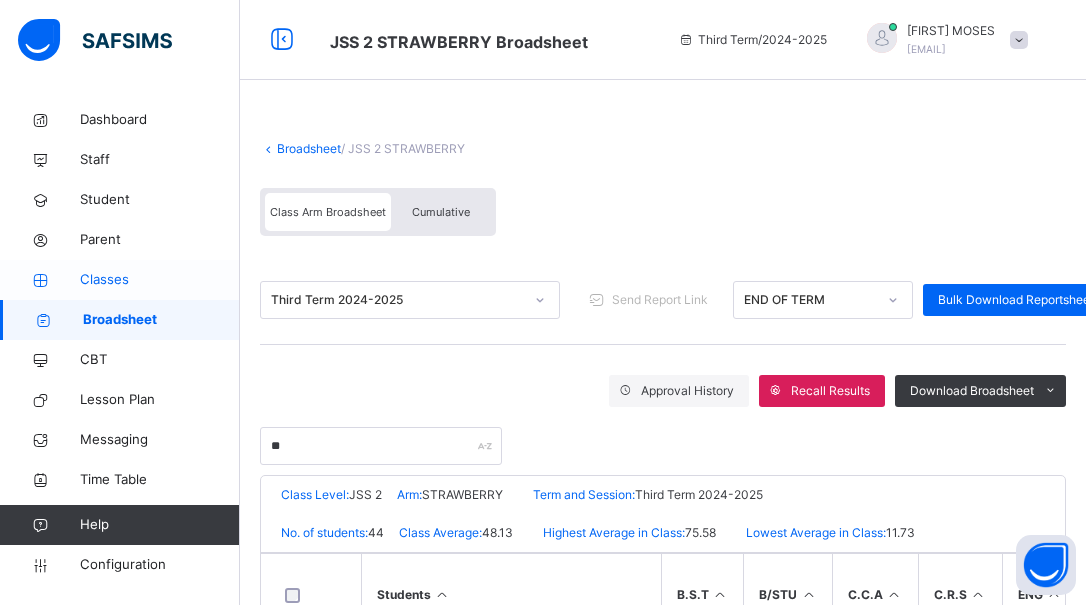 click on "Classes" at bounding box center (160, 280) 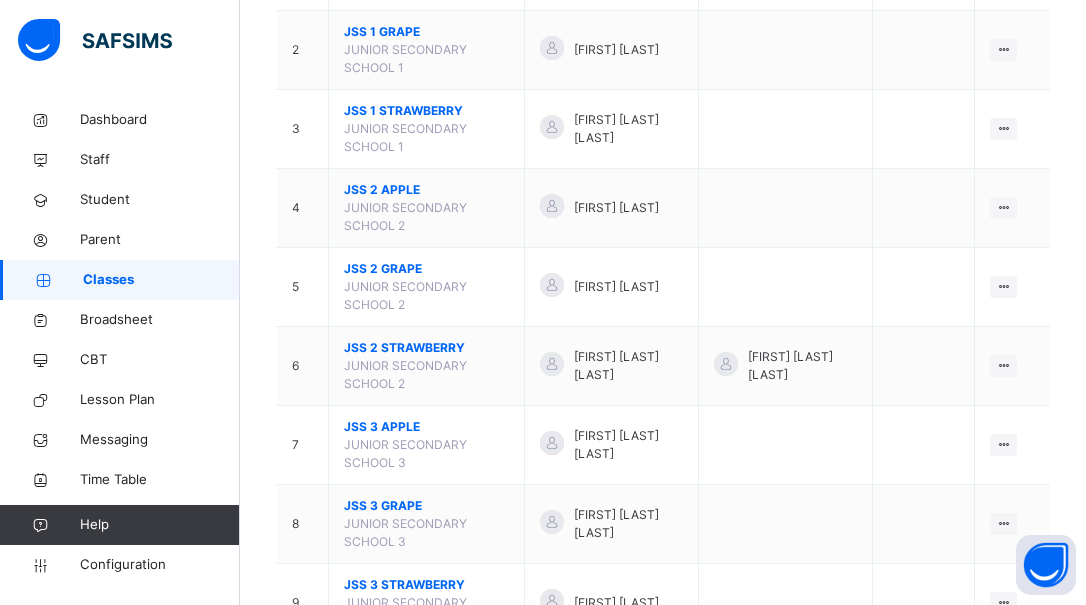scroll, scrollTop: 328, scrollLeft: 0, axis: vertical 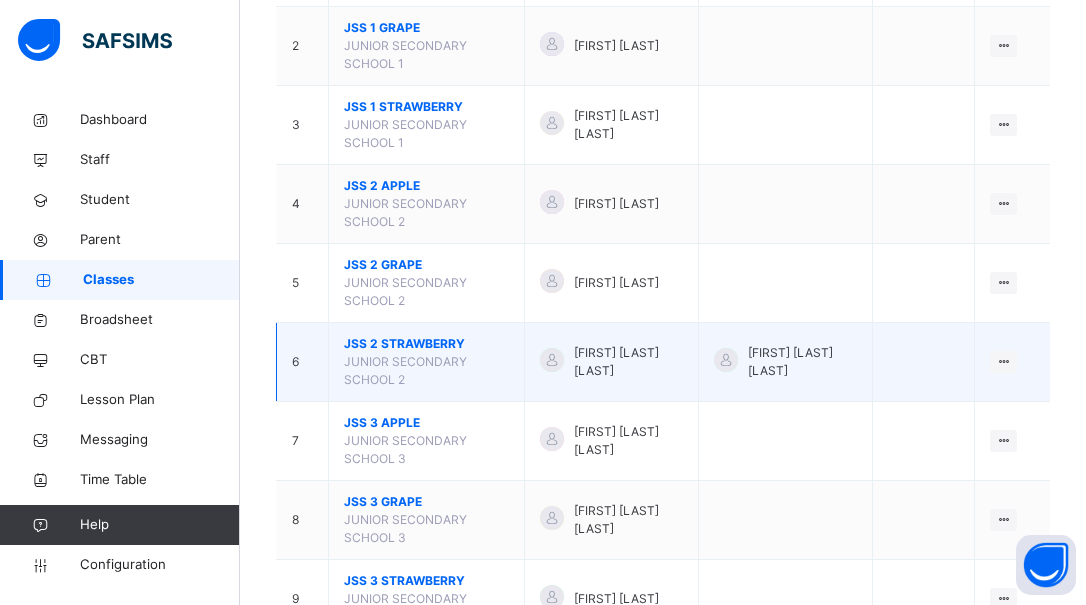 click on "JSS 2   STRAWBERRY" at bounding box center [426, 344] 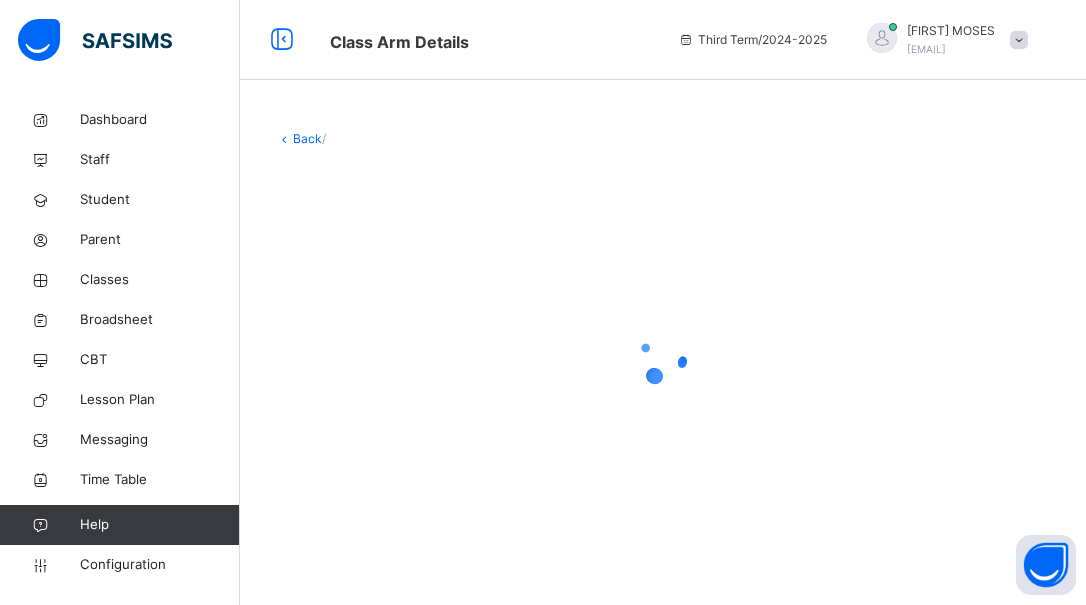 scroll, scrollTop: 0, scrollLeft: 0, axis: both 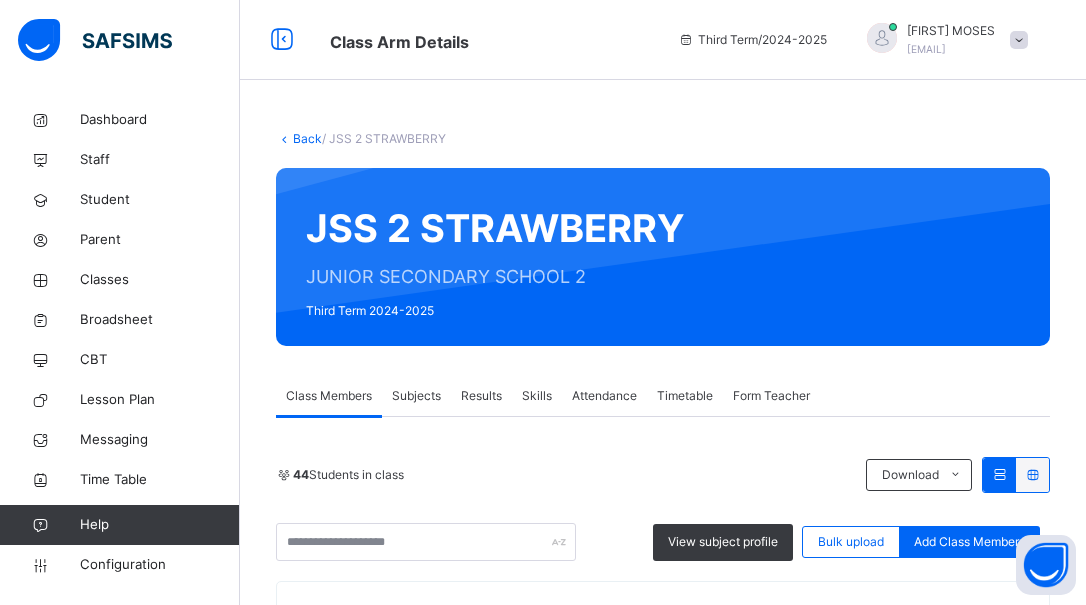 click on "Results" at bounding box center (481, 396) 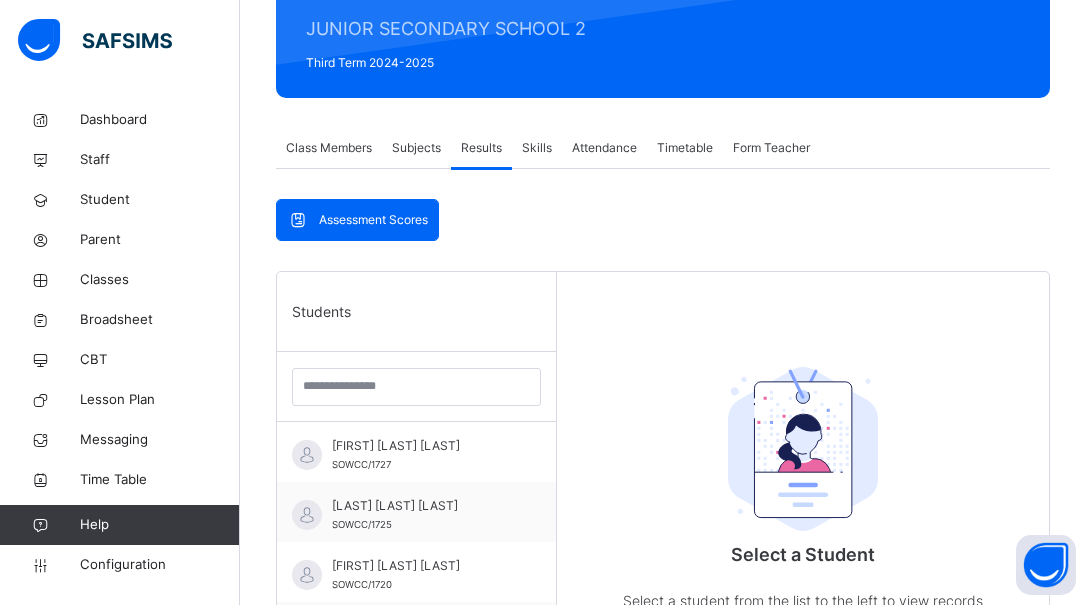 scroll, scrollTop: 296, scrollLeft: 0, axis: vertical 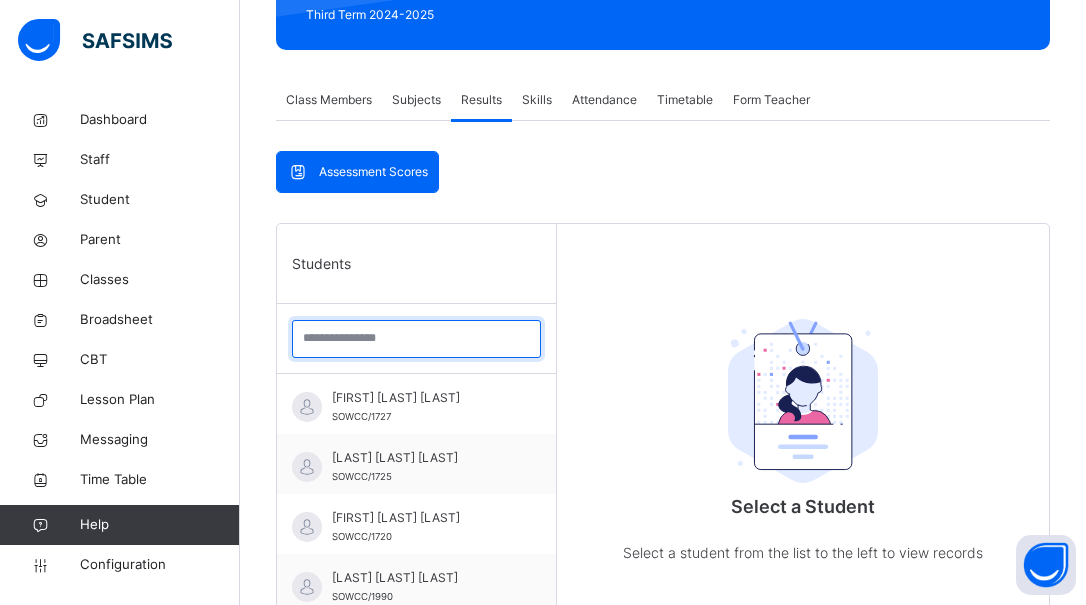 click at bounding box center (416, 339) 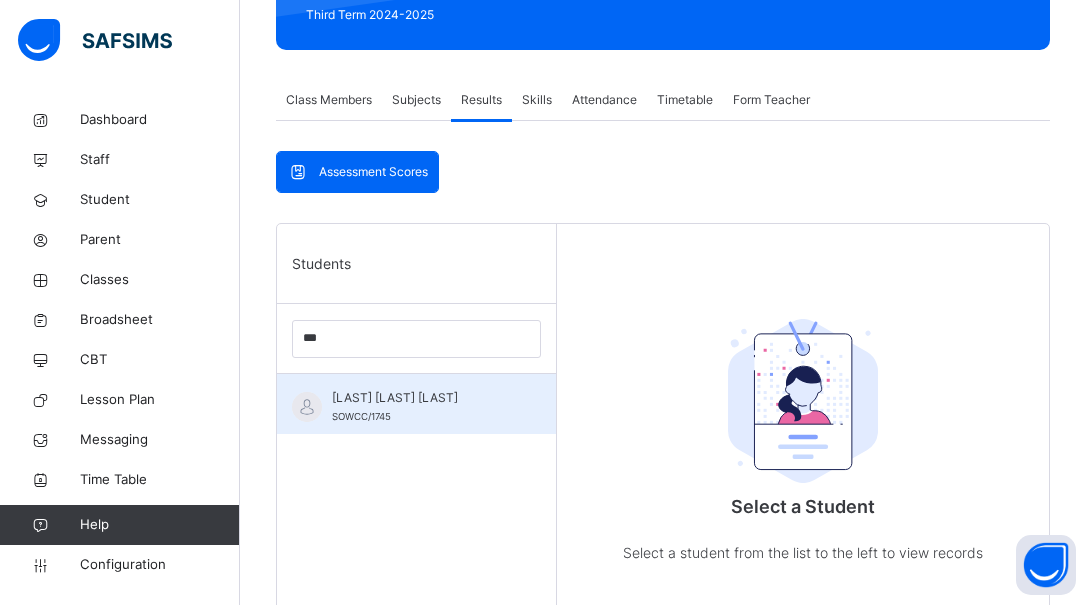 click on "[FIRST] [MIDDLE] [LAST]" at bounding box center (421, 398) 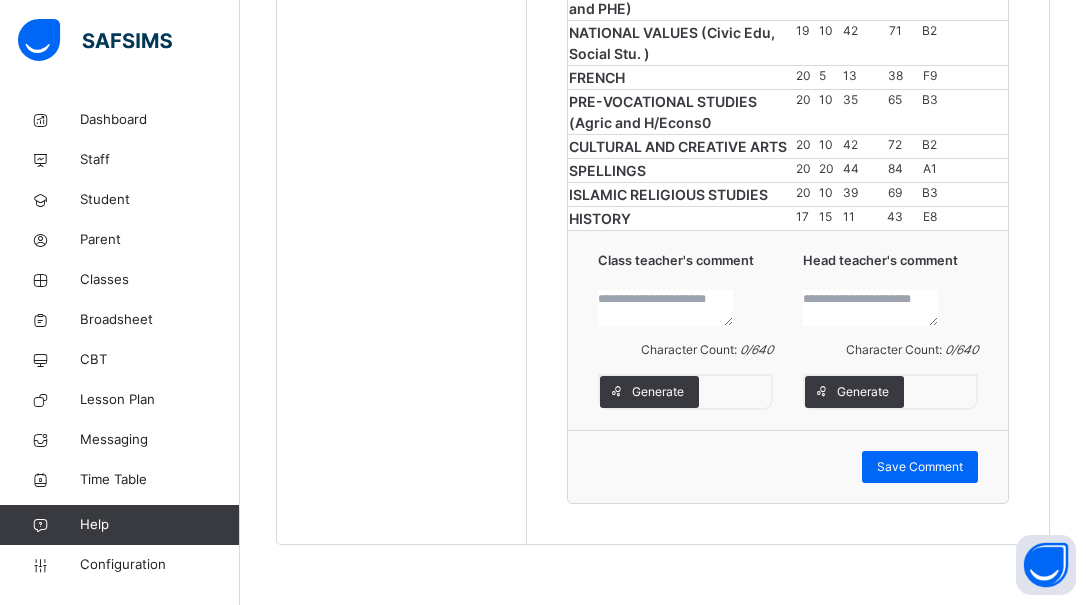 scroll, scrollTop: 1633, scrollLeft: 0, axis: vertical 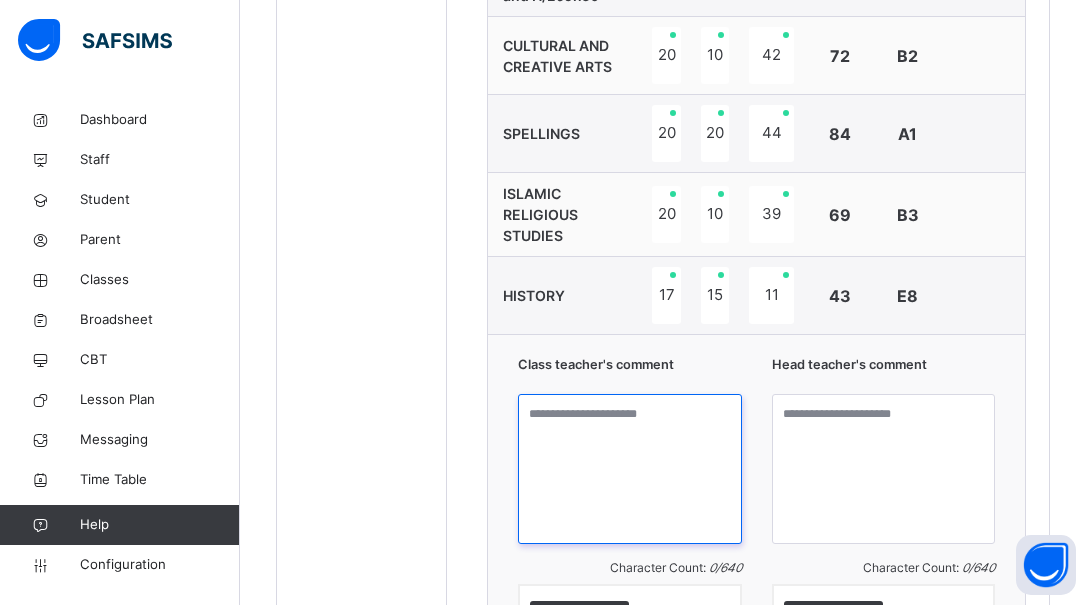 click at bounding box center [630, 469] 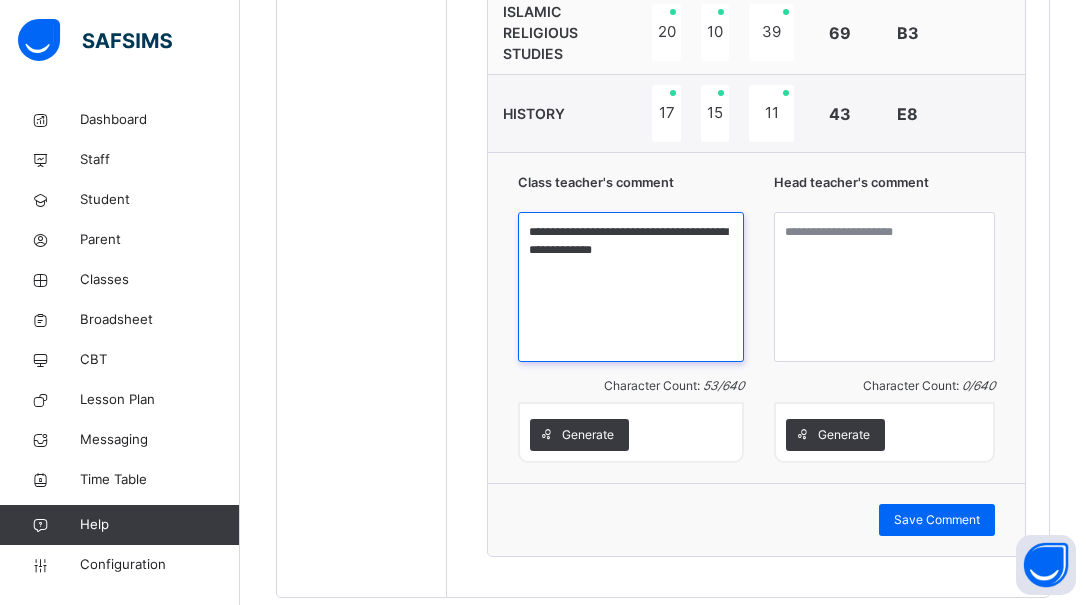 scroll, scrollTop: 1742, scrollLeft: 0, axis: vertical 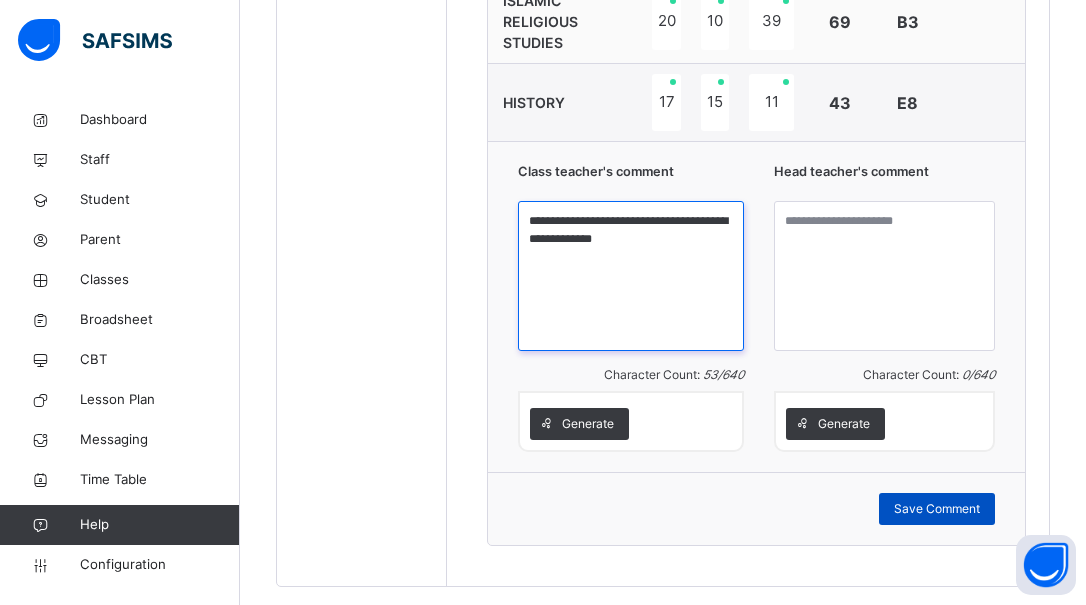 type on "**********" 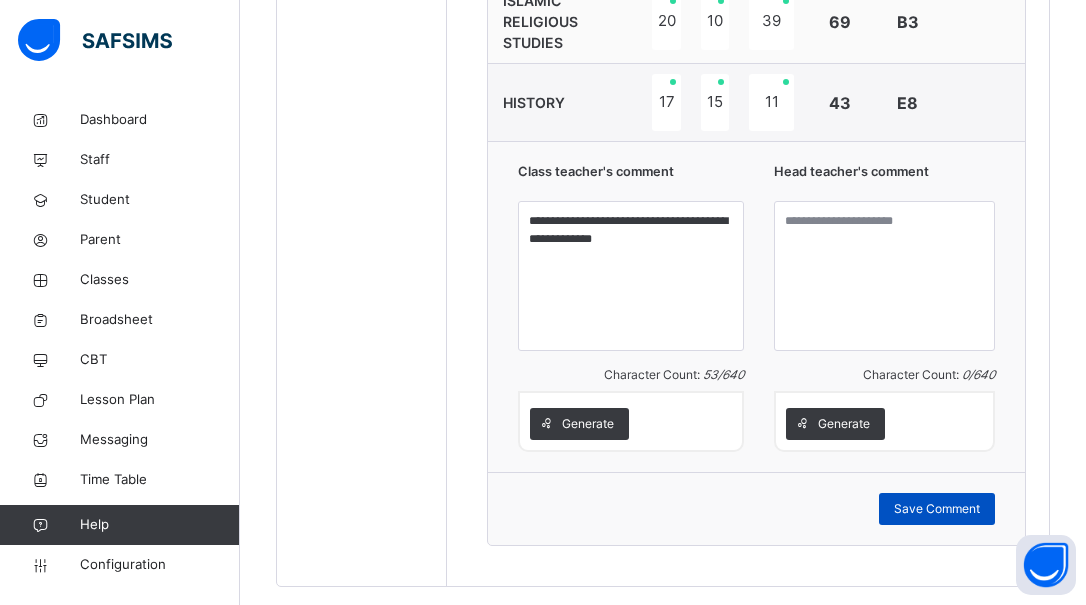 click on "Save Comment" at bounding box center (937, 509) 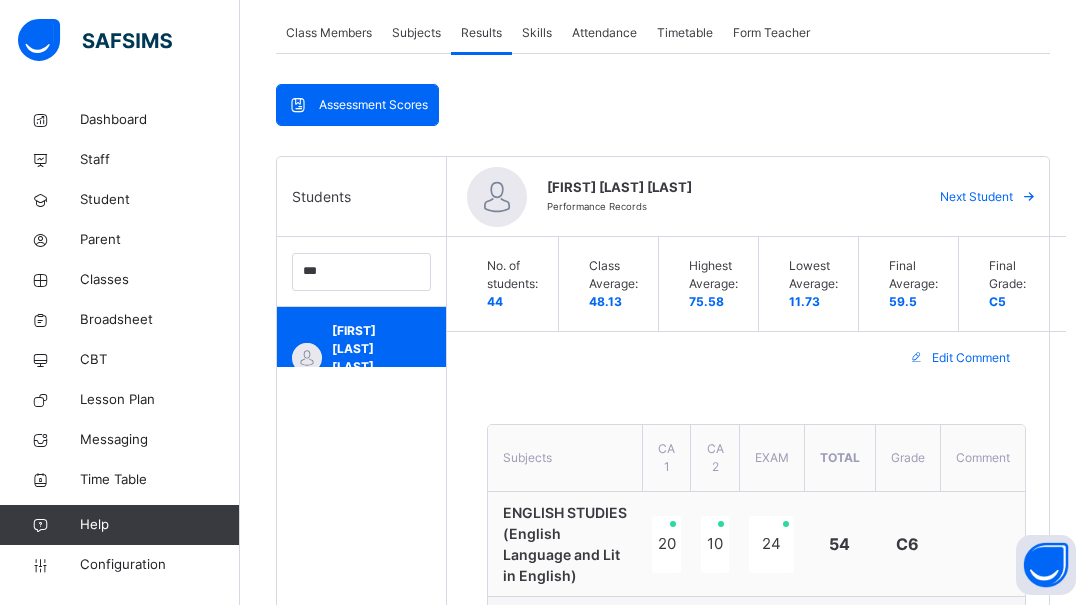 scroll, scrollTop: 0, scrollLeft: 0, axis: both 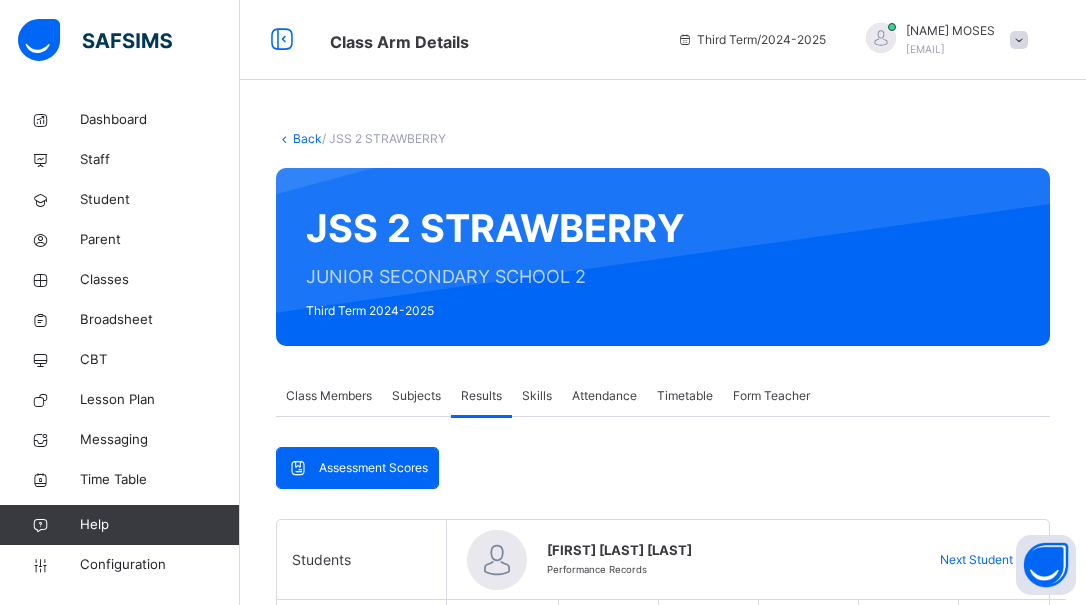 click on "Skills" at bounding box center (537, 396) 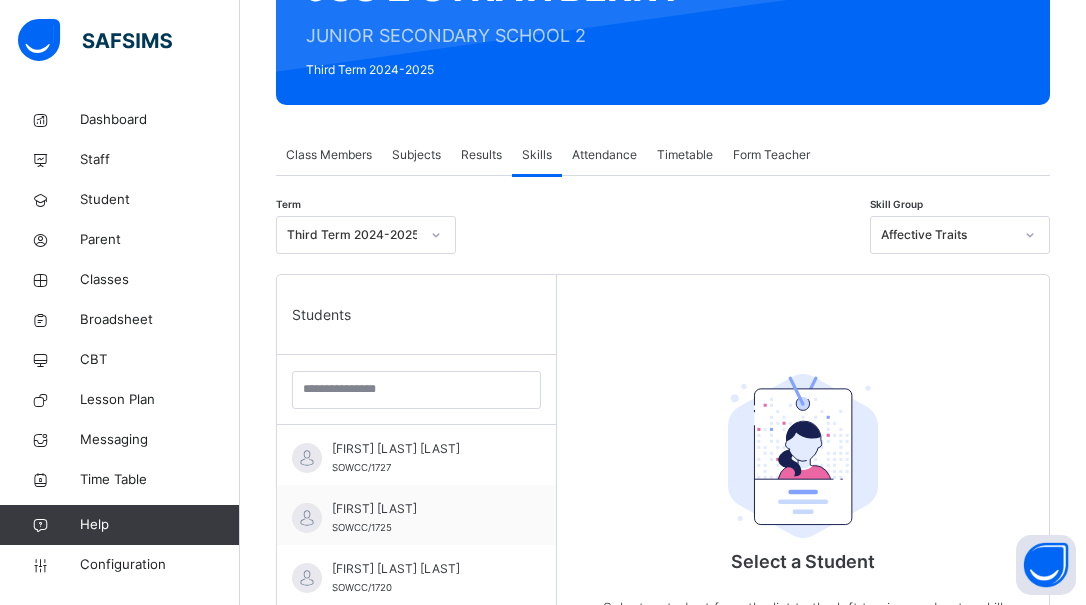 scroll, scrollTop: 245, scrollLeft: 0, axis: vertical 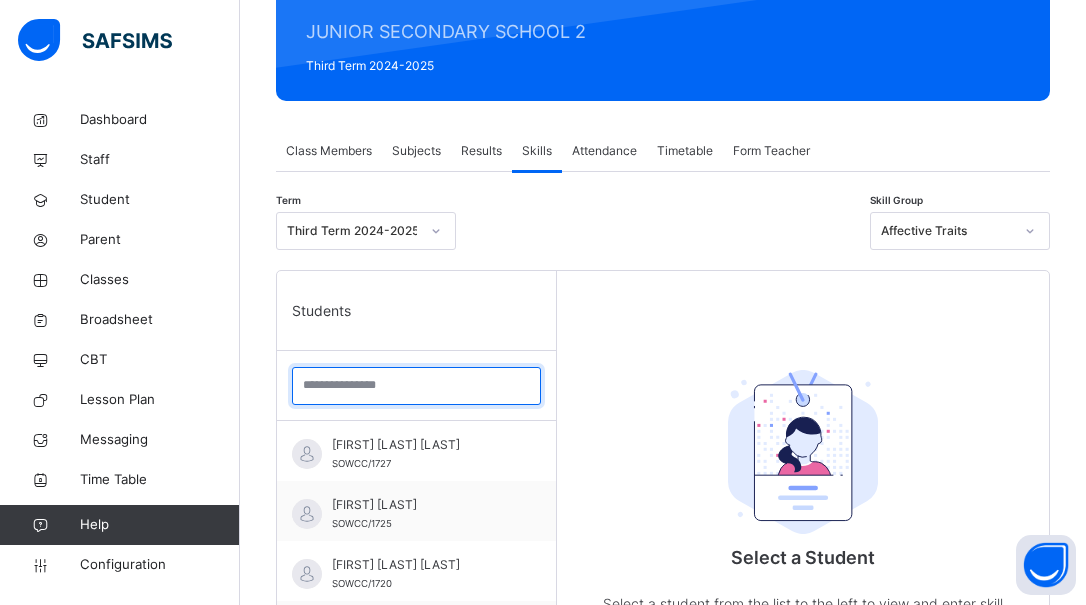 click at bounding box center (416, 386) 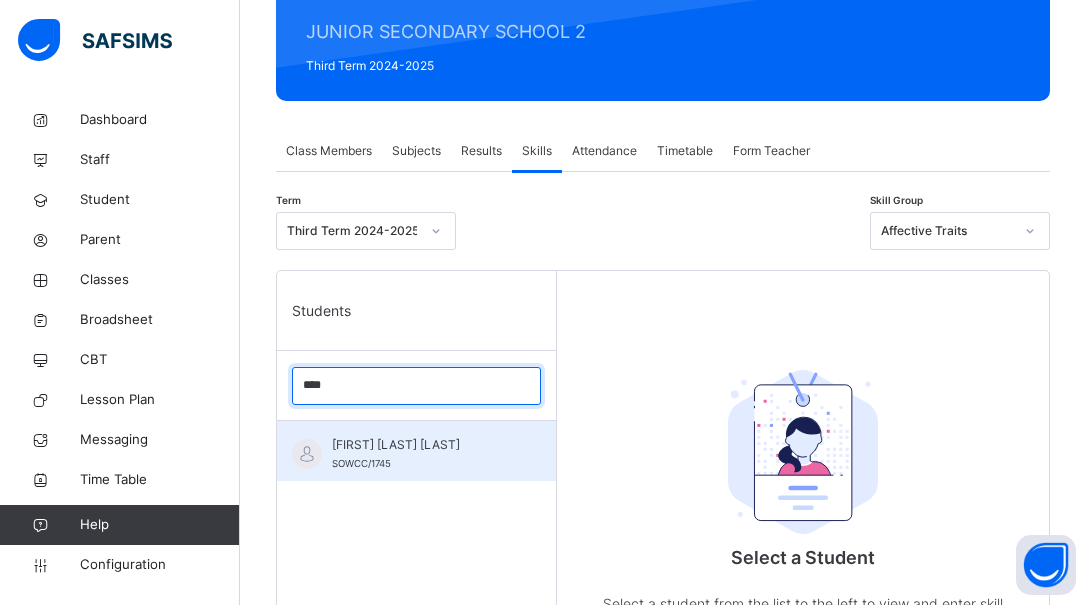type on "****" 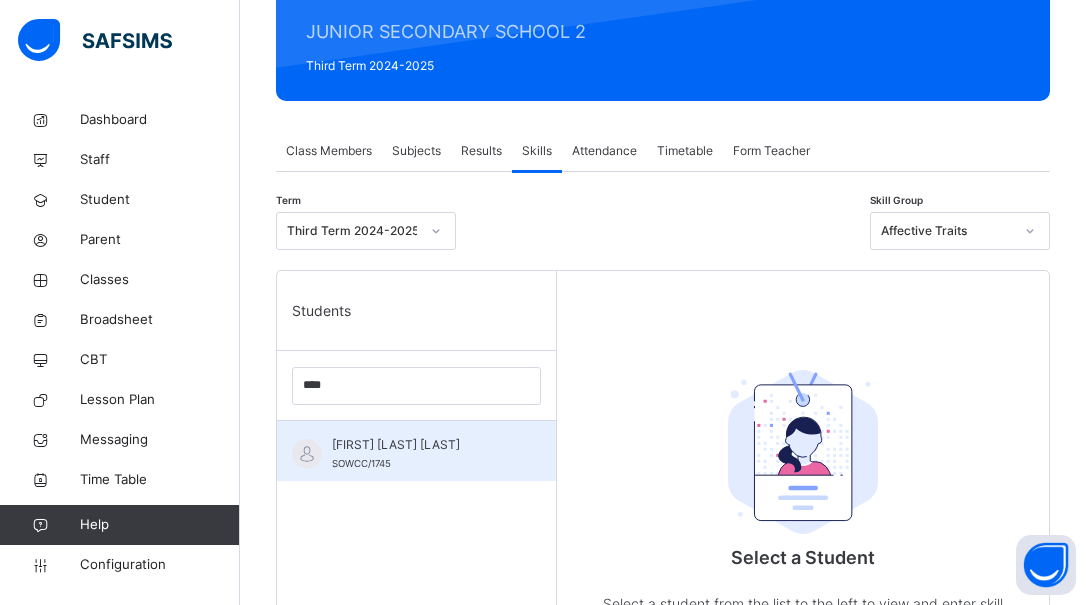 click on "[FIRST] [MIDDLE] [LAST]" at bounding box center (421, 445) 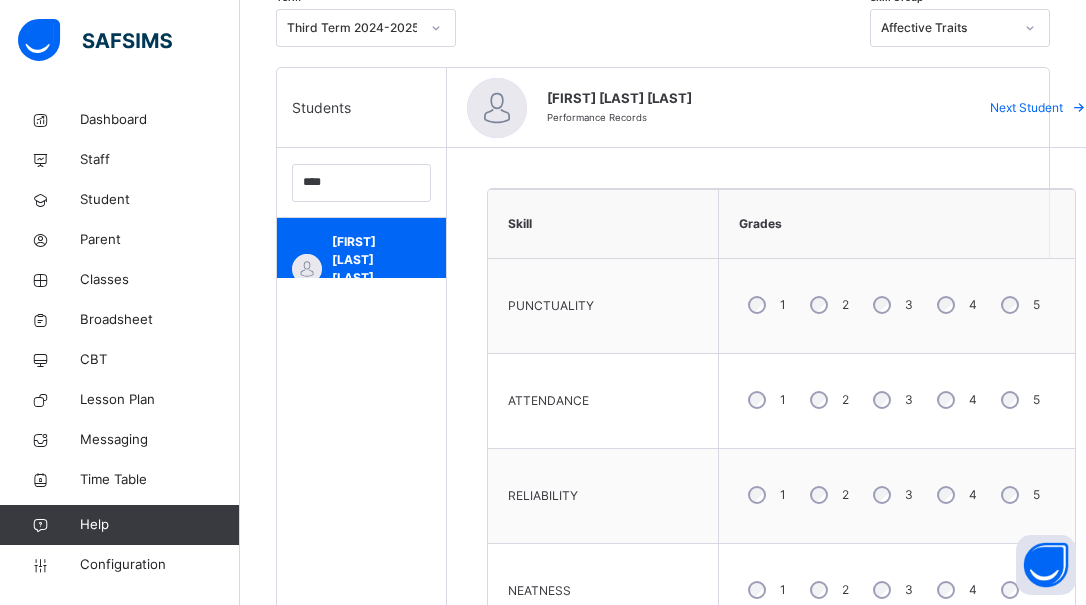 scroll, scrollTop: 451, scrollLeft: 0, axis: vertical 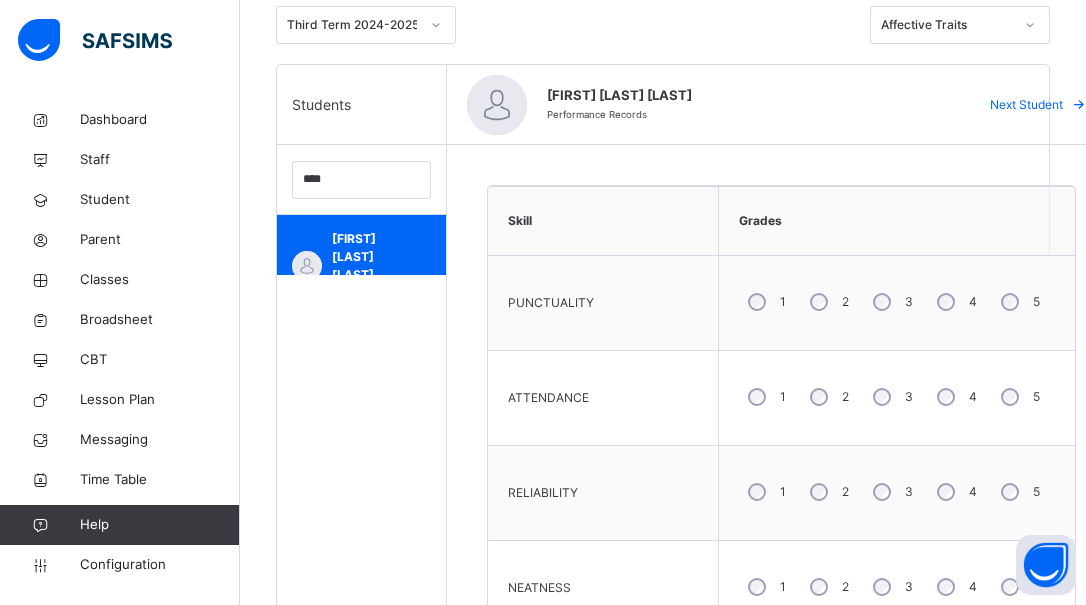 click on "4" at bounding box center (955, 397) 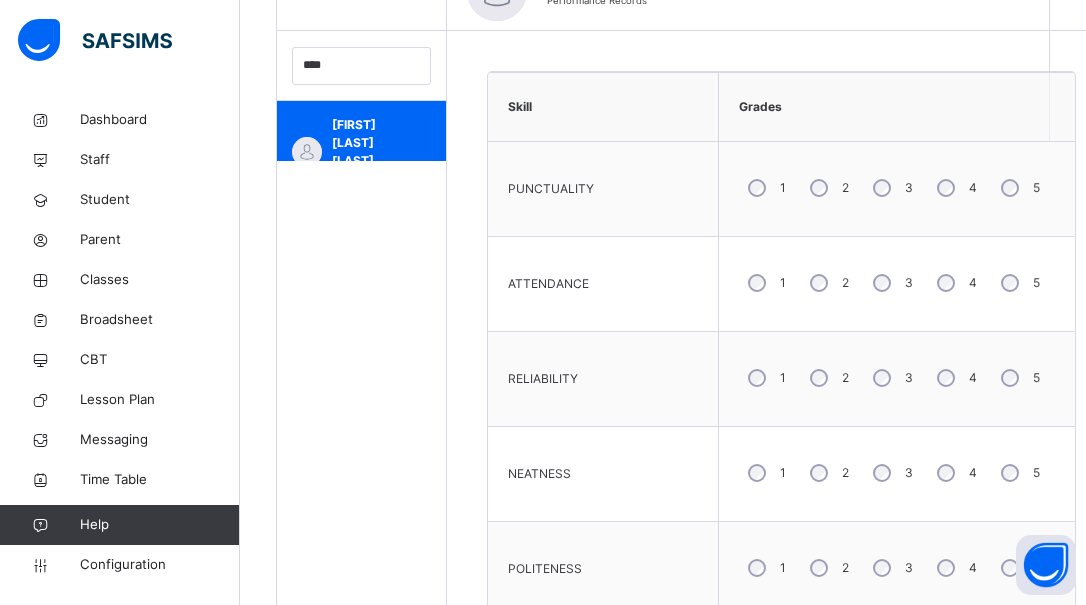 scroll, scrollTop: 580, scrollLeft: 0, axis: vertical 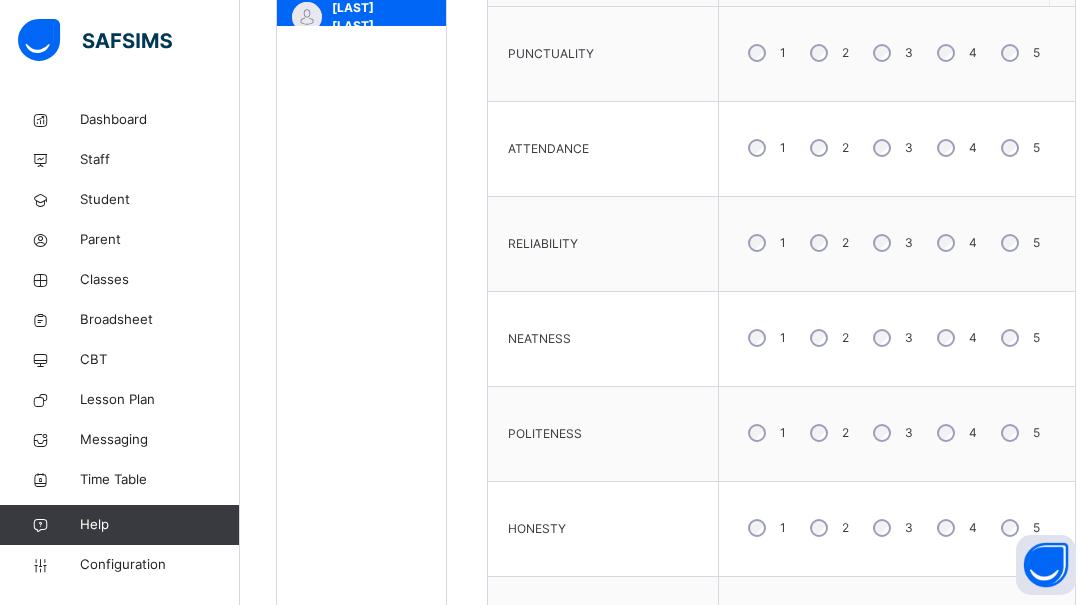 click on "5" at bounding box center [1018, 433] 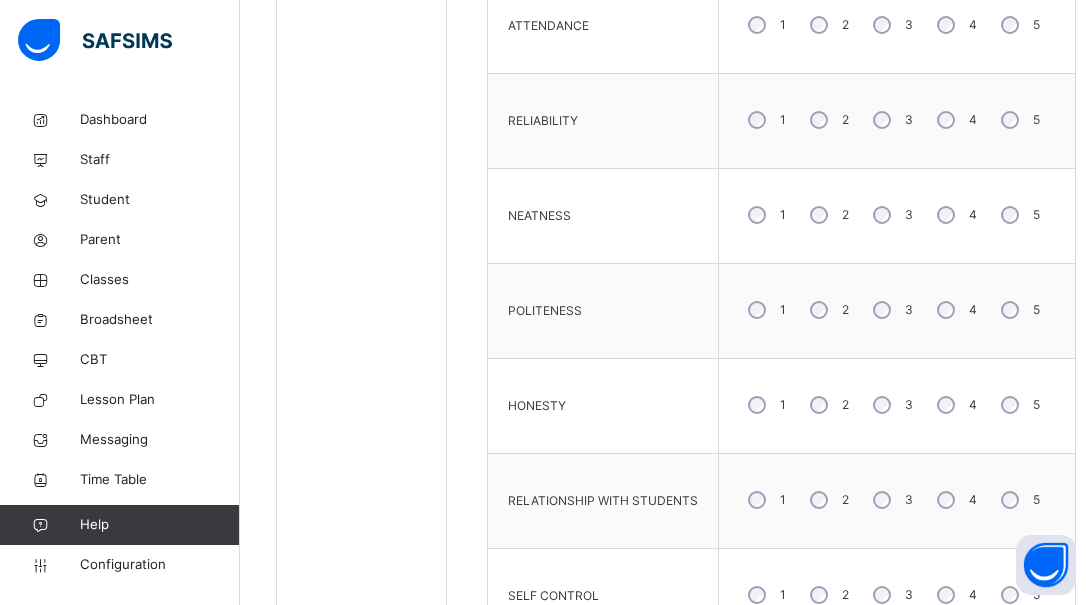 scroll, scrollTop: 832, scrollLeft: 0, axis: vertical 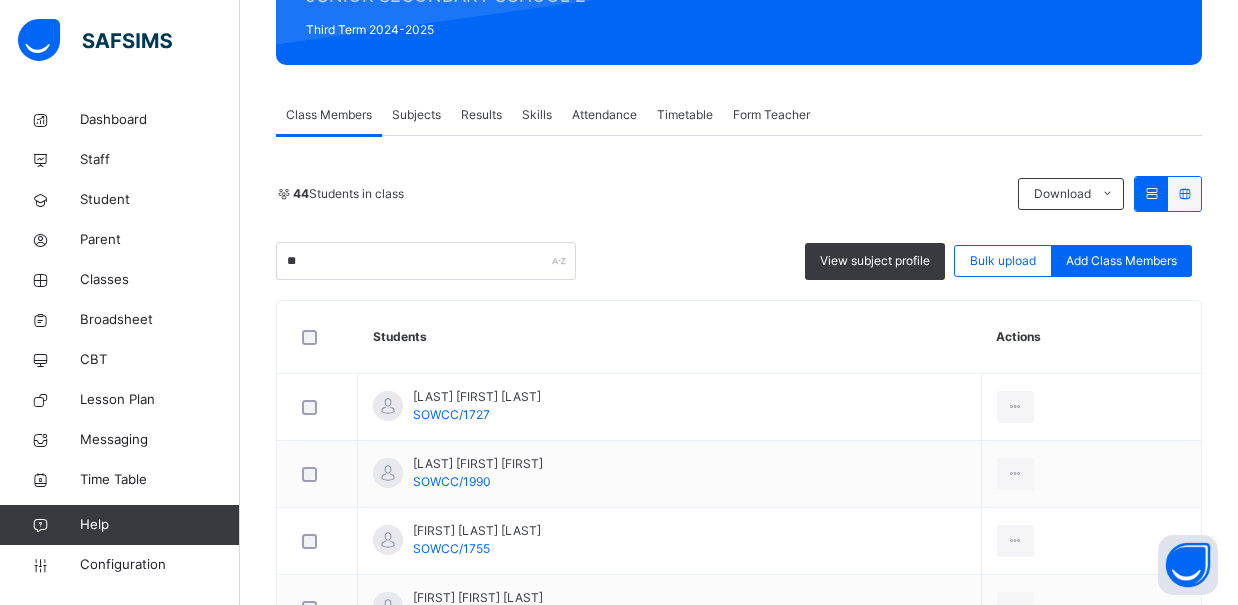 click on "Results" at bounding box center [481, 115] 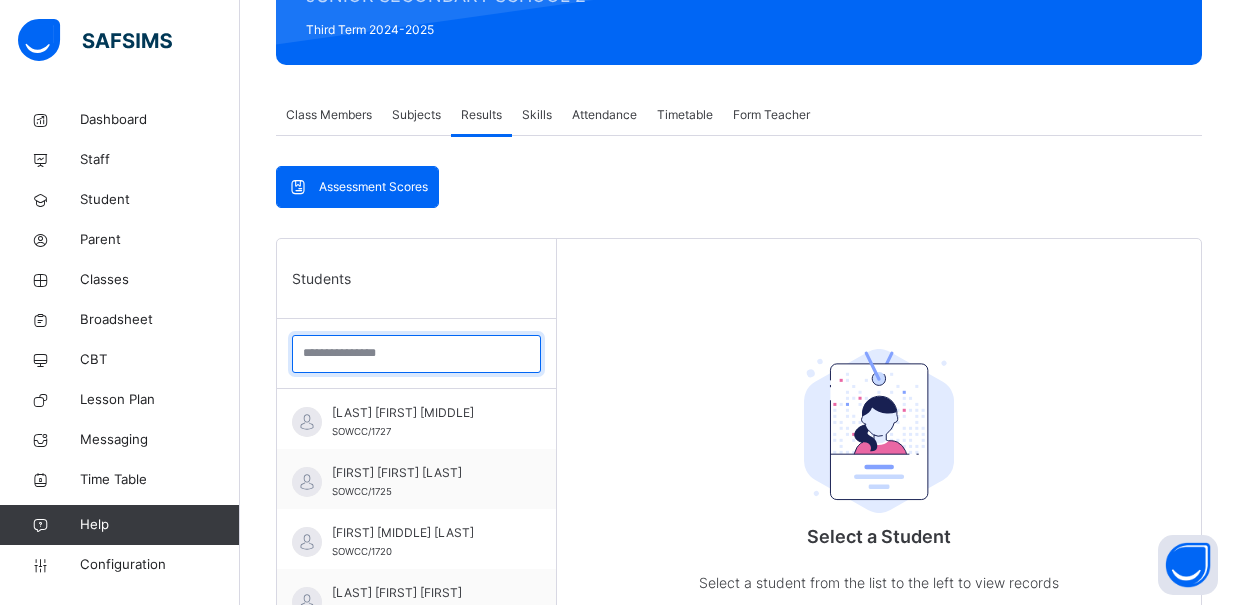 click at bounding box center [416, 354] 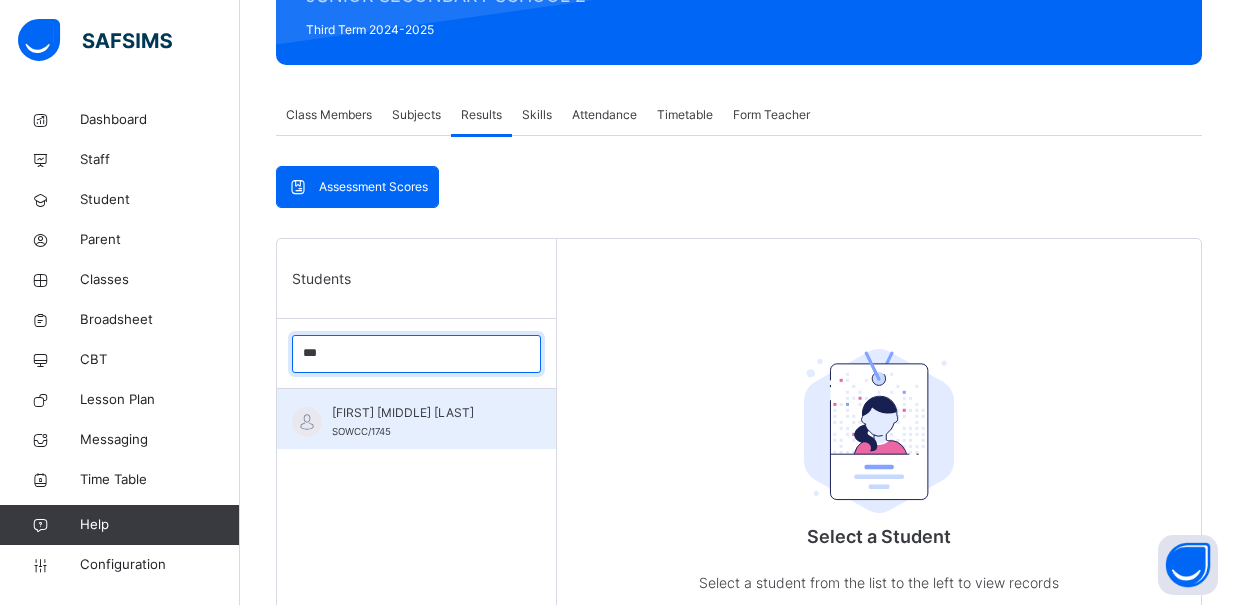 type on "***" 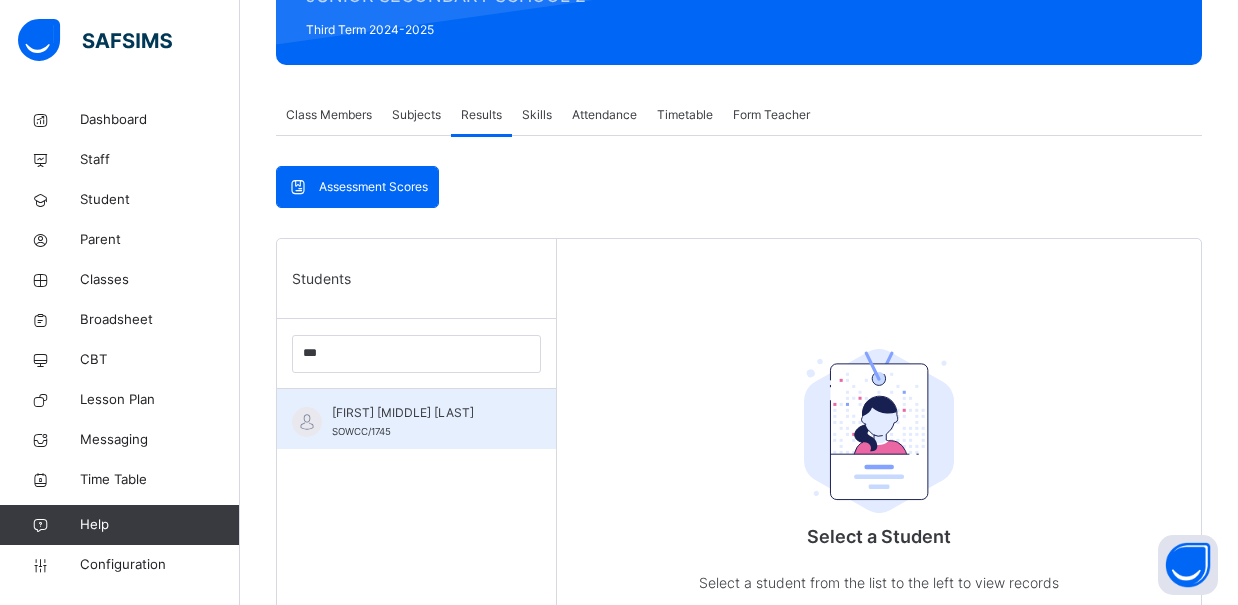 click on "[FIRST] [MIDDLE] [LAST]" at bounding box center [421, 413] 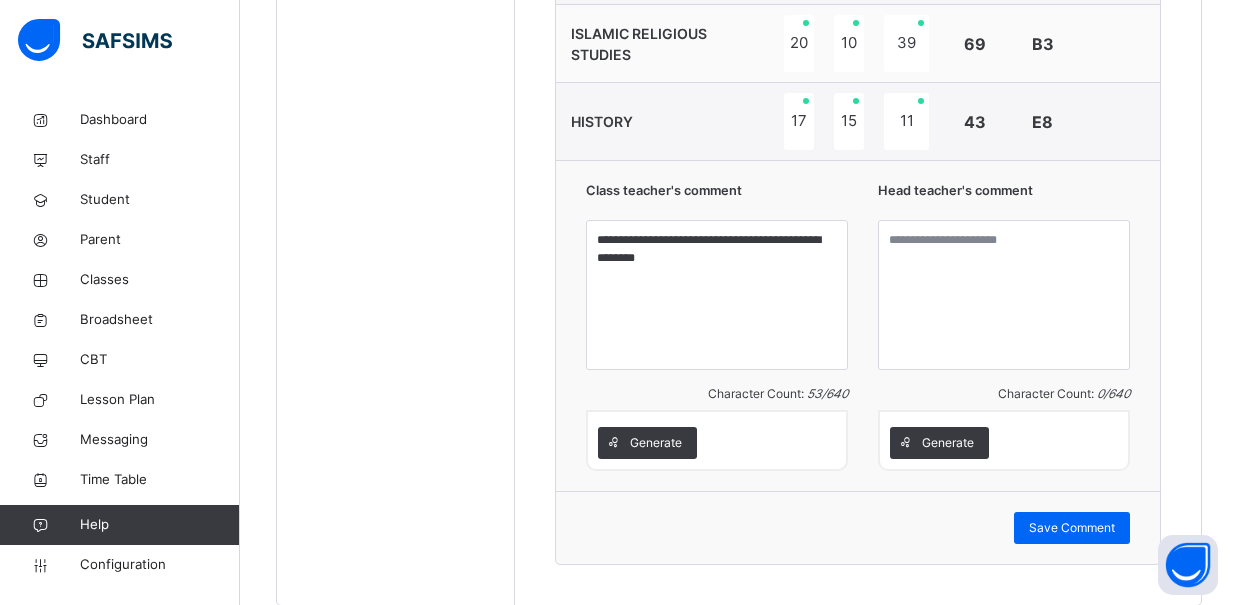 scroll, scrollTop: 1697, scrollLeft: 0, axis: vertical 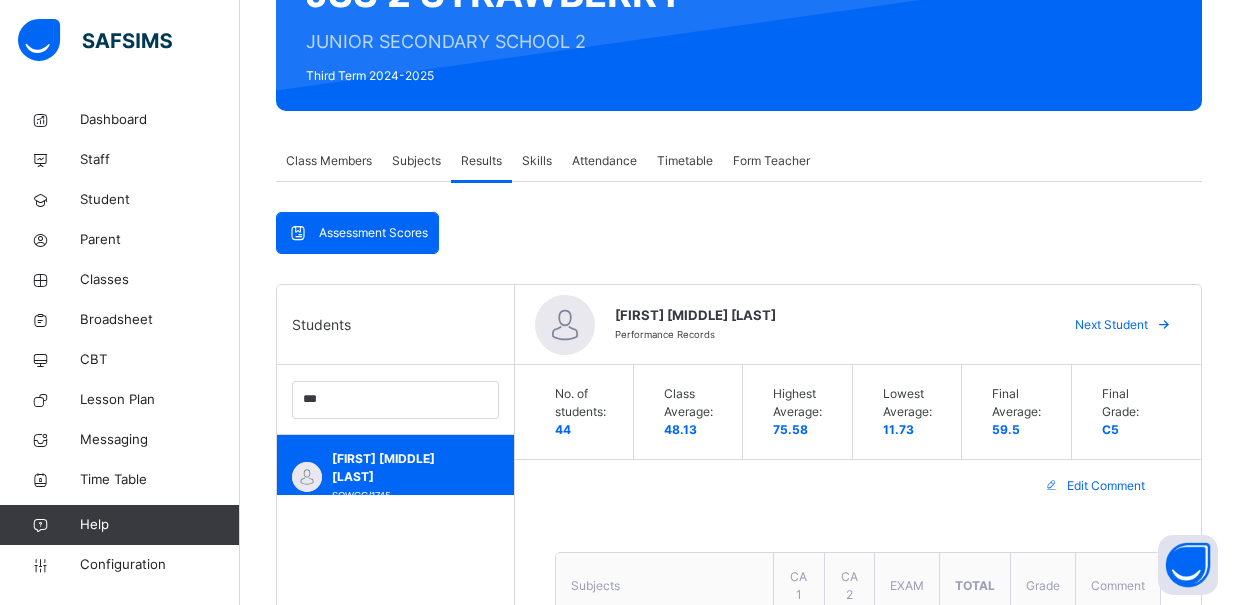 click on "Skills" at bounding box center [537, 161] 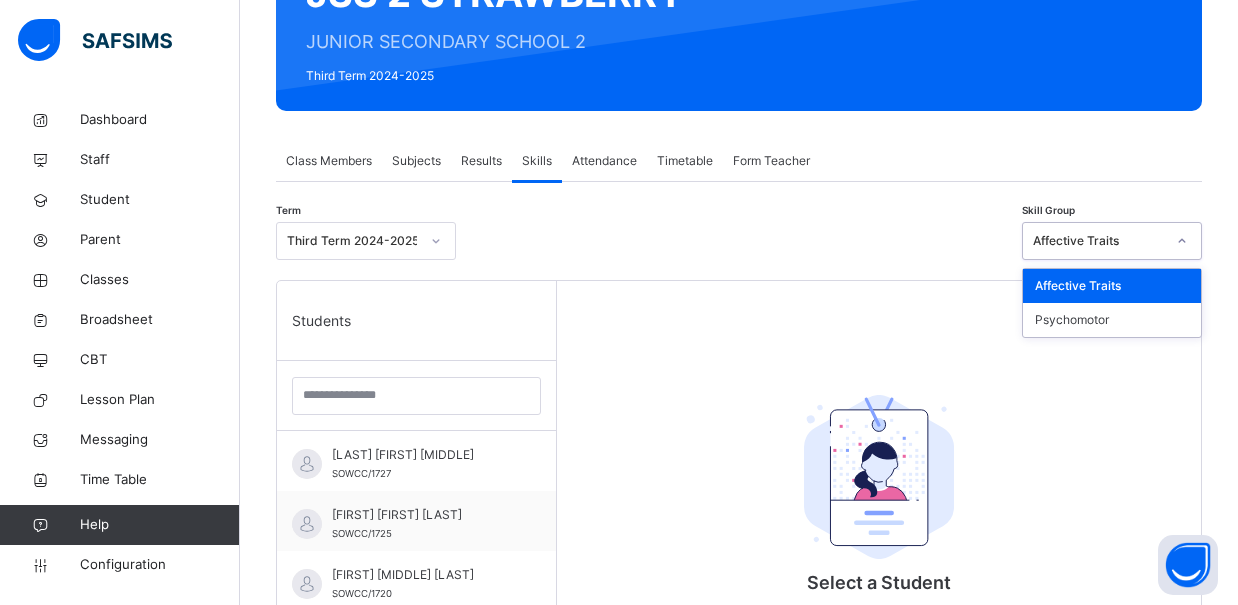 click on "Affective Traits" at bounding box center [1099, 241] 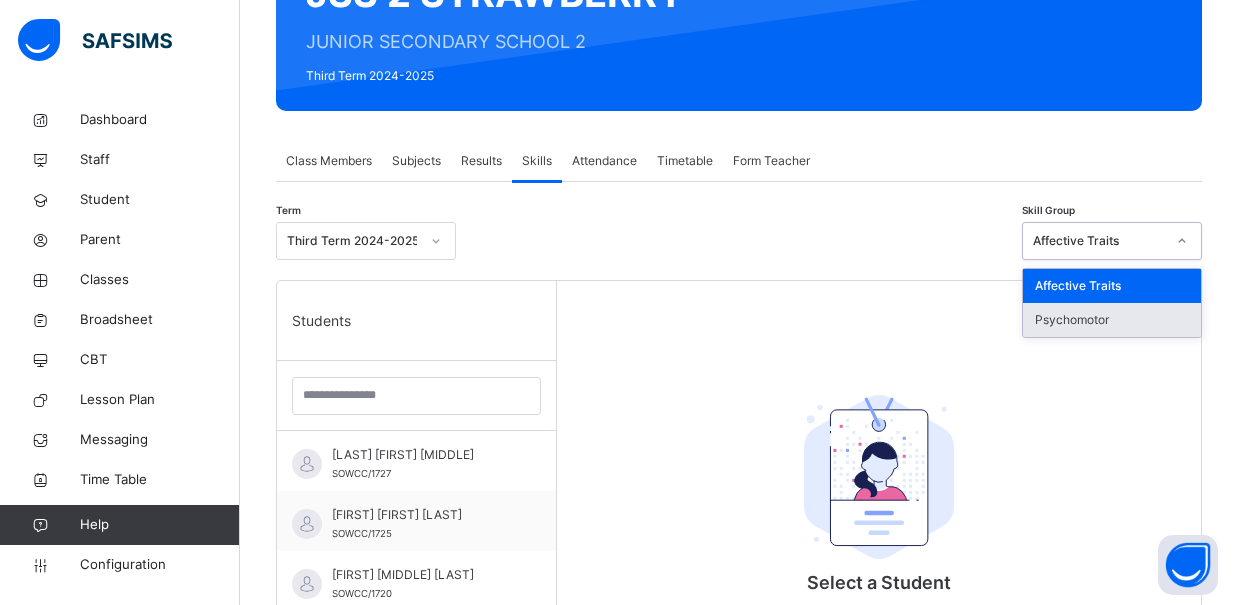 click on "Psychomotor" at bounding box center (1112, 320) 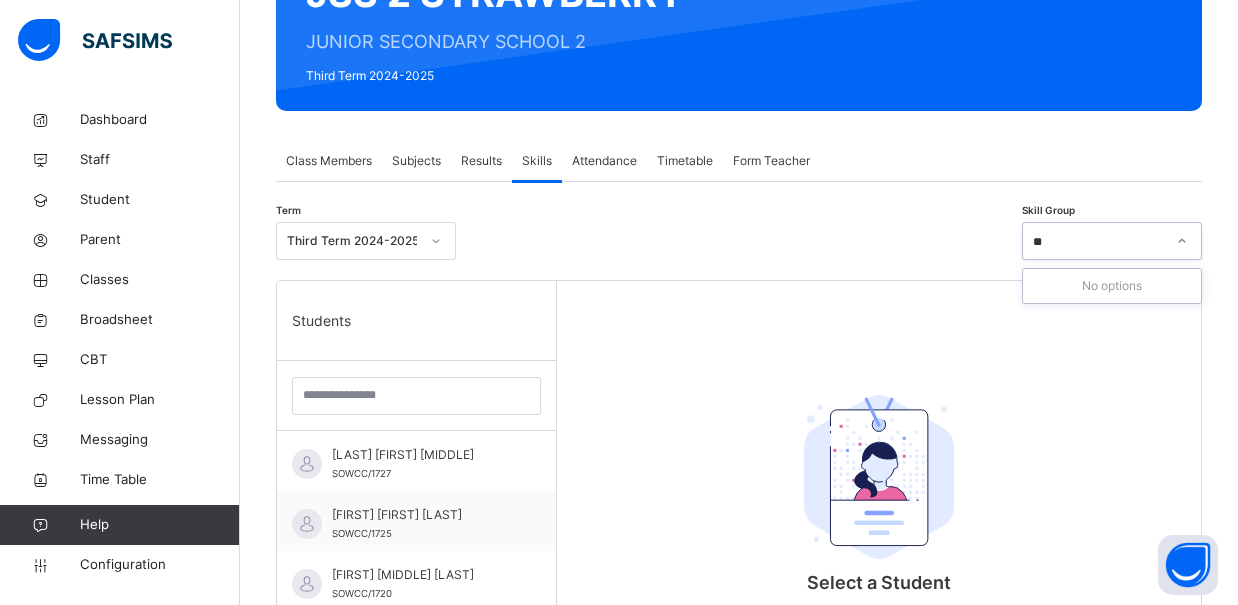 type on "**" 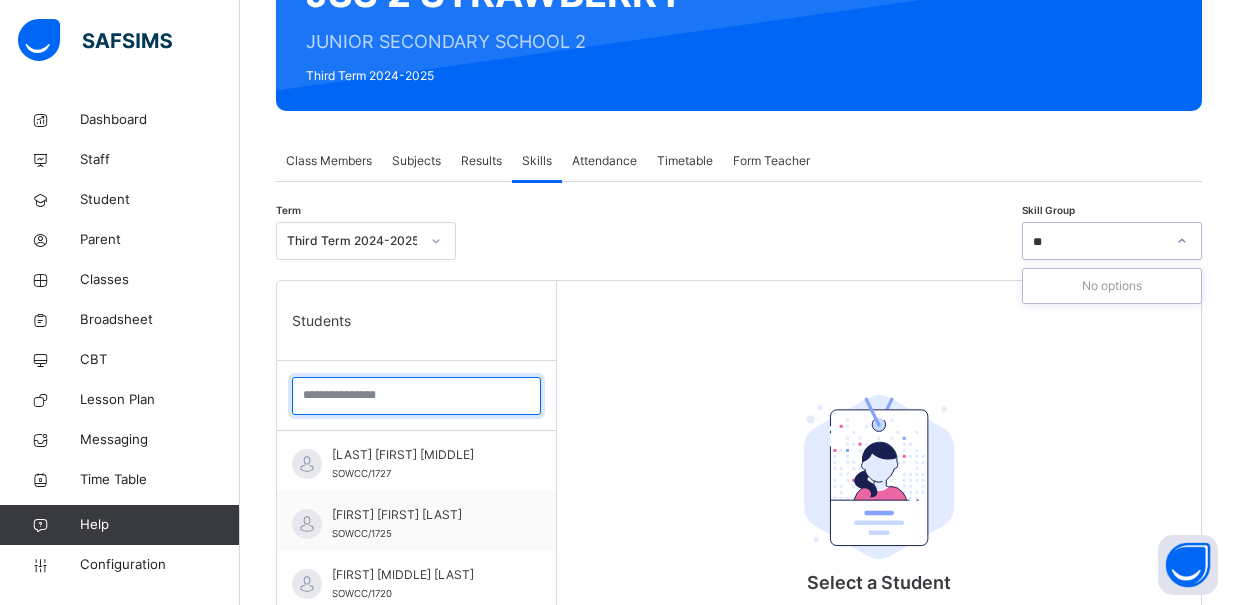 type 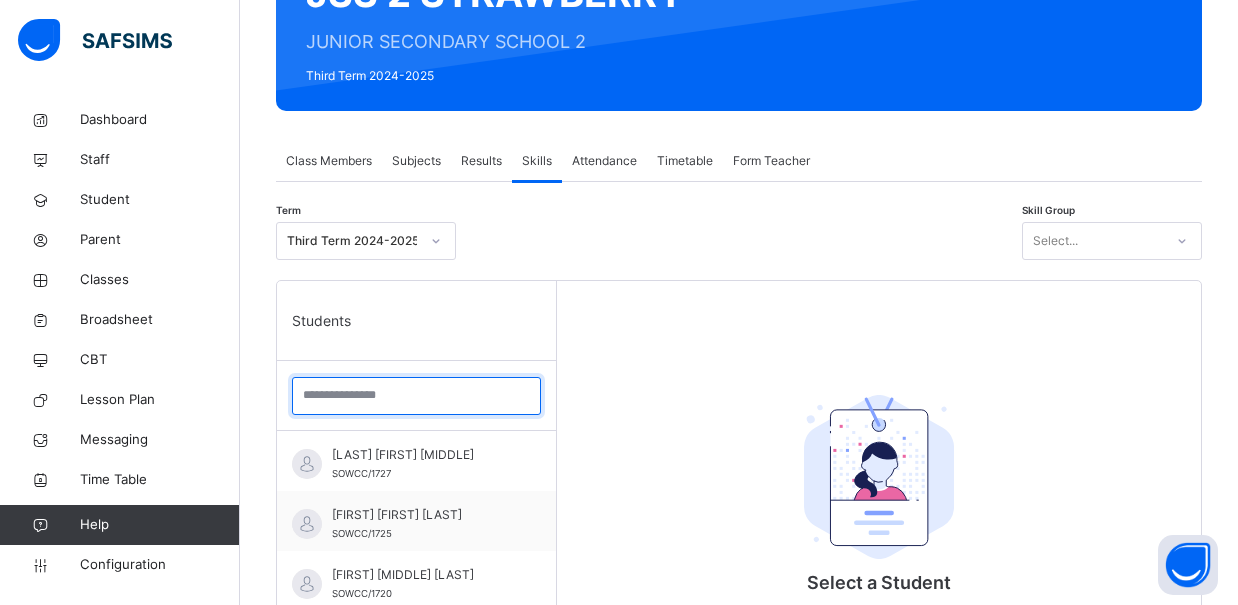 click at bounding box center [416, 396] 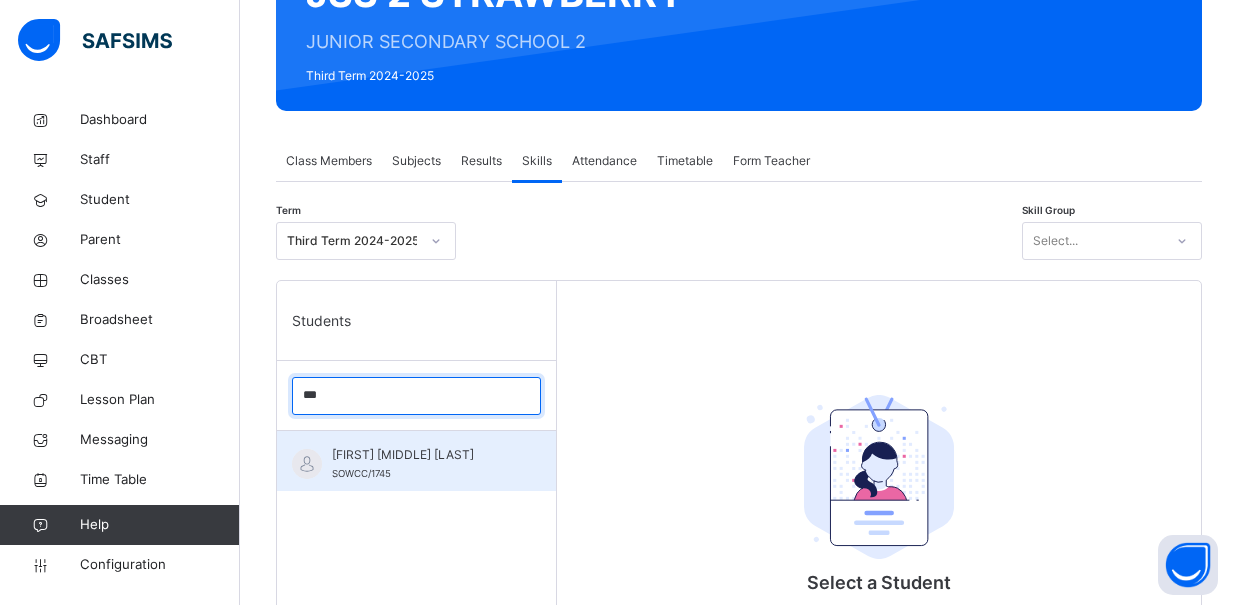 type on "***" 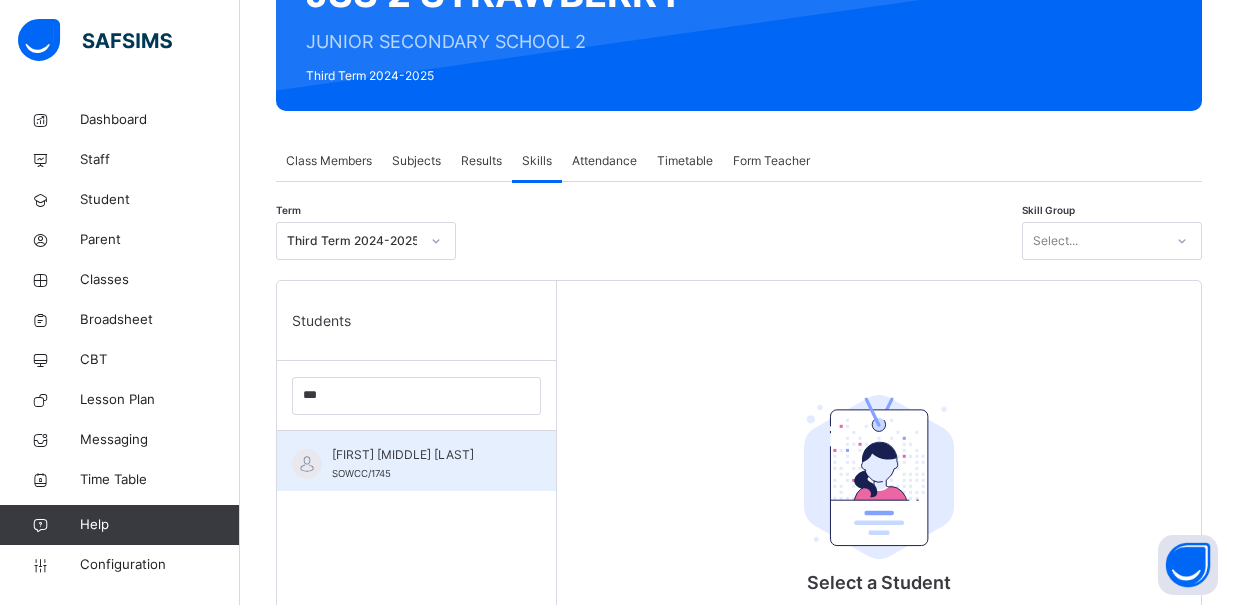 click on "[LAST] [MIDDLE] [LAST], [CODE]/[NUMBER]" at bounding box center (421, 464) 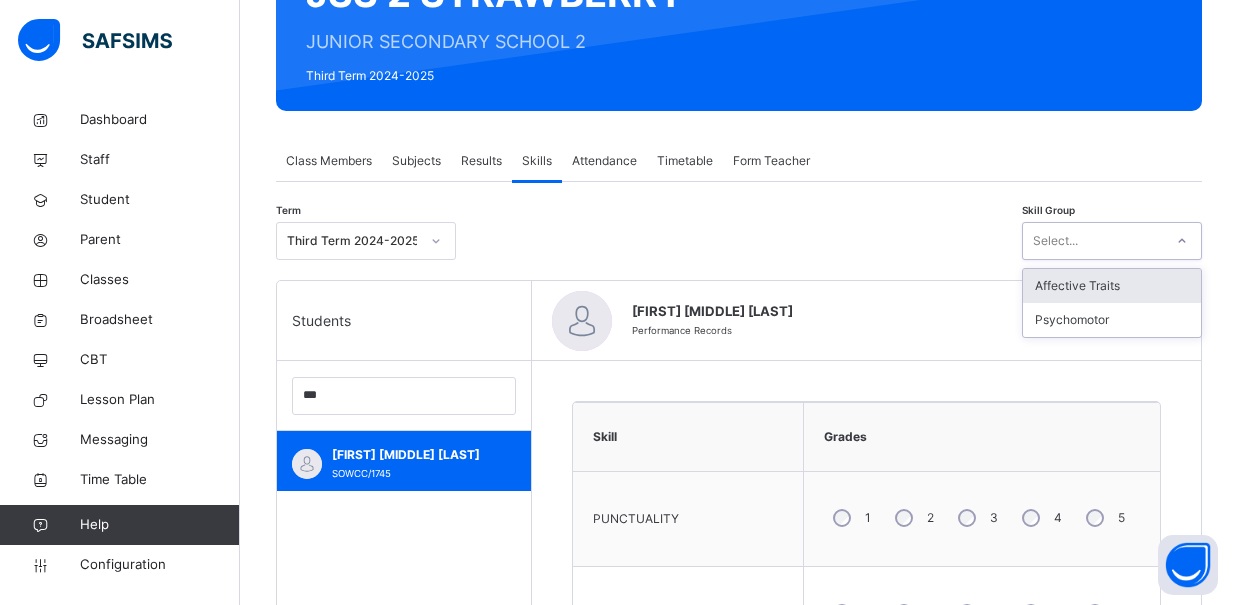 click at bounding box center [1182, 241] 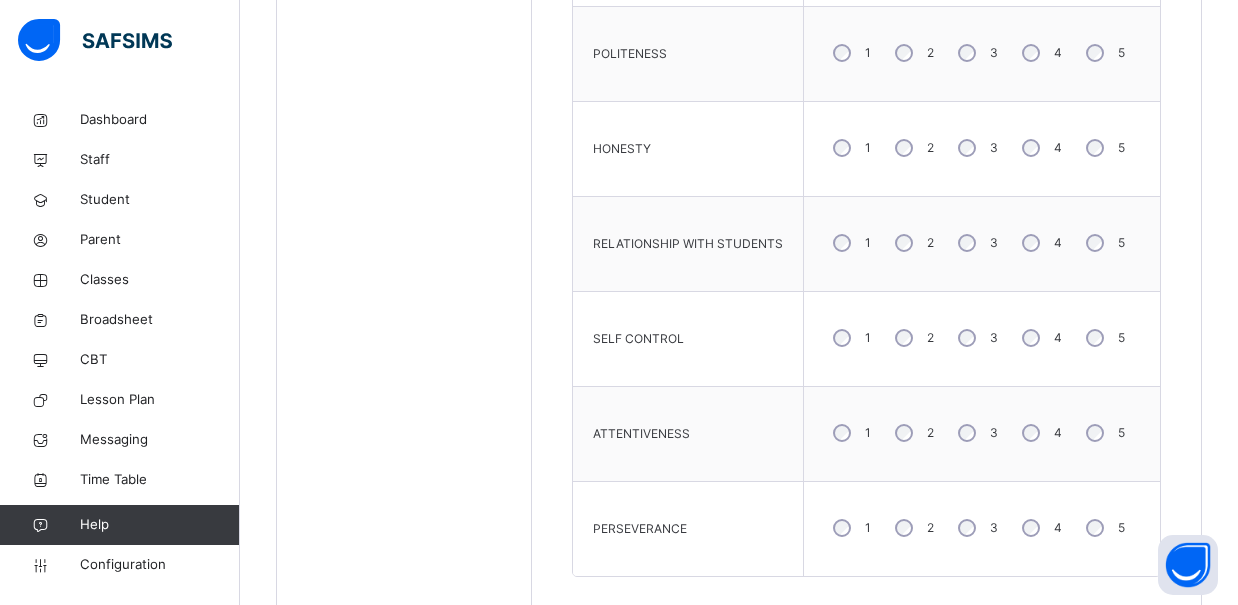scroll, scrollTop: 1143, scrollLeft: 0, axis: vertical 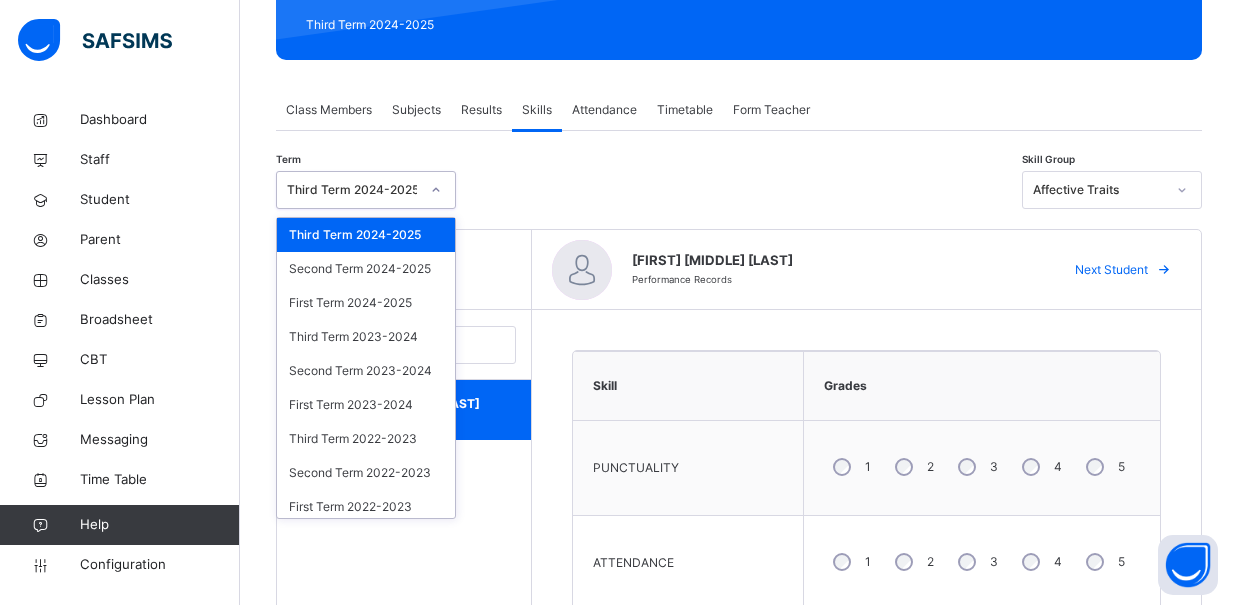 click at bounding box center [436, 190] 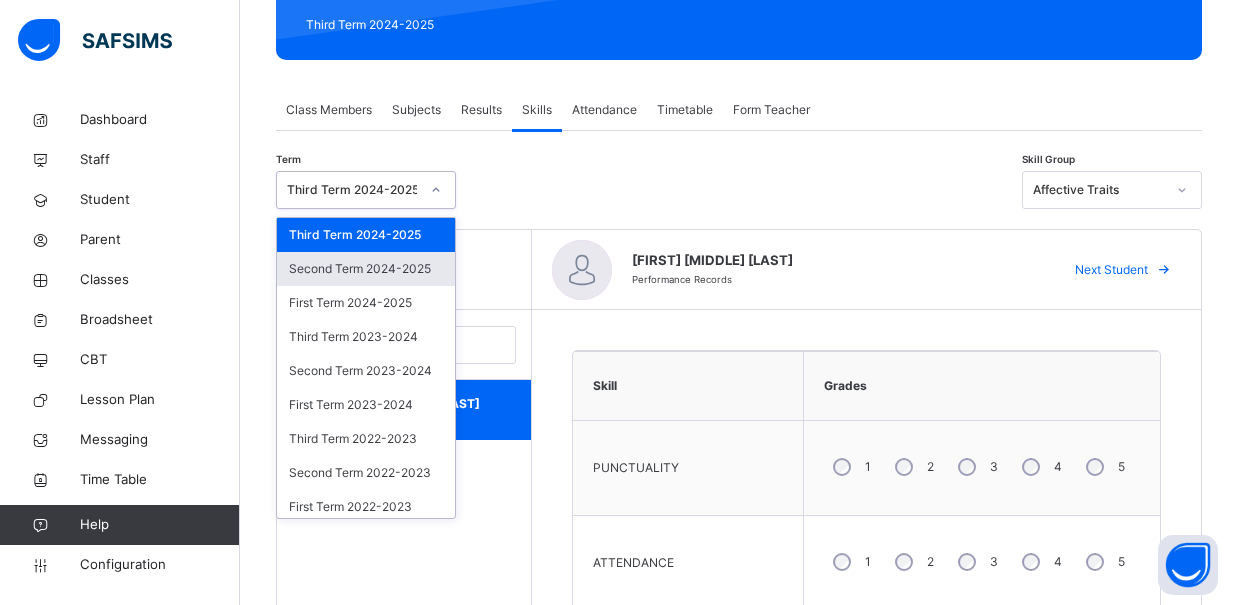 click on "Second Term 2024-2025" at bounding box center (366, 269) 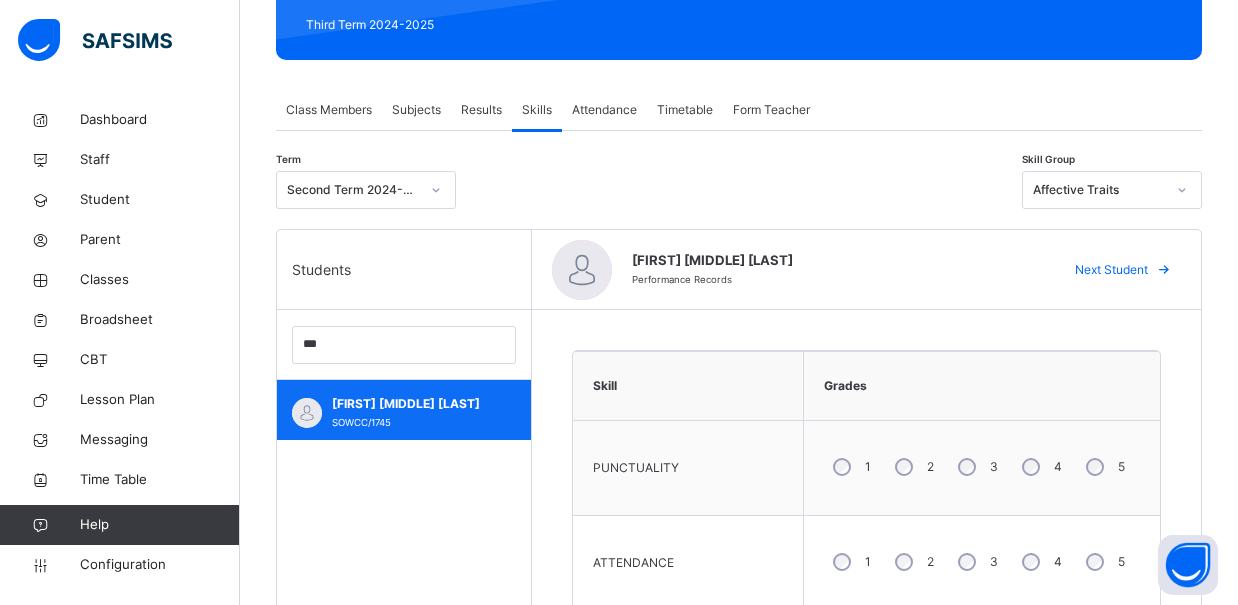 click on "[LAST] [MIDDLE] [LAST], [CODE]/[NUMBER]" at bounding box center [409, 413] 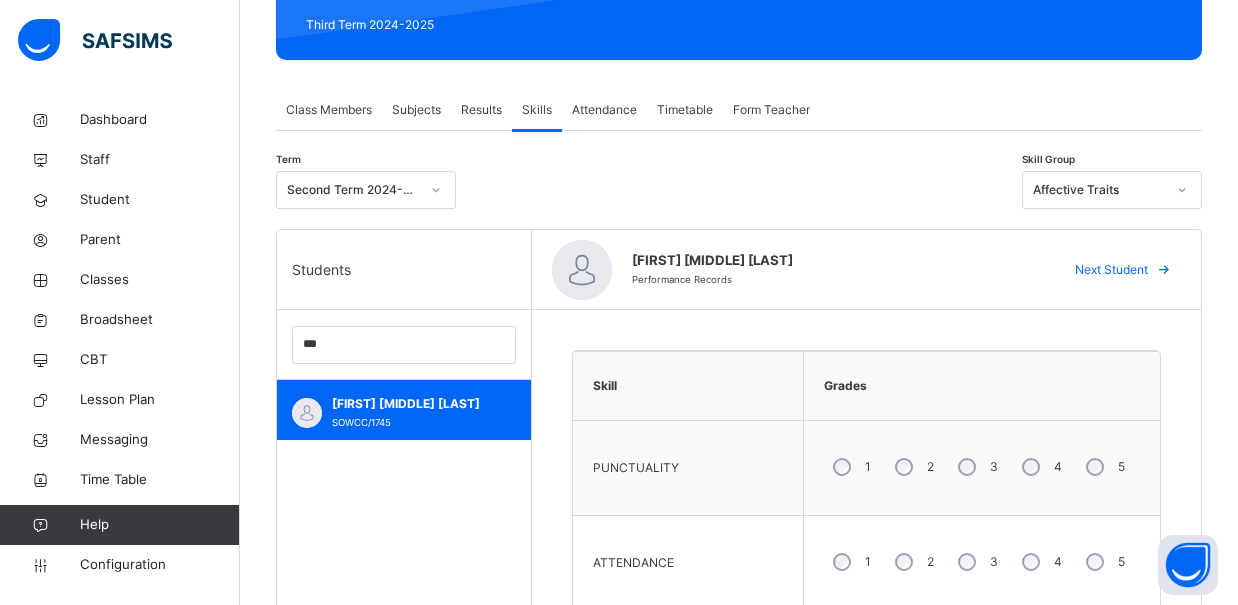 click on "Results" at bounding box center [481, 110] 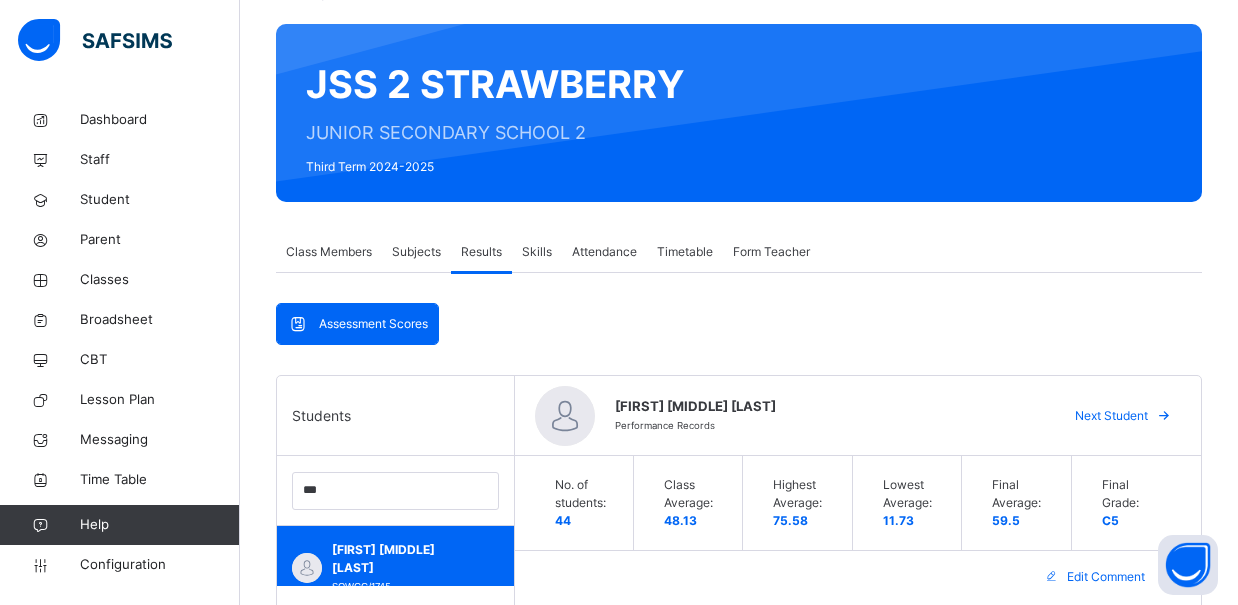 scroll, scrollTop: 0, scrollLeft: 0, axis: both 